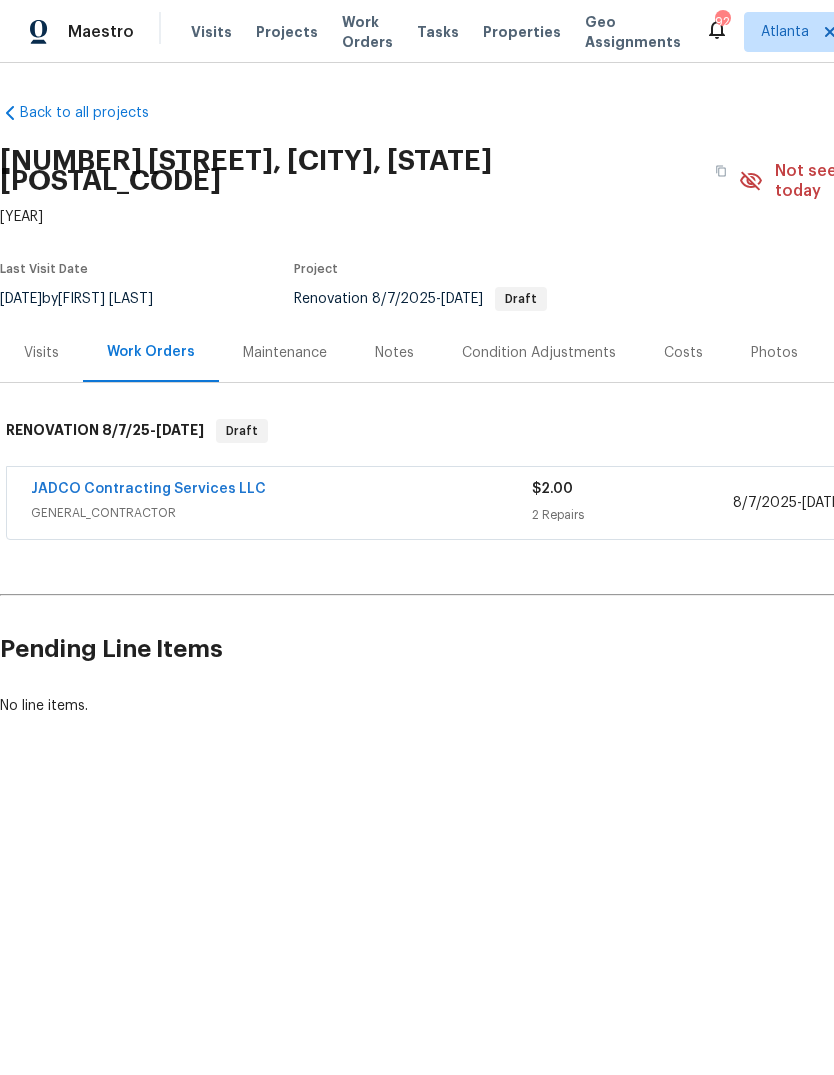 scroll, scrollTop: 0, scrollLeft: 0, axis: both 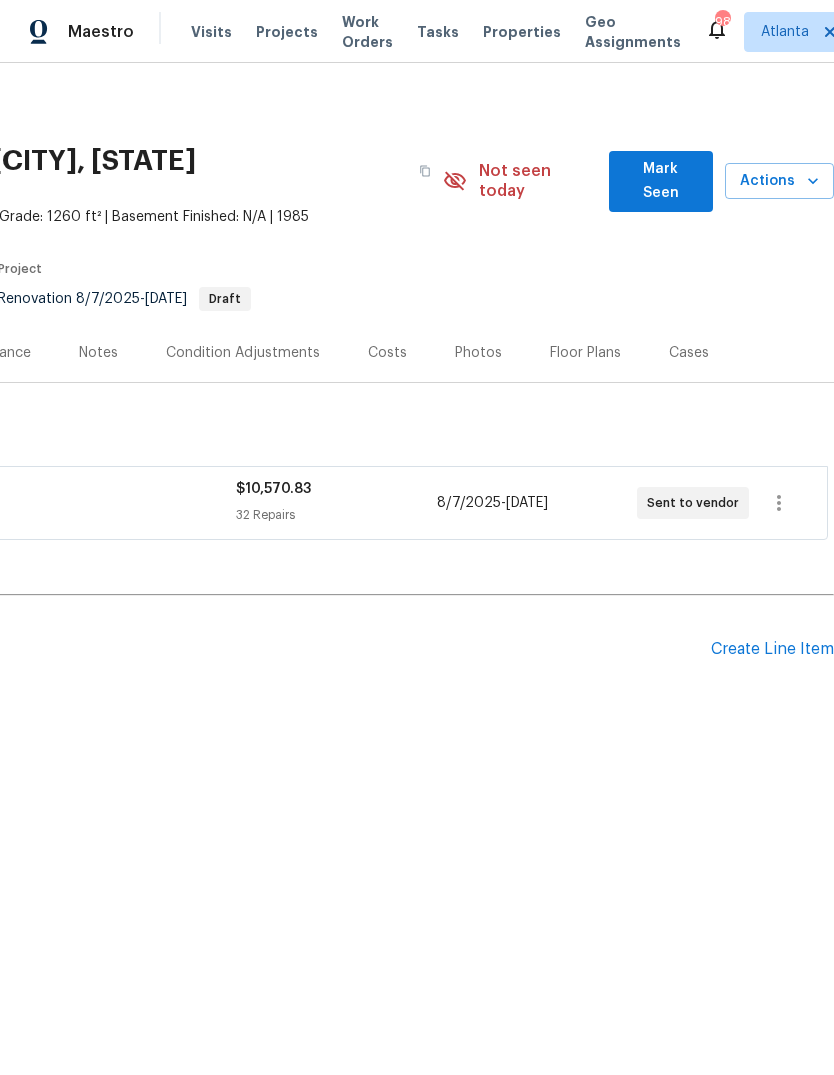 click on "Mark Seen" at bounding box center [661, 181] 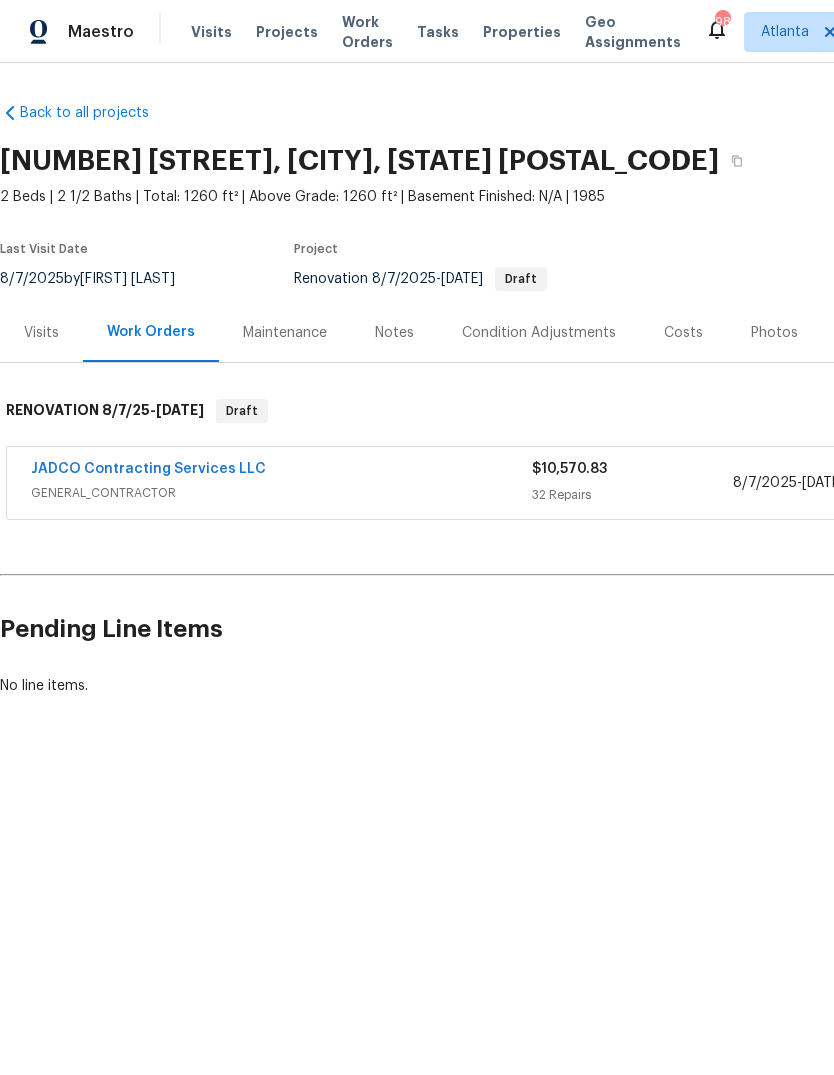 scroll, scrollTop: 0, scrollLeft: 0, axis: both 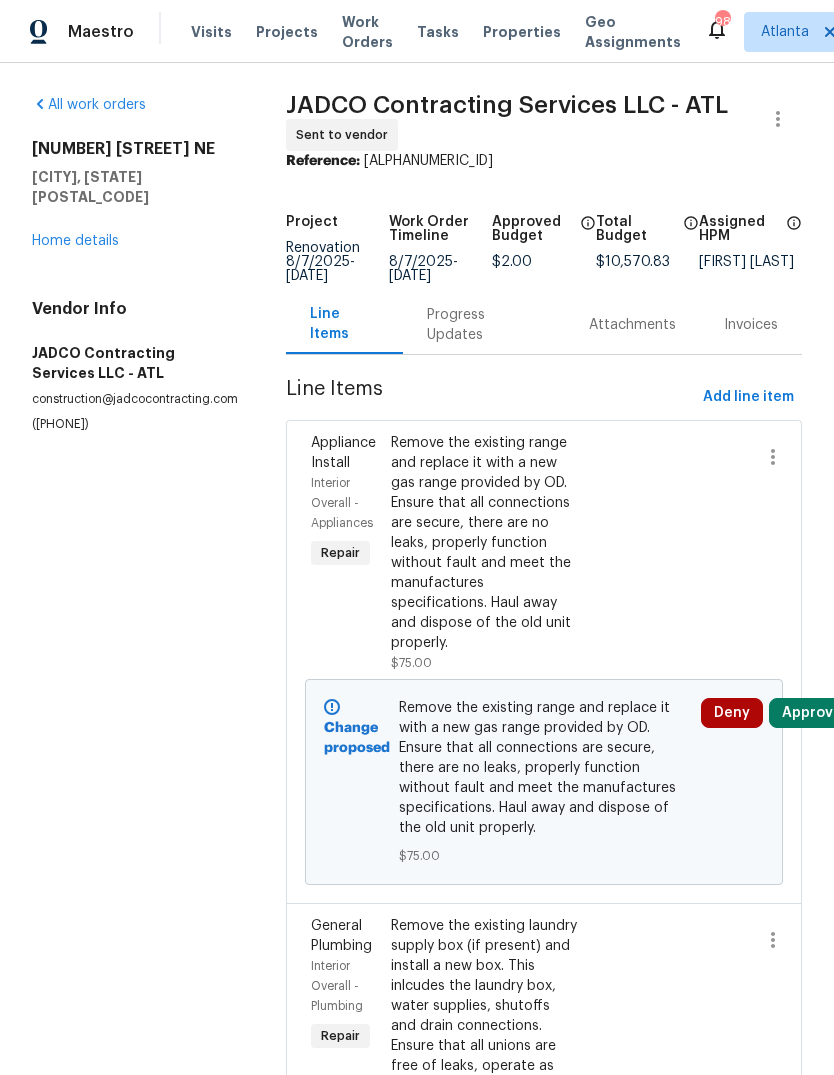 click on "Progress Updates" at bounding box center [484, 325] 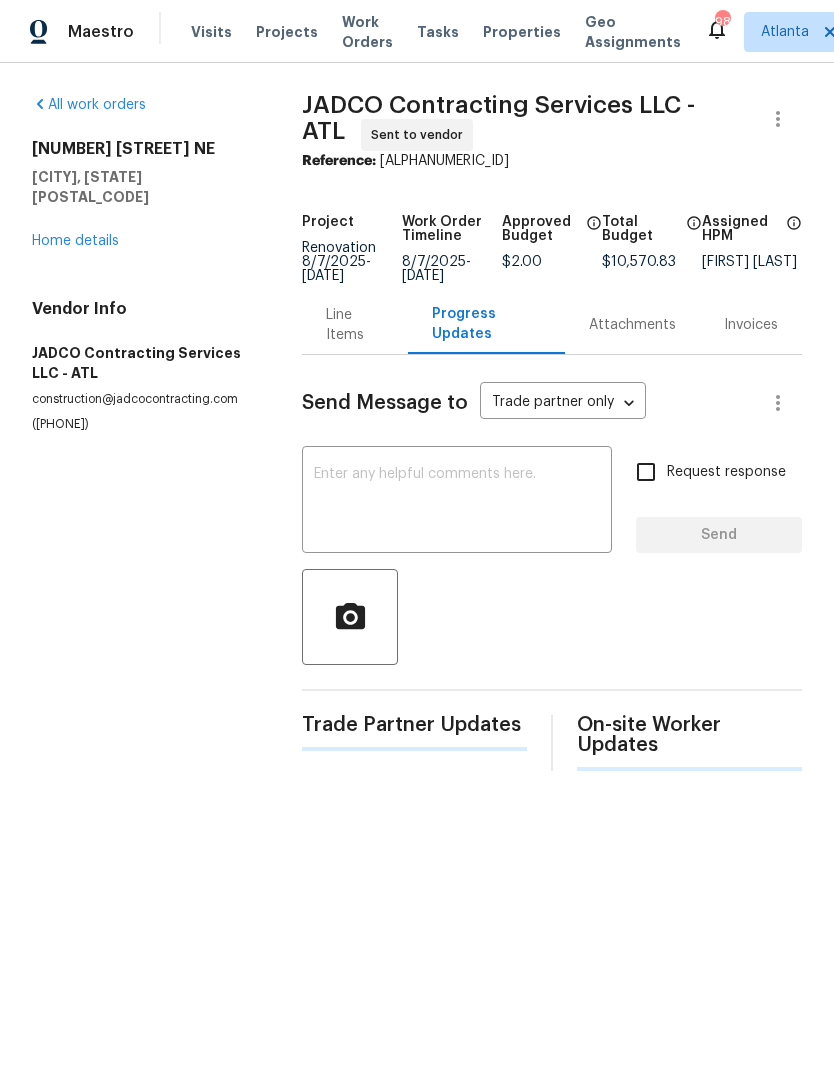 click at bounding box center [457, 502] 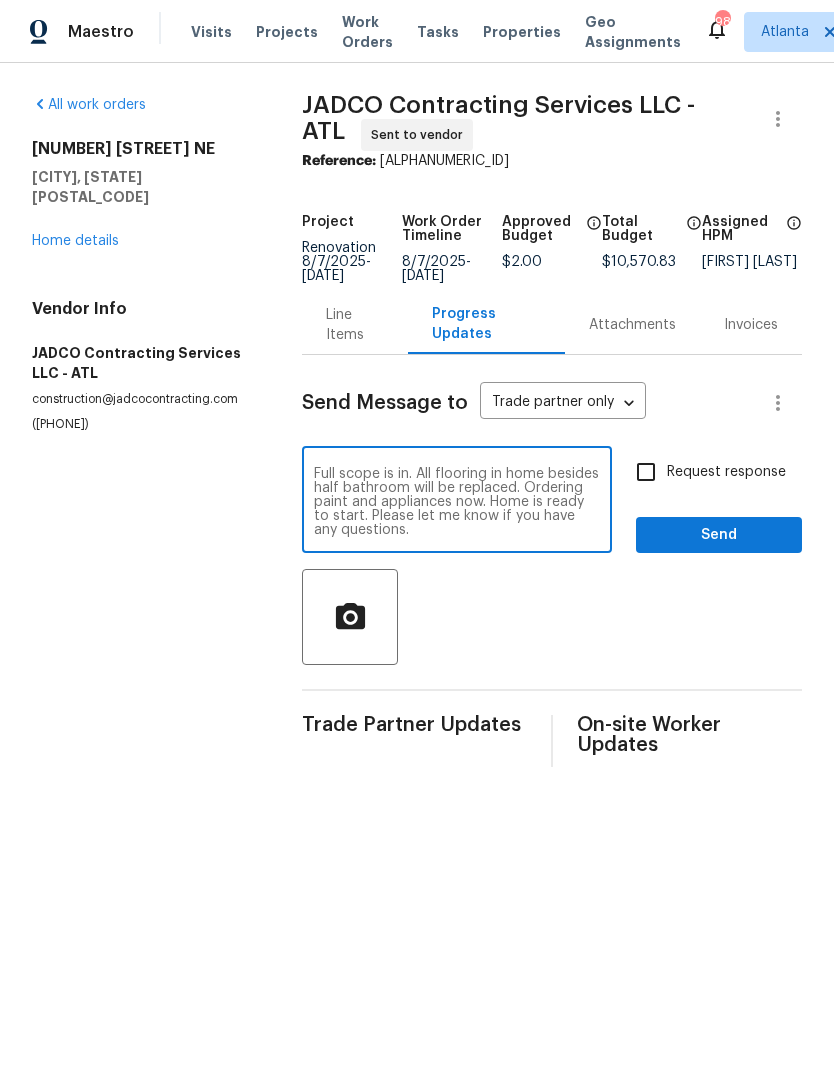 type on "Full scope is in. All flooring in home besides half bathroom will be replaced. Ordering paint and appliances now. Home is ready to start. Please let me know if you have any questions." 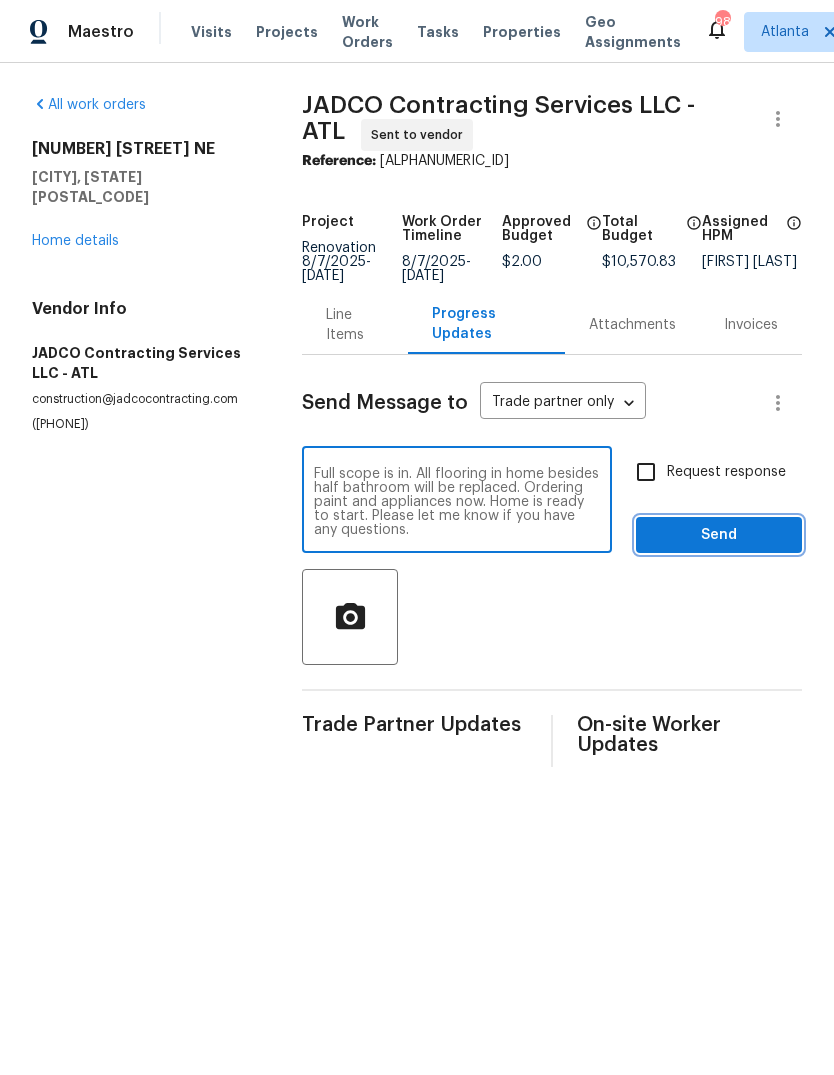 click on "Send" at bounding box center (719, 535) 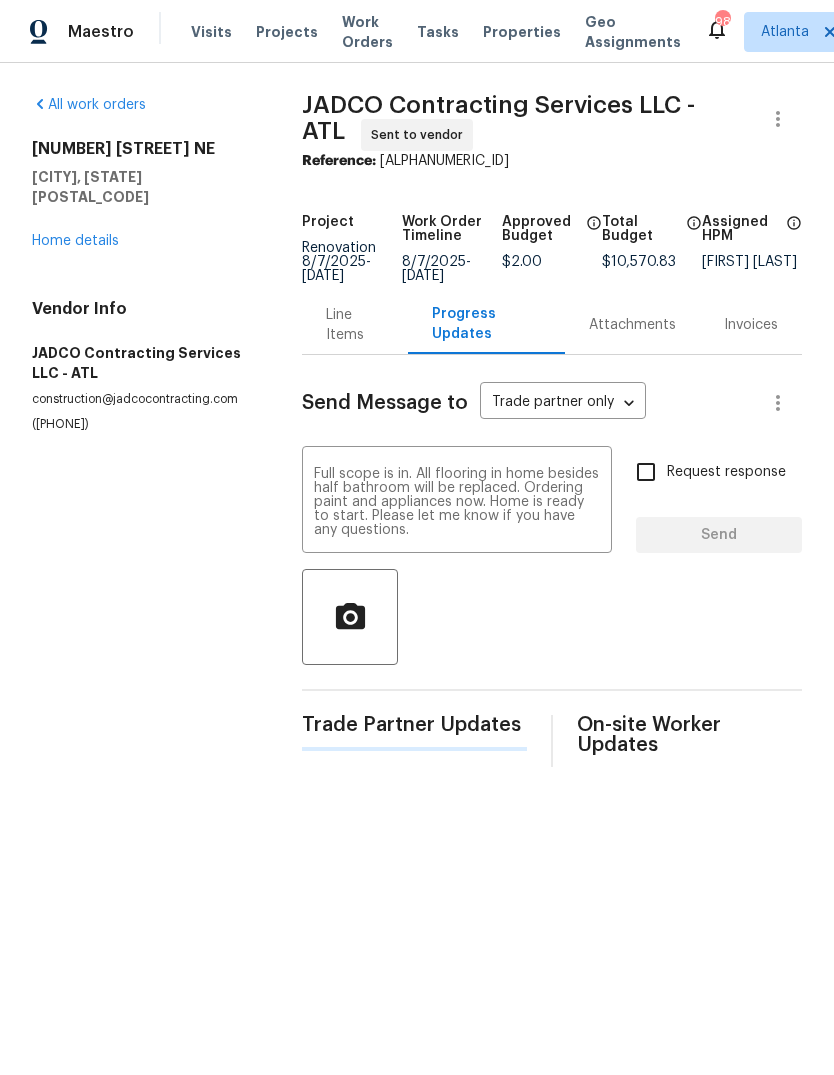 type 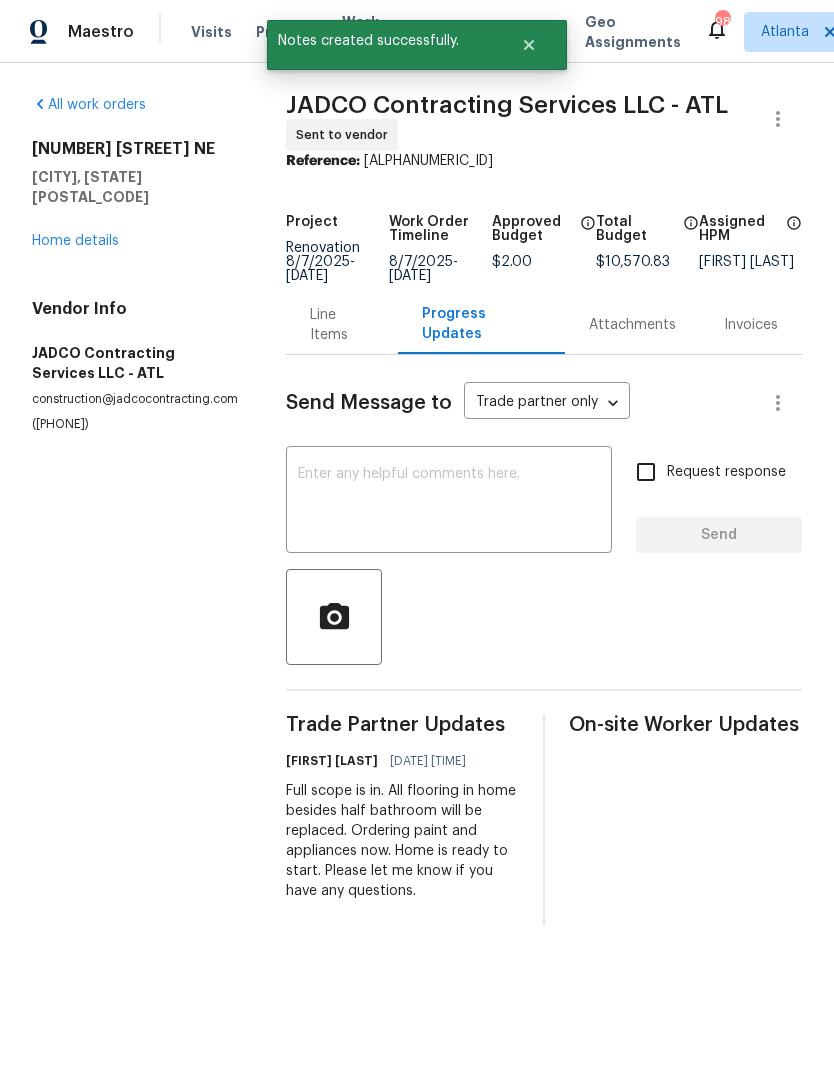 click on "Home details" at bounding box center (75, 241) 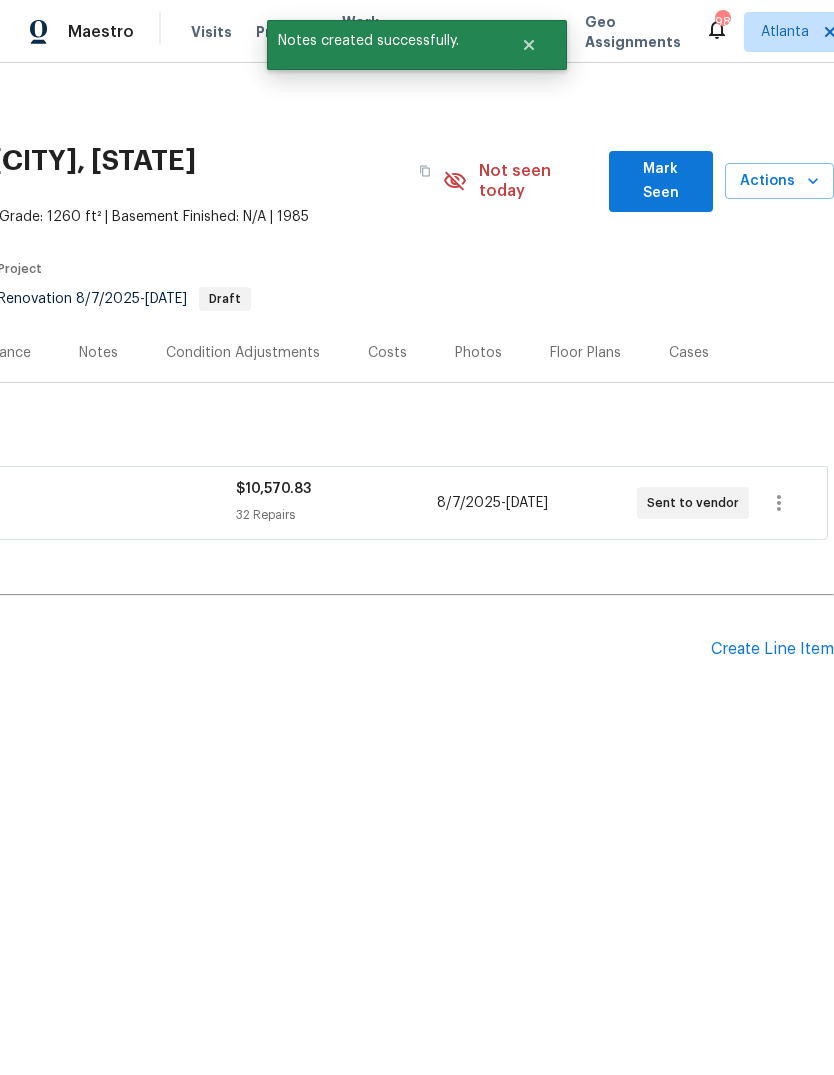scroll, scrollTop: 0, scrollLeft: 296, axis: horizontal 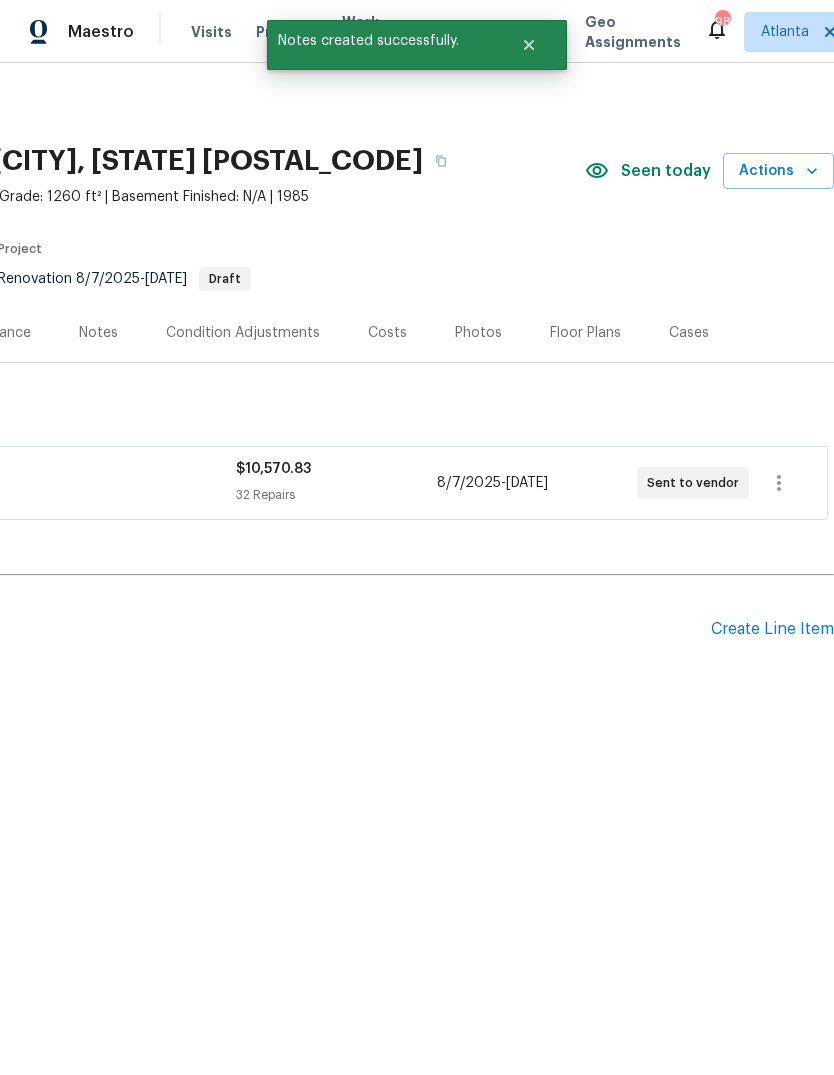 click on "Create Line Item" at bounding box center [772, 629] 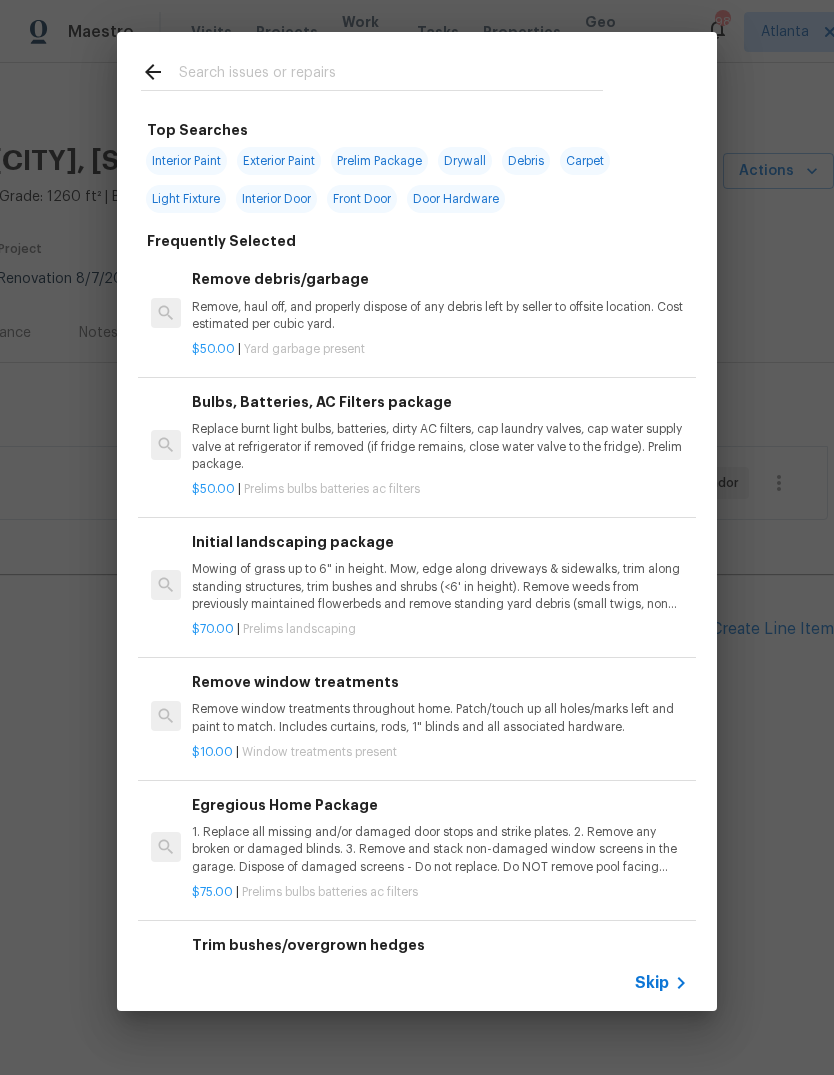 click at bounding box center (391, 75) 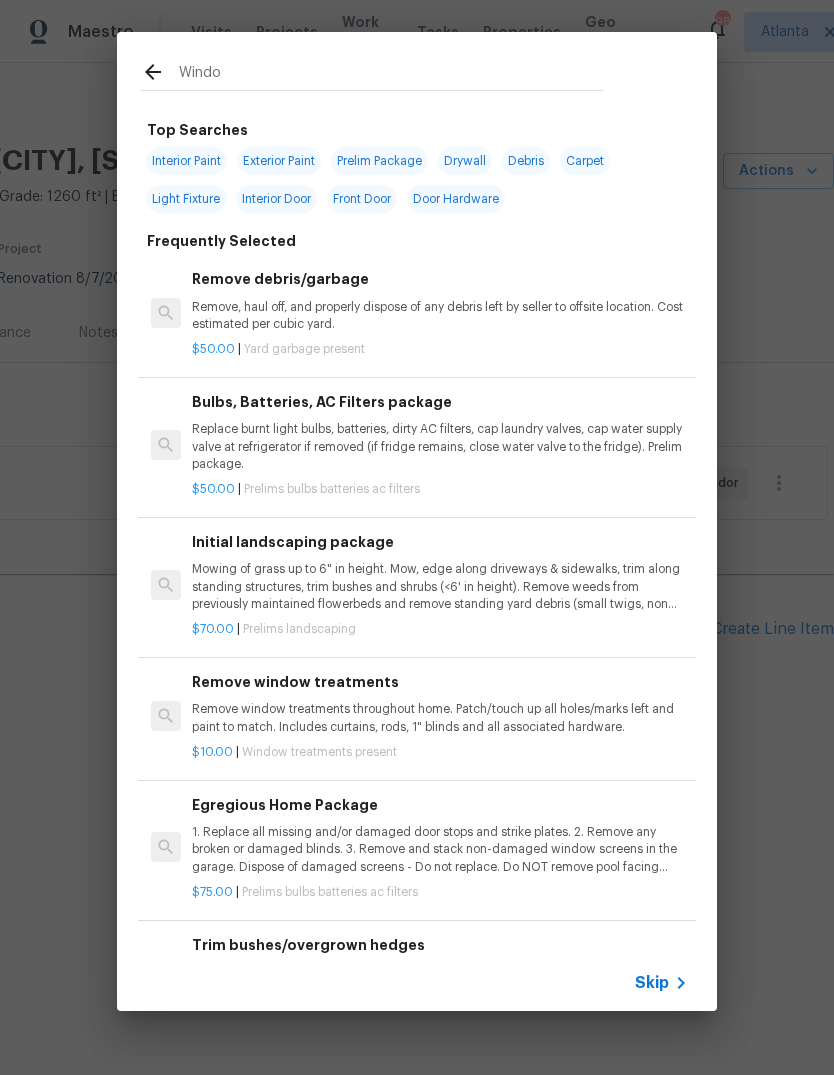 type on "Window" 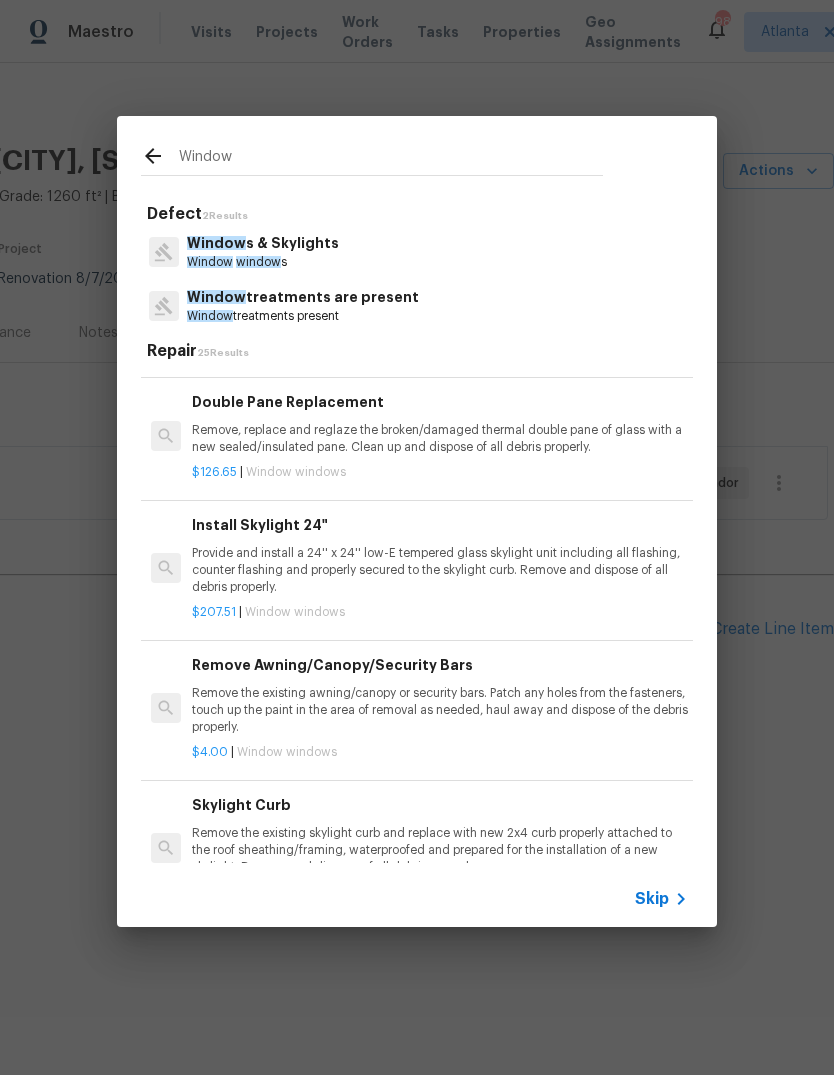 scroll, scrollTop: 794, scrollLeft: 1, axis: both 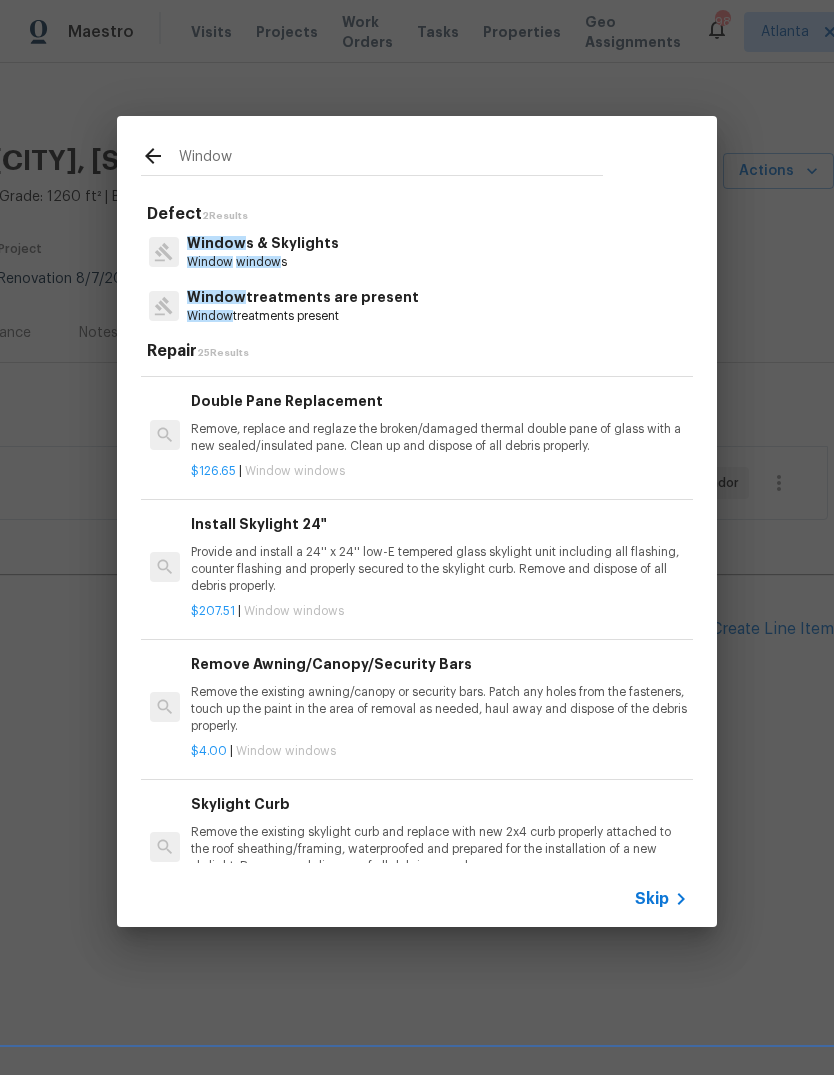 click on "Remove, replace and reglaze the broken/damaged thermal double pane of glass with a new sealed/insulated pane. Clean up and dispose of all debris properly." at bounding box center [439, 438] 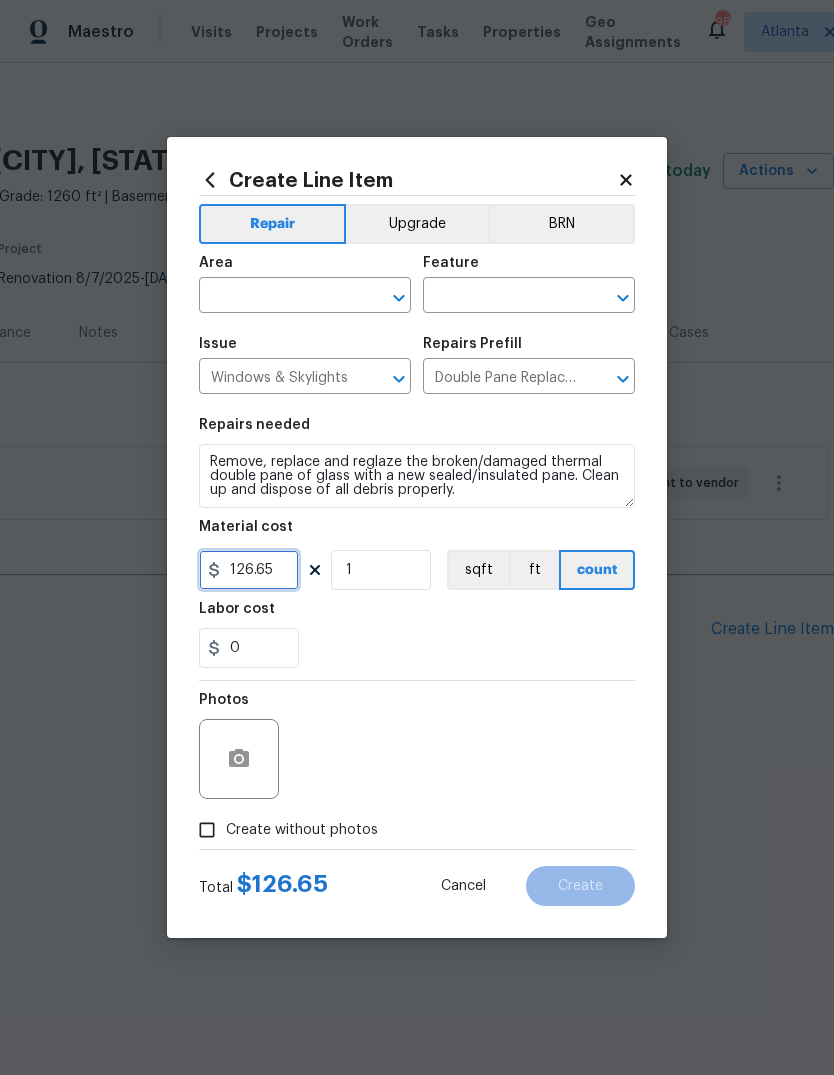 click on "126.65" at bounding box center [249, 570] 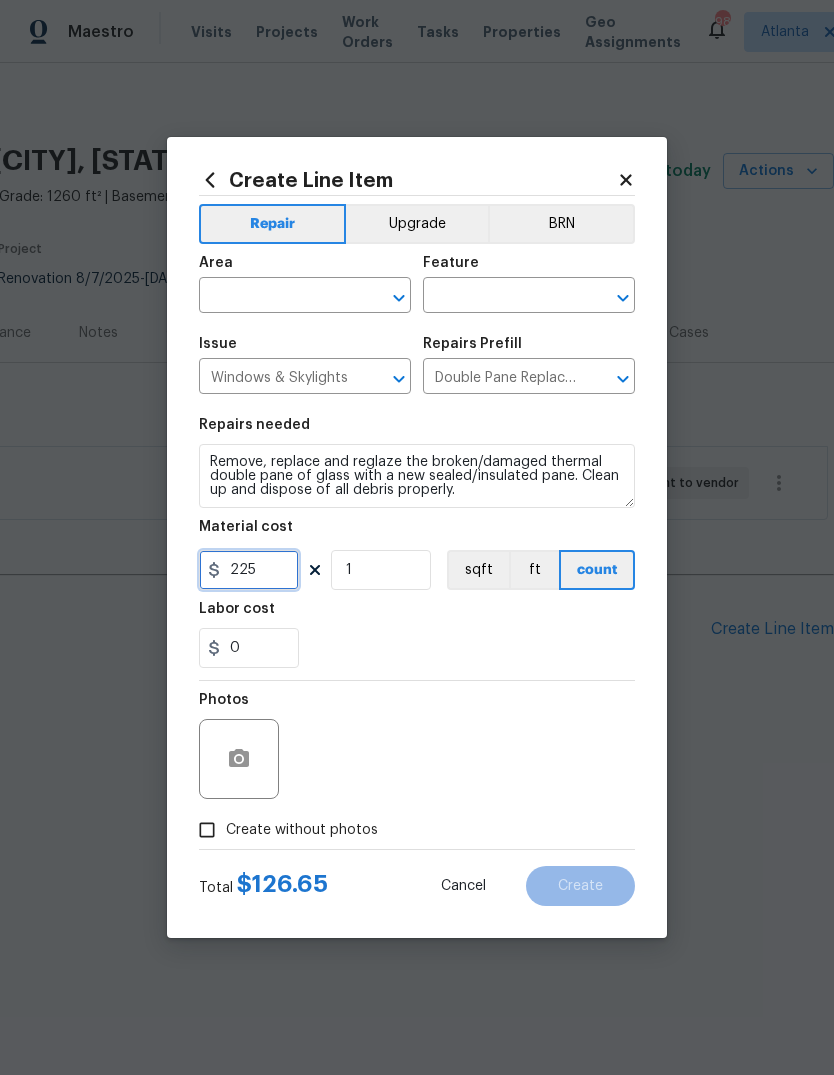 type on "225" 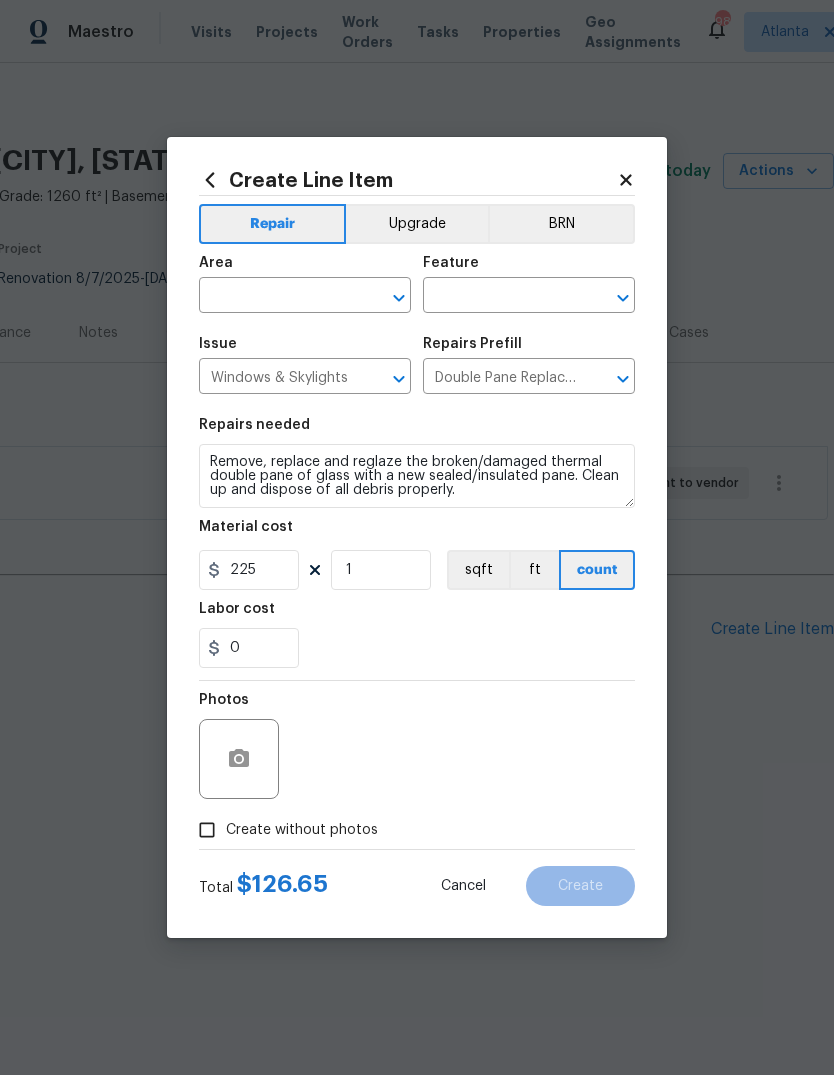 click at bounding box center [277, 297] 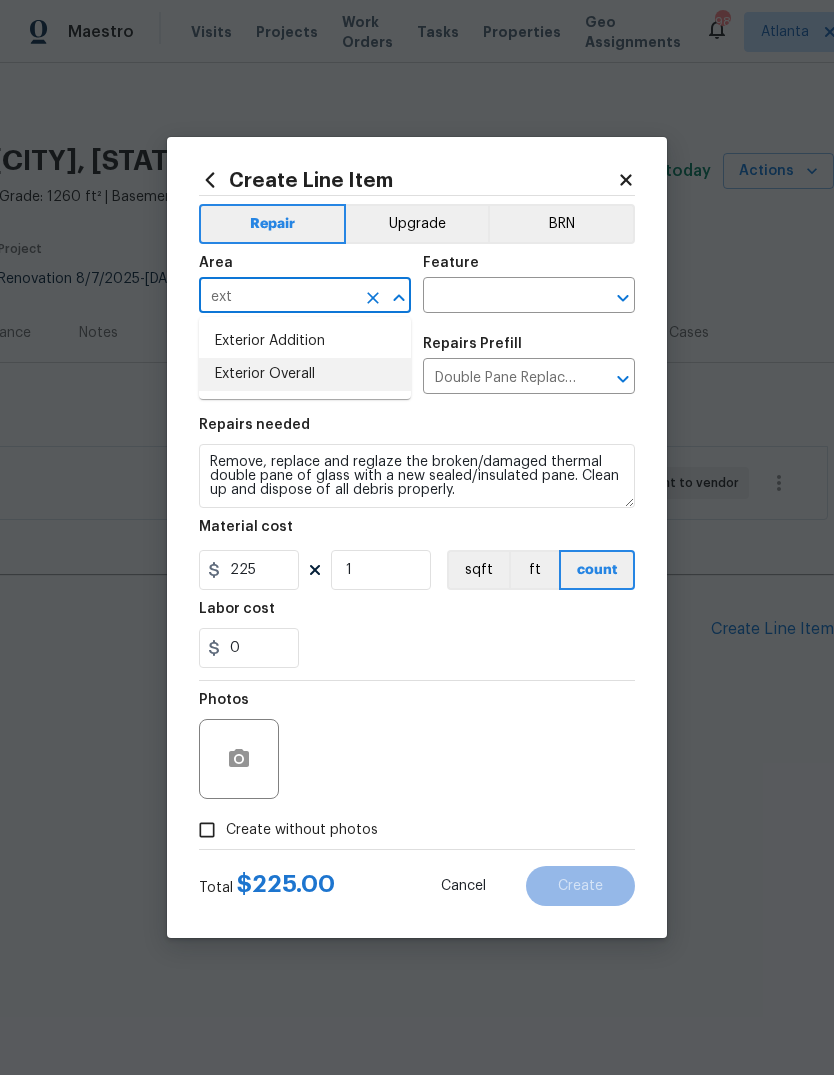 click on "Exterior Overall" at bounding box center [305, 374] 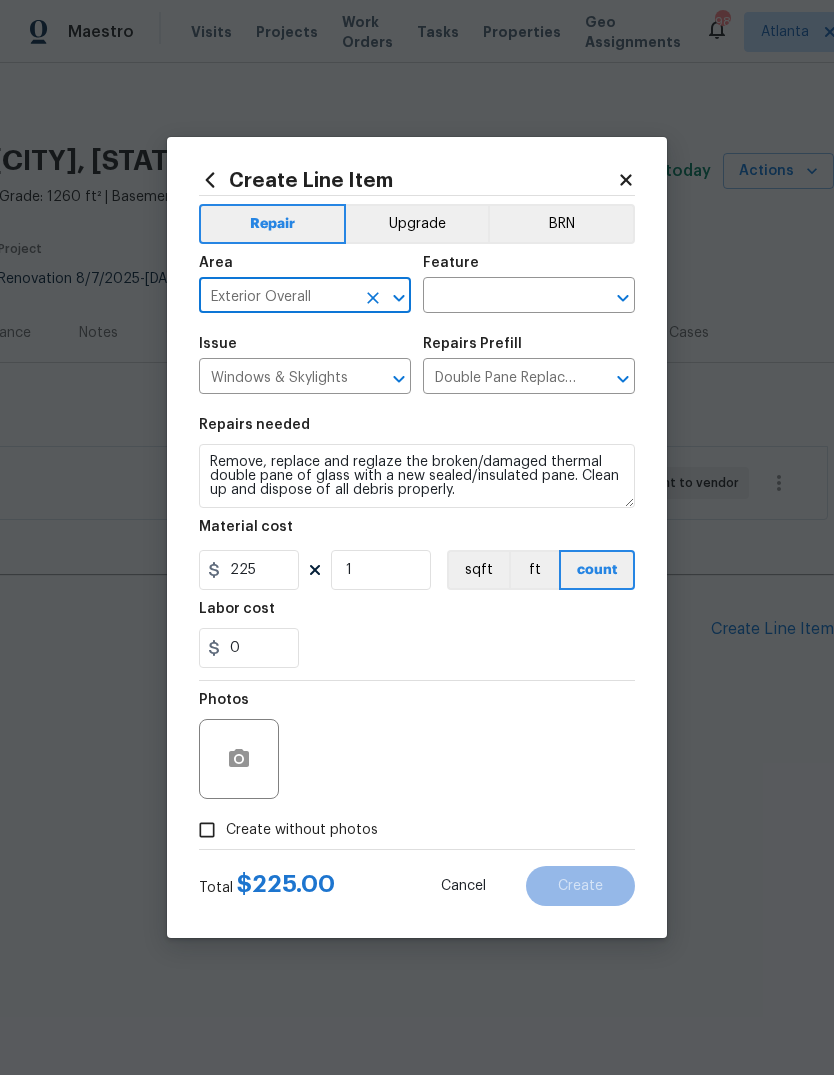 click at bounding box center (501, 297) 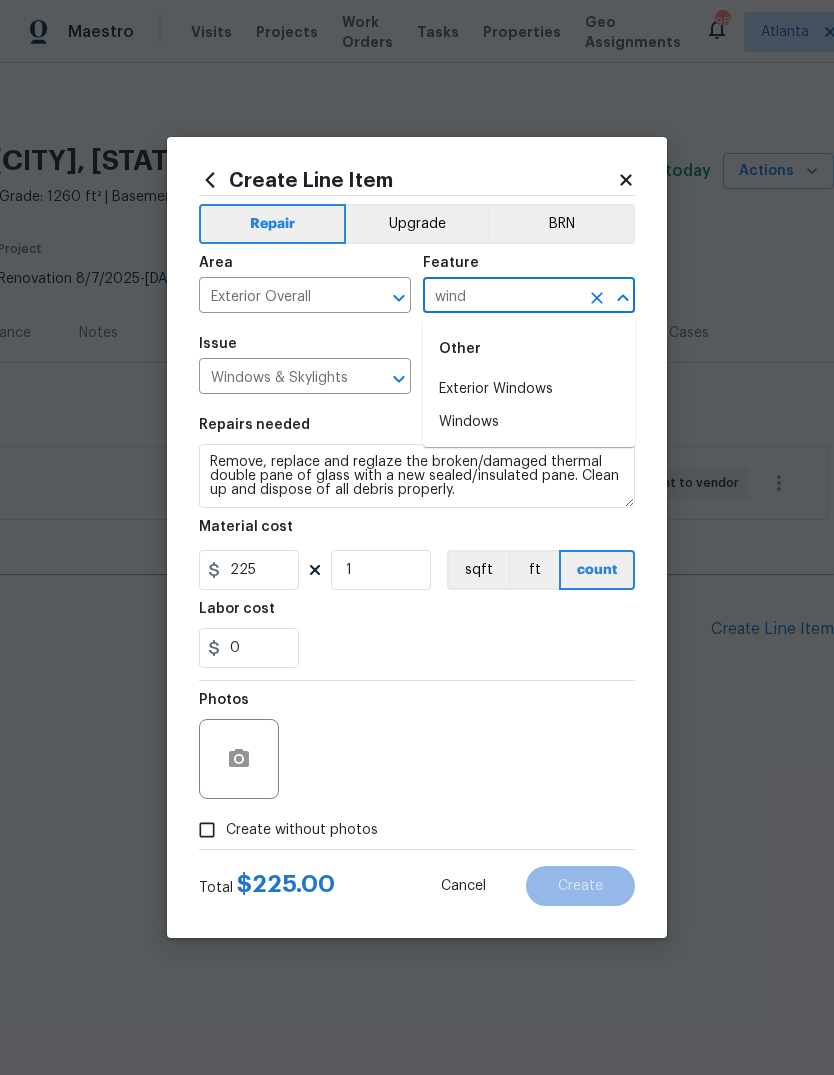 click on "Exterior Windows" at bounding box center (529, 389) 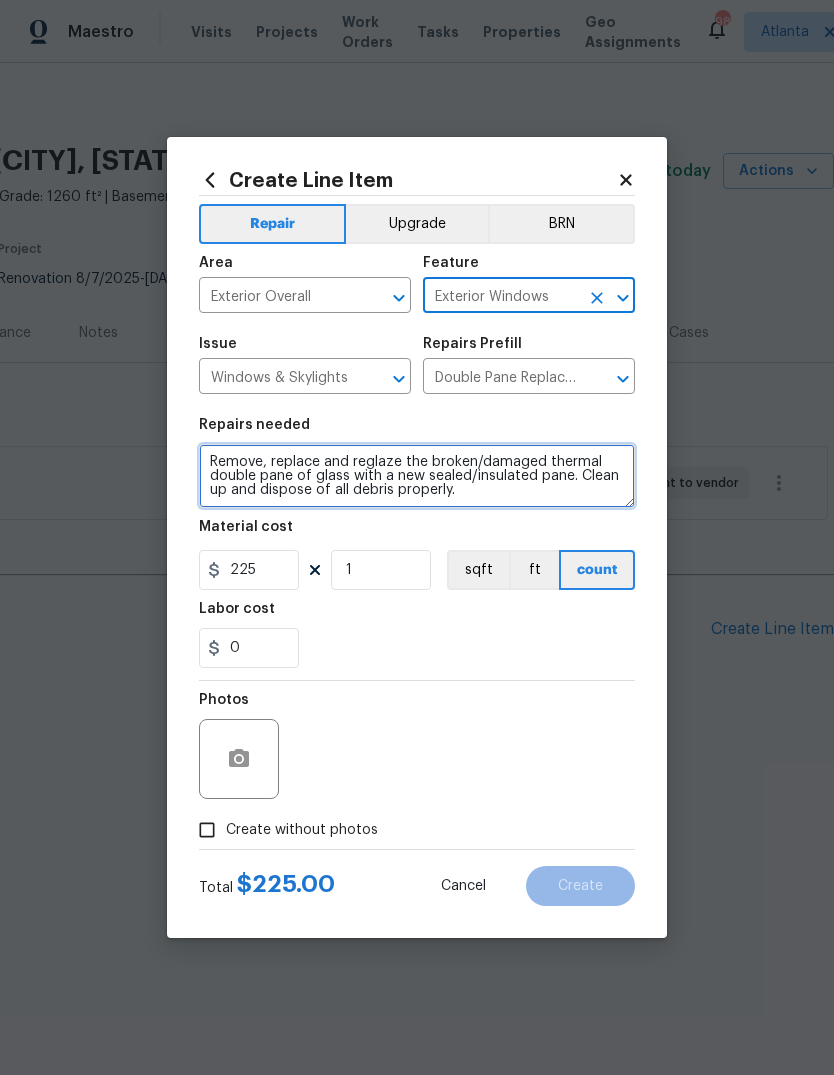 click on "Remove, replace and reglaze the broken/damaged thermal double pane of glass with a new sealed/insulated pane. Clean up and dispose of all debris properly." at bounding box center (417, 476) 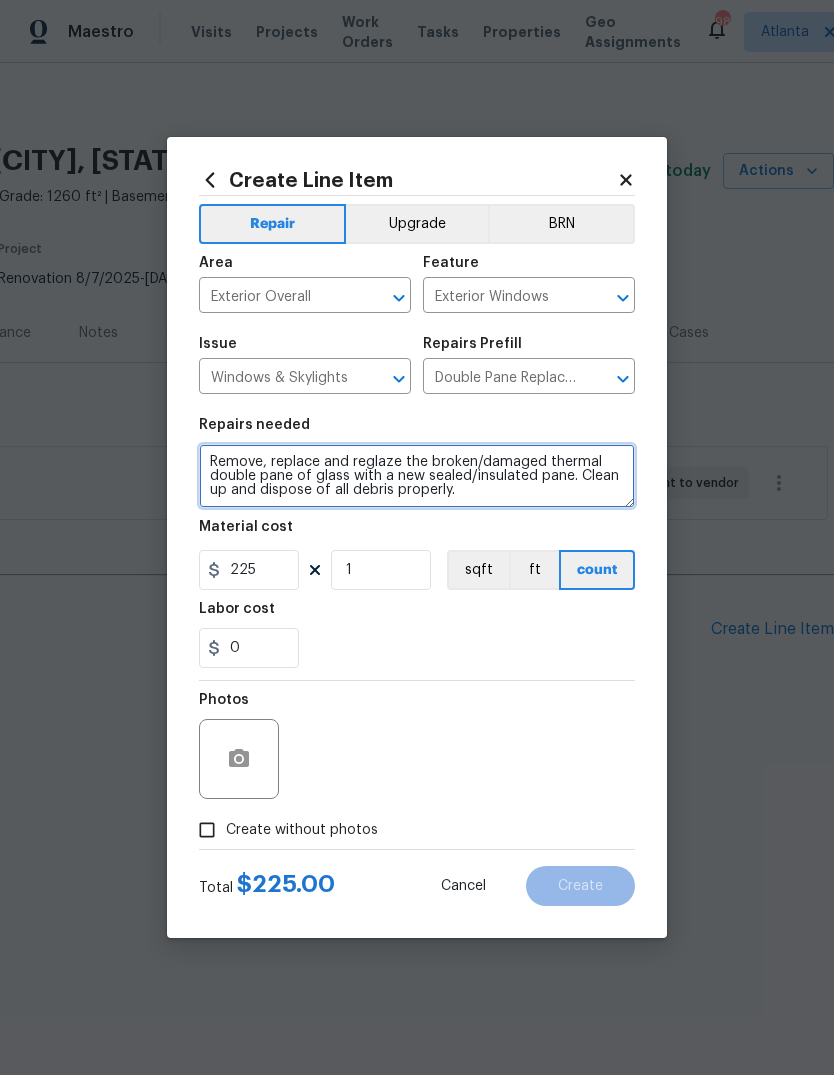 click on "Remove, replace and reglaze the broken/damaged thermal double pane of glass with a new sealed/insulated pane. Clean up and dispose of all debris properly." at bounding box center [417, 476] 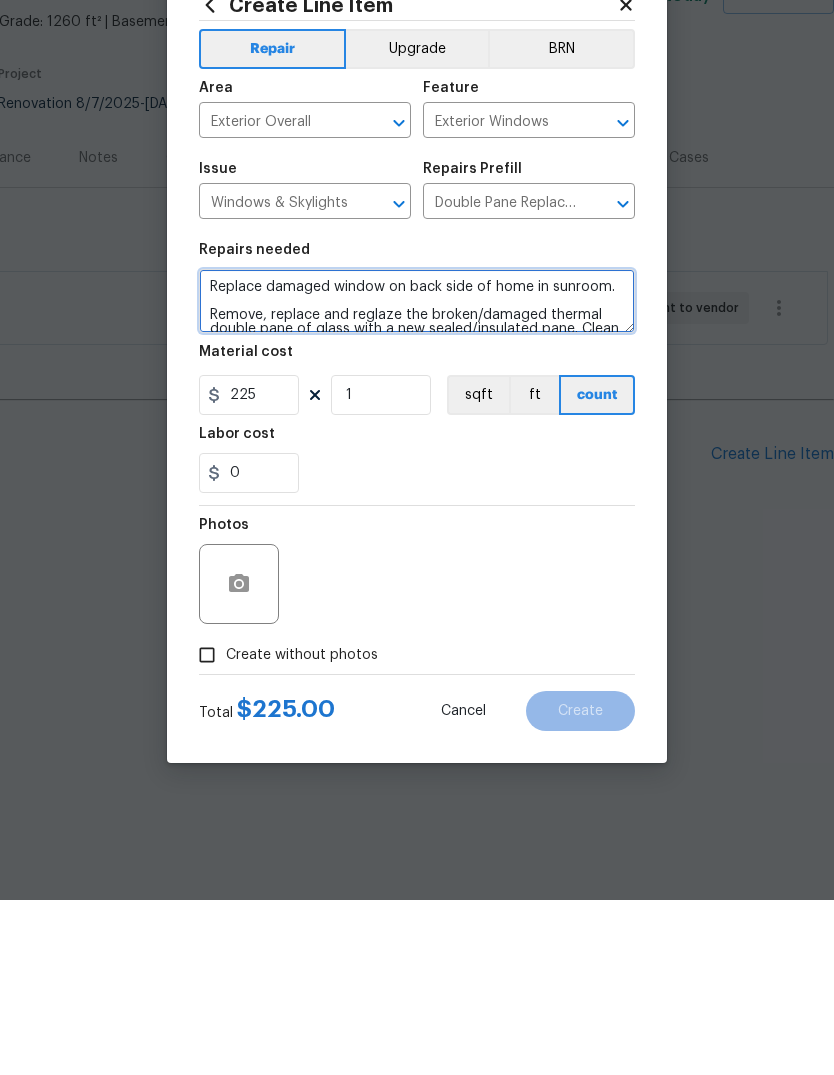 type on "Replace damaged window on back side of home in sunroom.
Remove, replace and reglaze the broken/damaged thermal double pane of glass with a new sealed/insulated pane. Clean up and dispose of all debris properly." 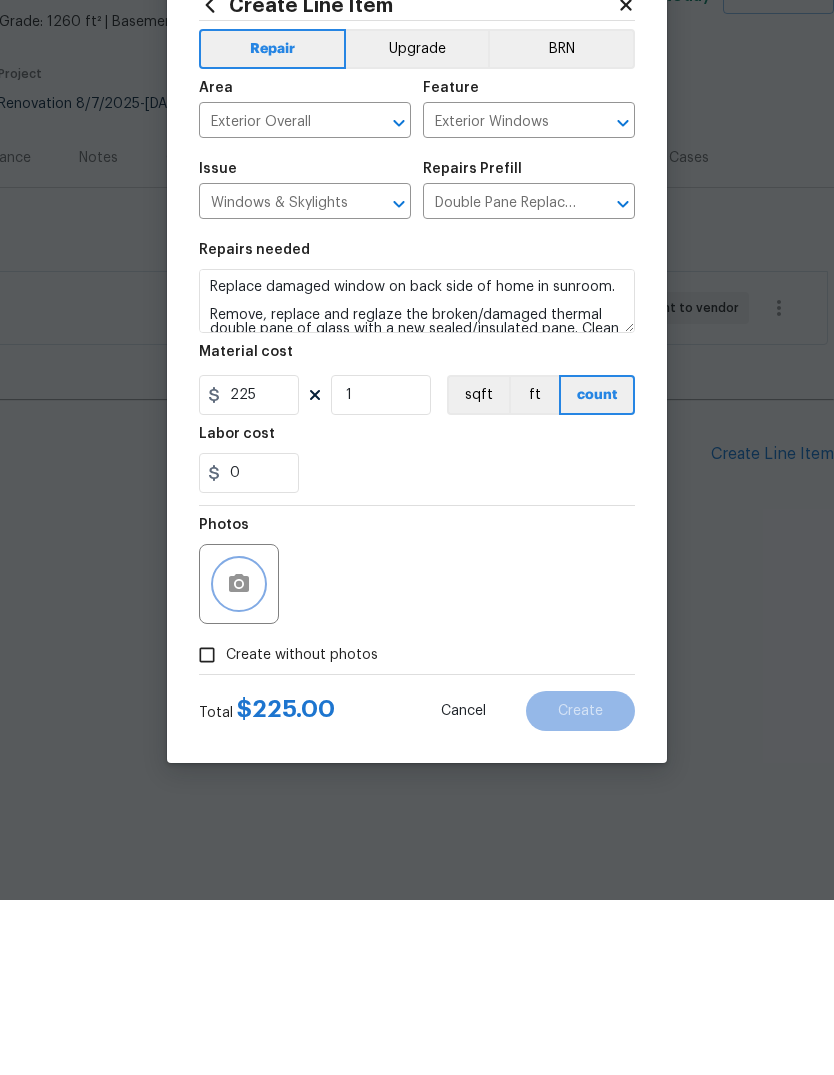 click at bounding box center (239, 759) 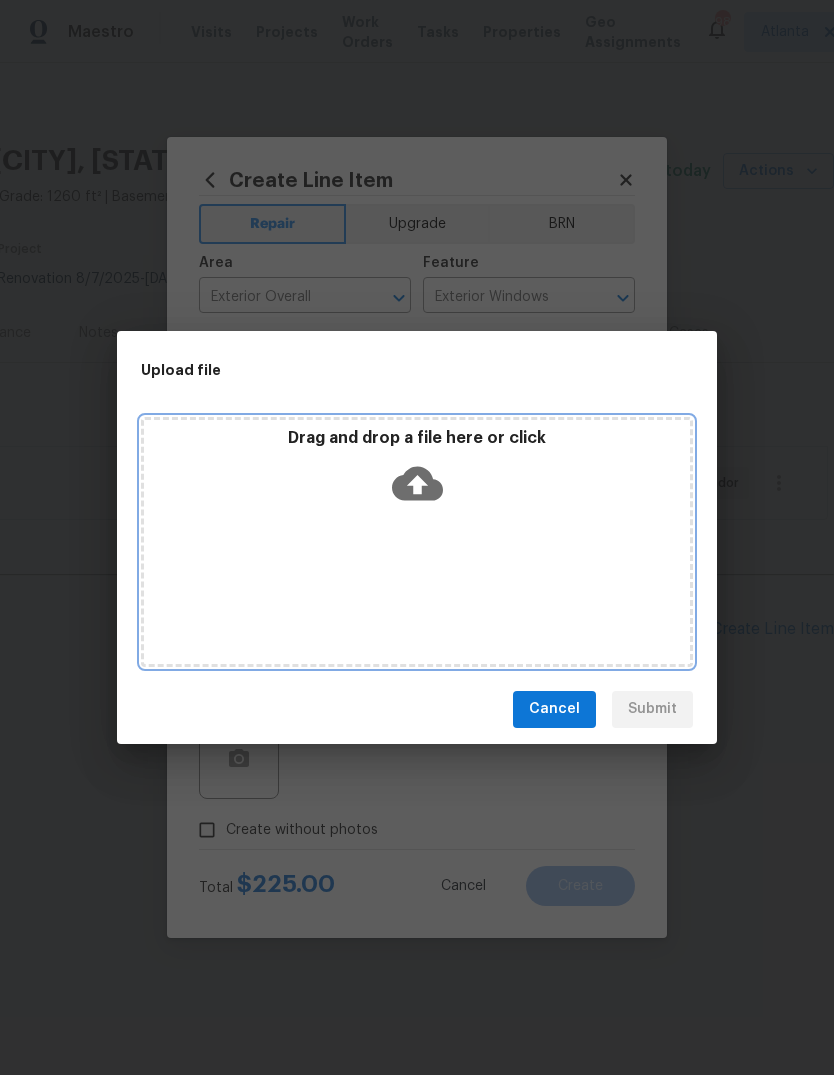 click on "Drag and drop a file here or click" at bounding box center [417, 471] 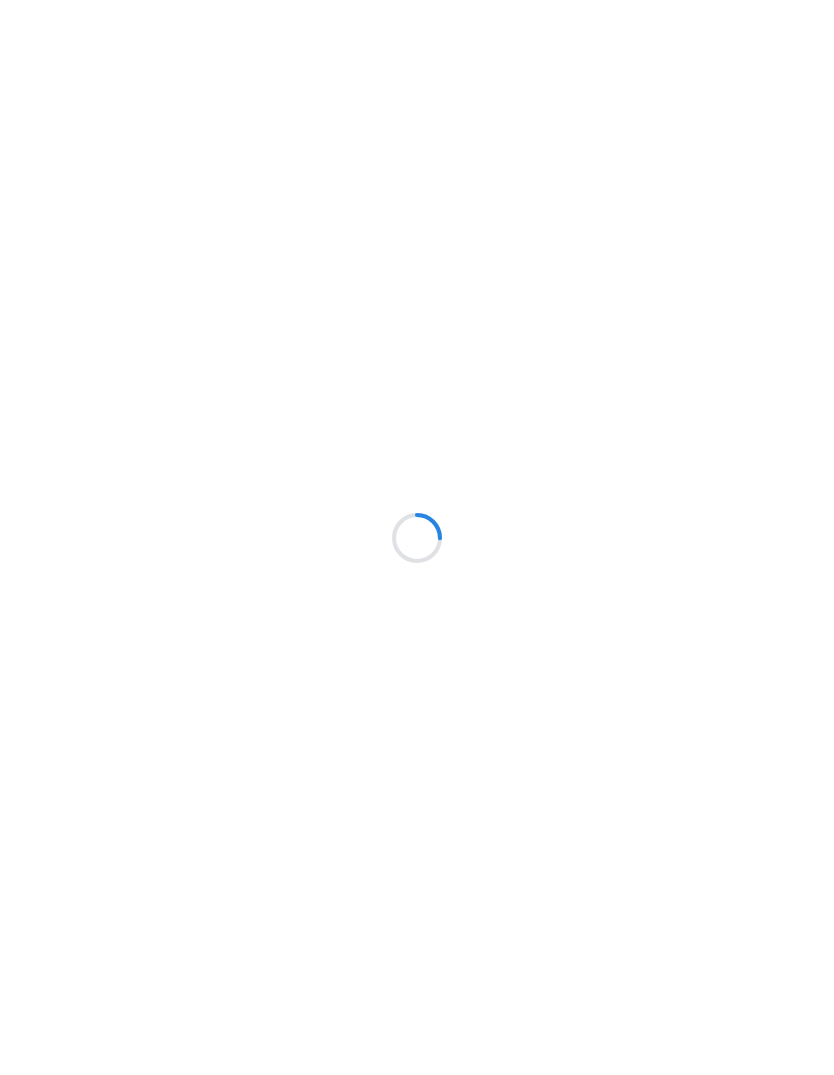 scroll, scrollTop: 0, scrollLeft: 0, axis: both 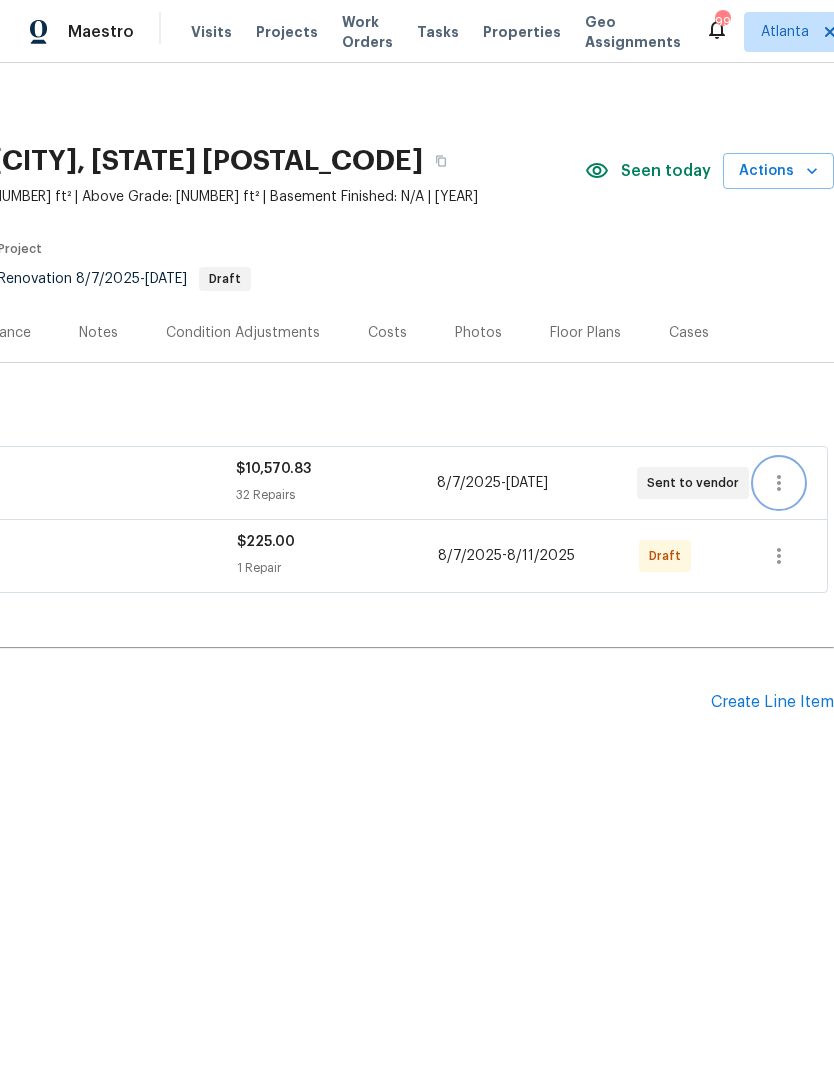 click 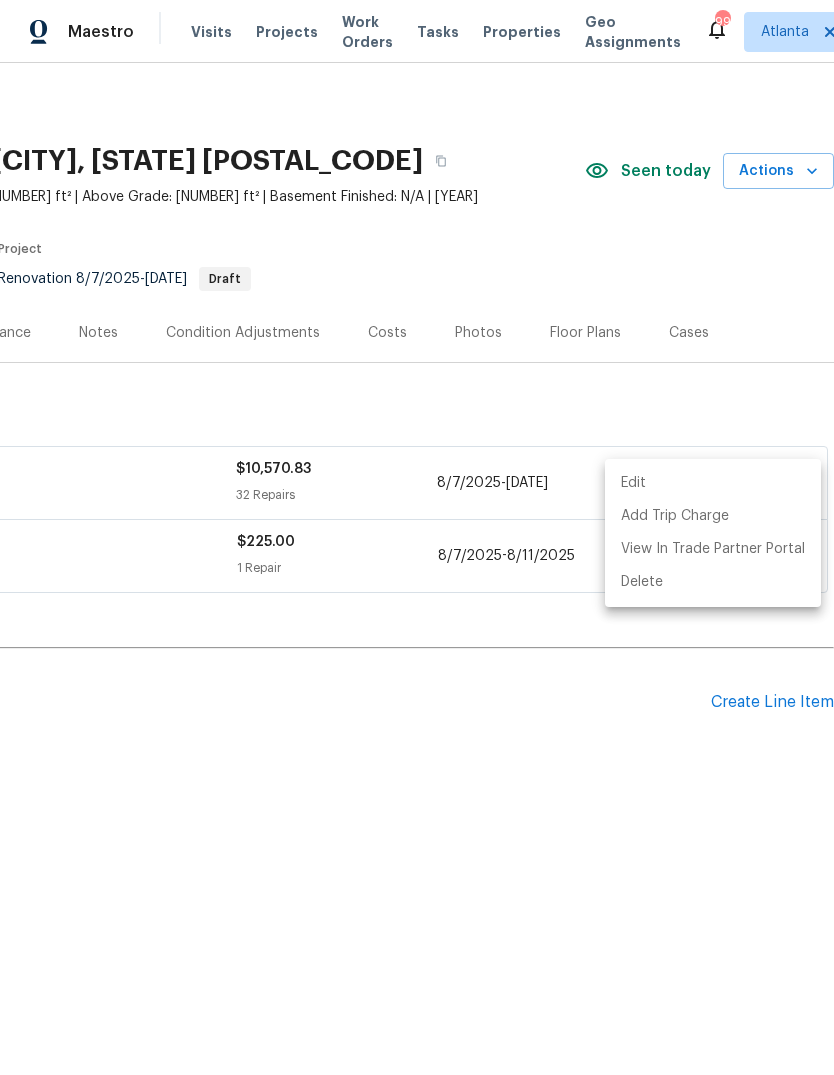 click on "Edit" at bounding box center (713, 483) 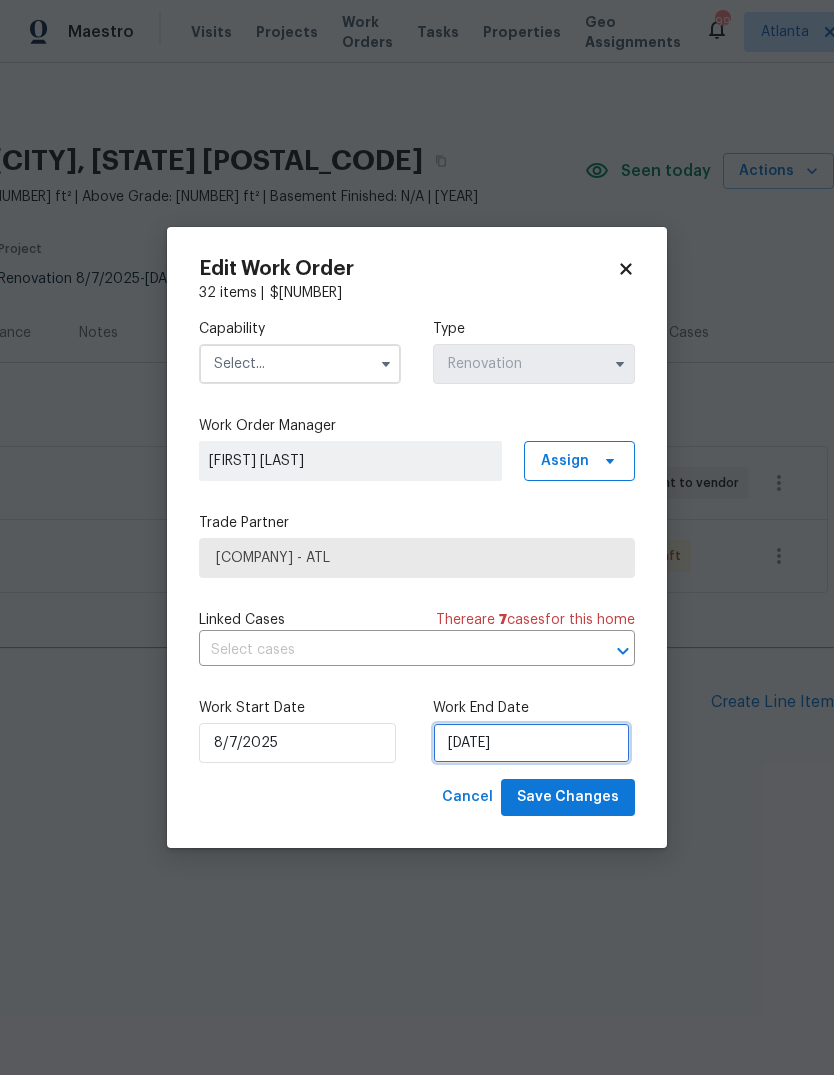 click on "[DATE]" at bounding box center (531, 743) 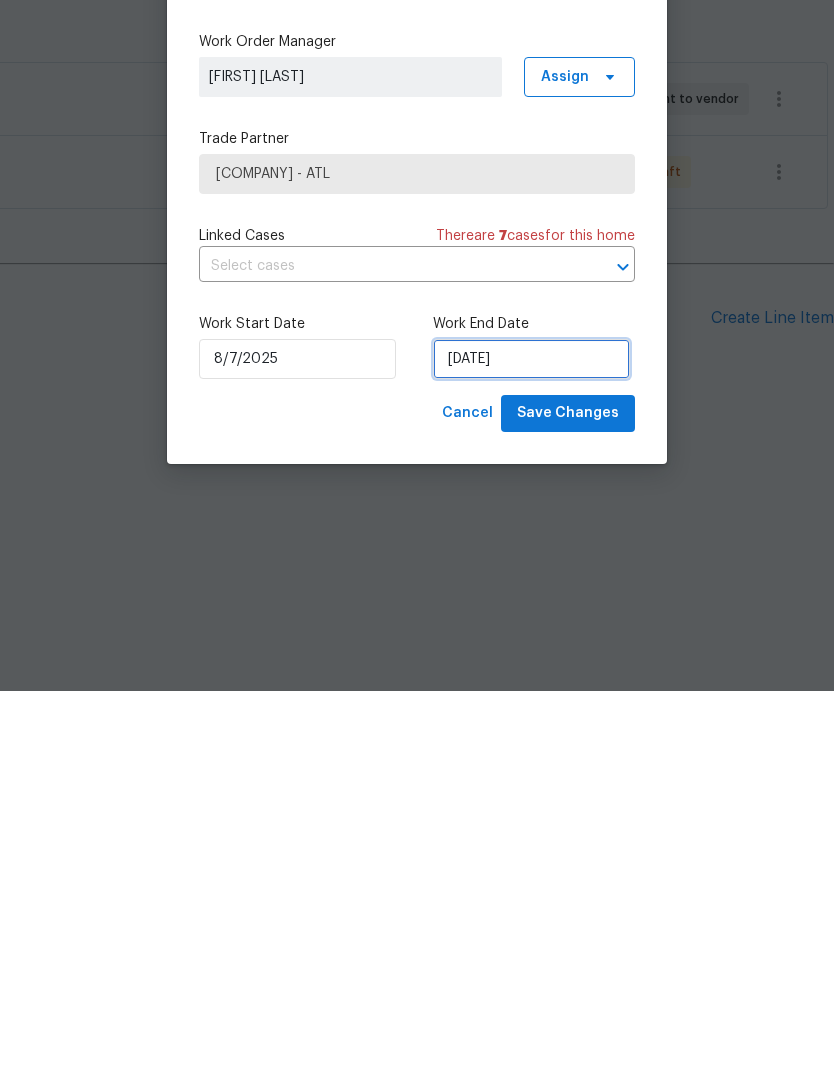 select on "8" 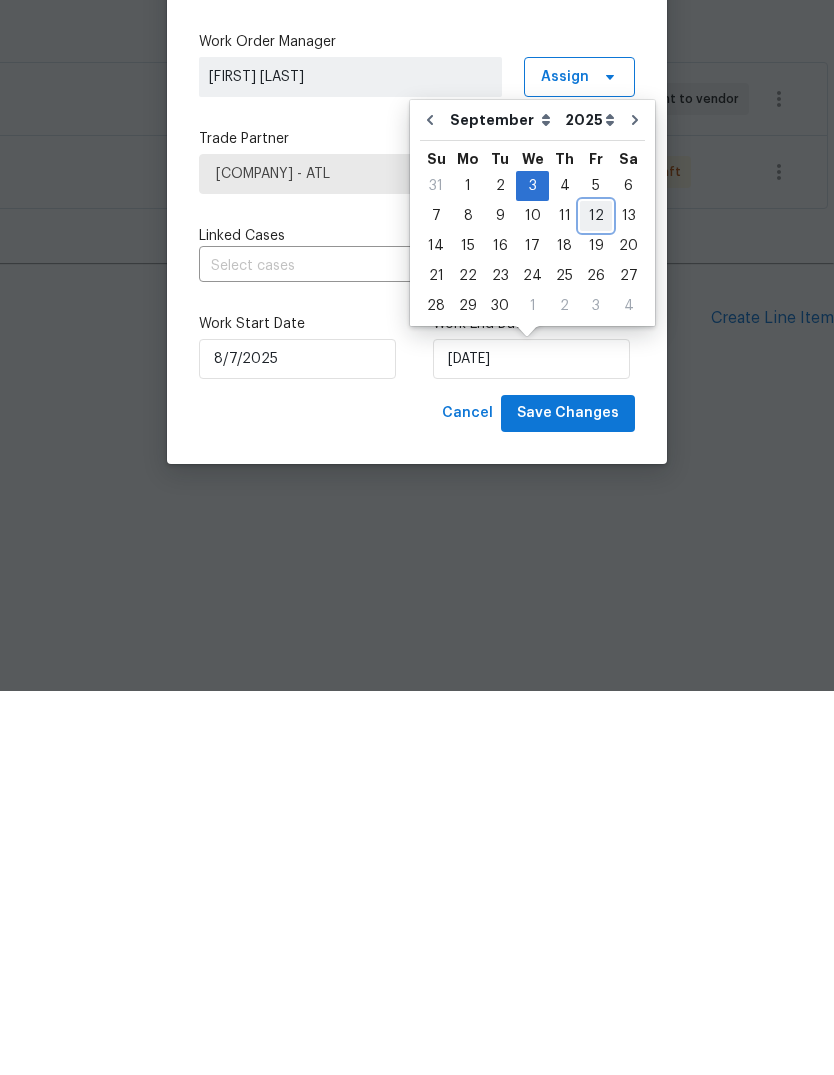 click on "12" at bounding box center (596, 600) 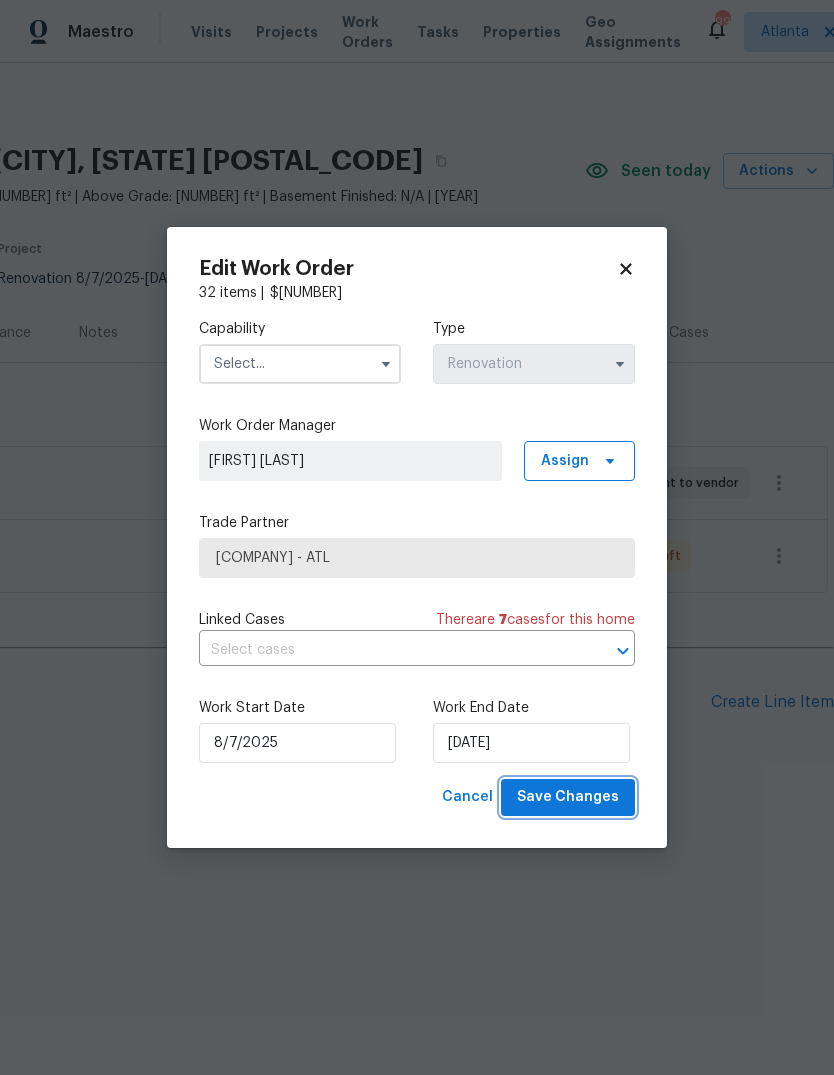 click on "Save Changes" at bounding box center (568, 797) 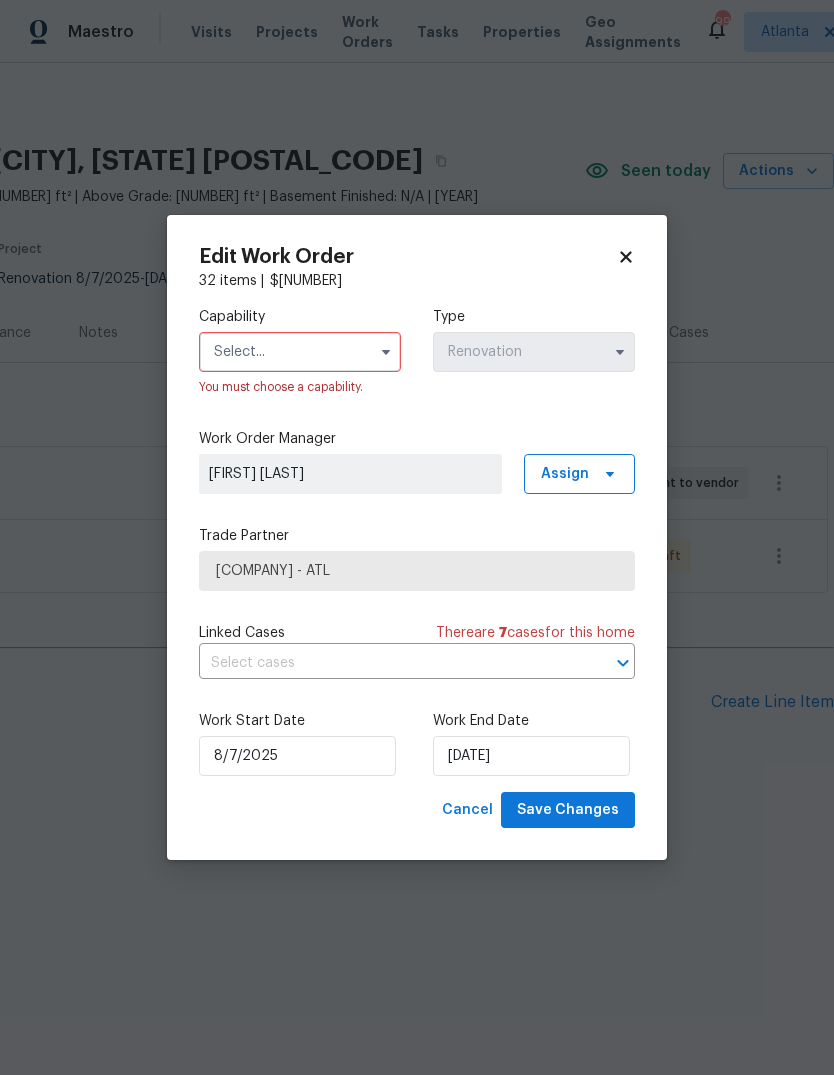 click at bounding box center (300, 352) 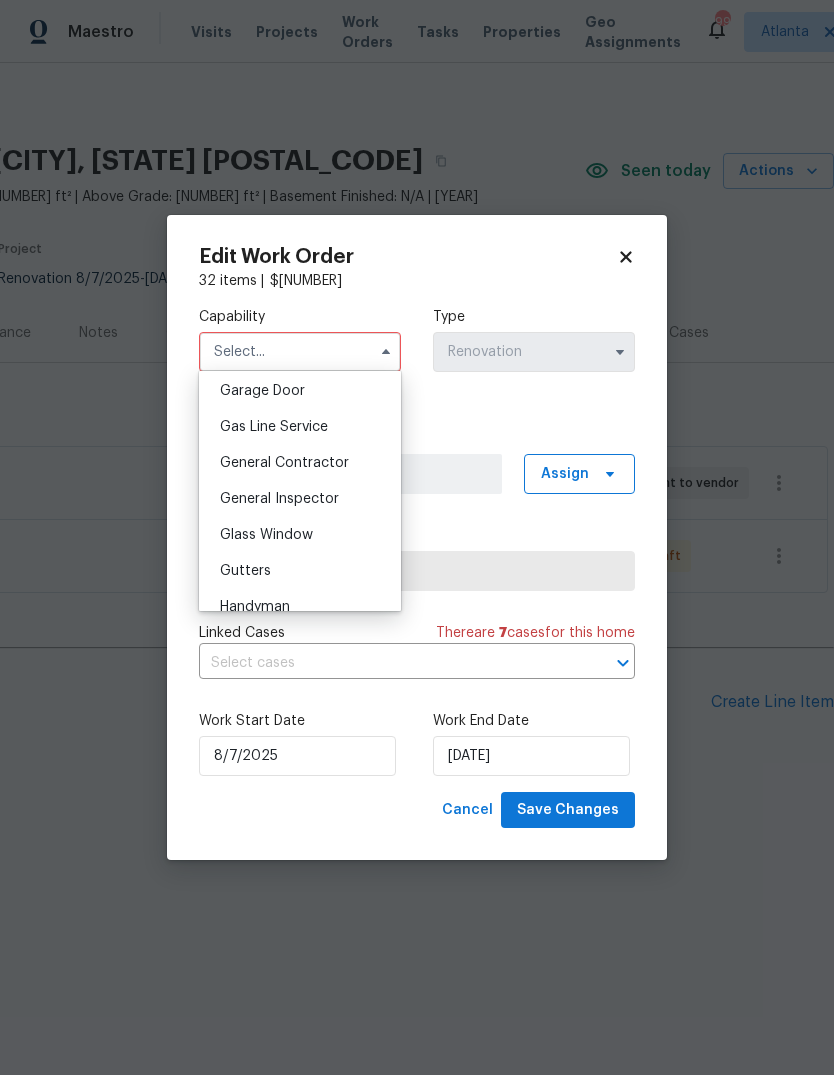 scroll, scrollTop: 902, scrollLeft: 0, axis: vertical 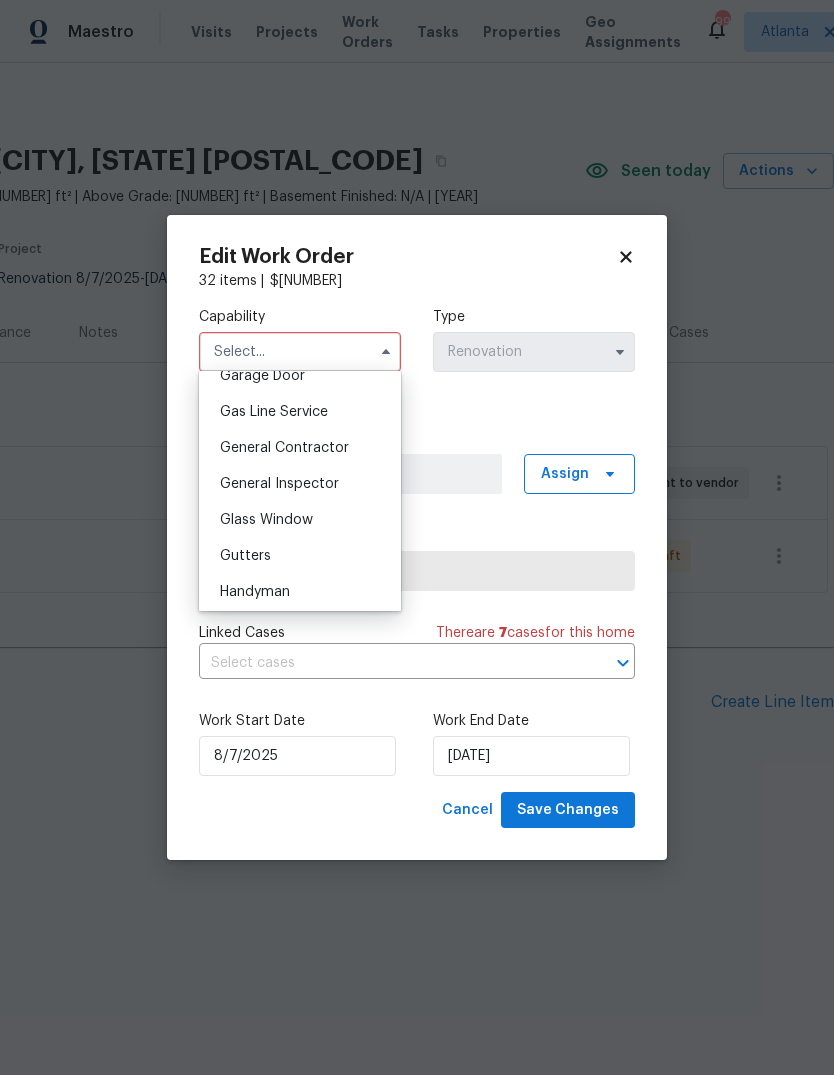 click on "General Contractor" at bounding box center (284, 448) 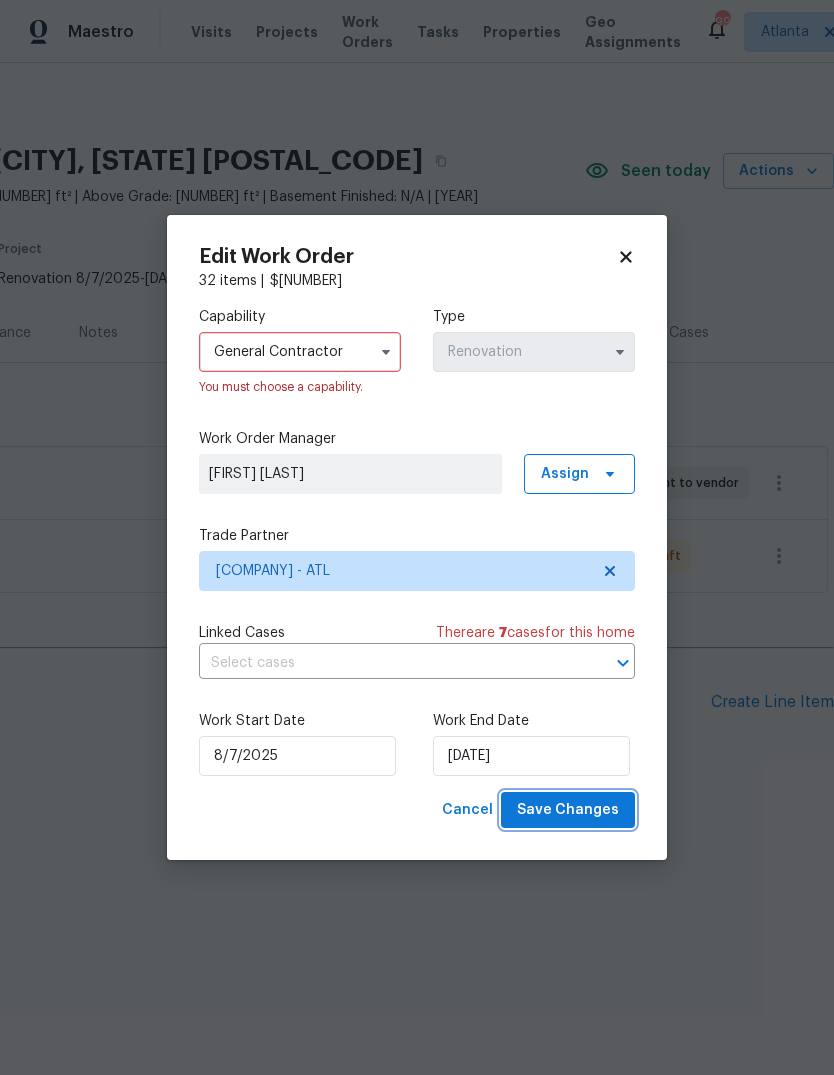 click on "Save Changes" at bounding box center (568, 810) 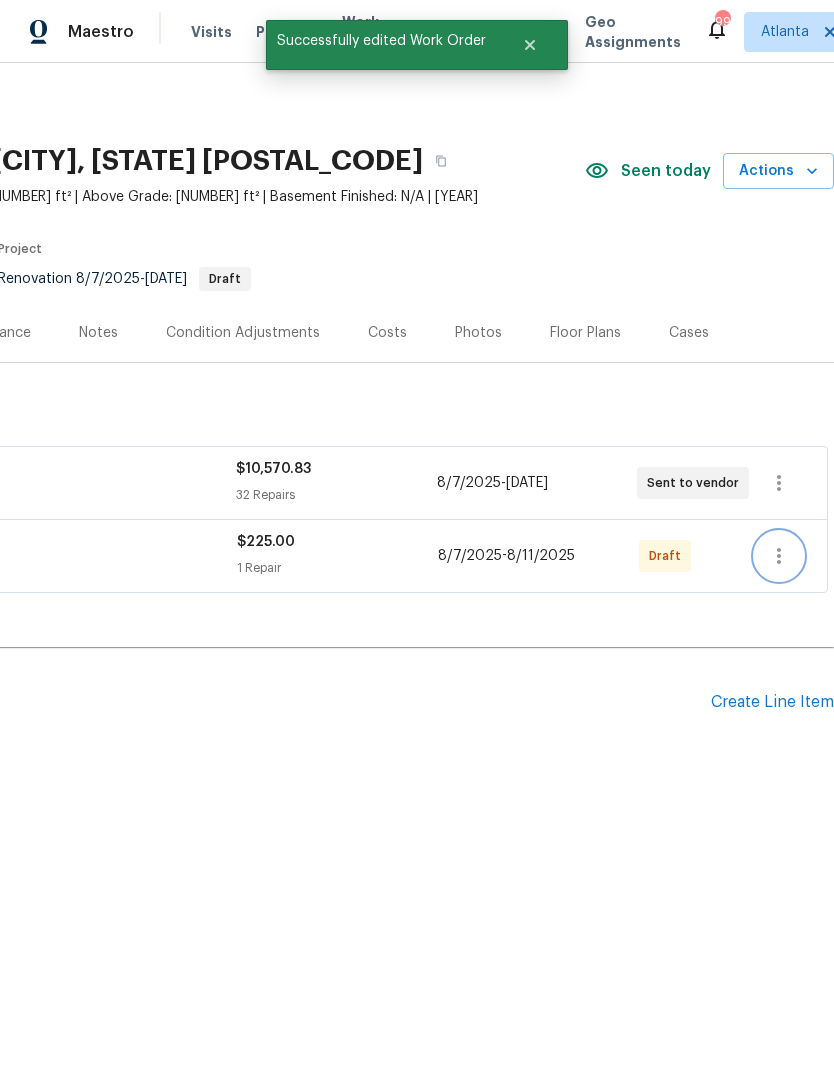 click 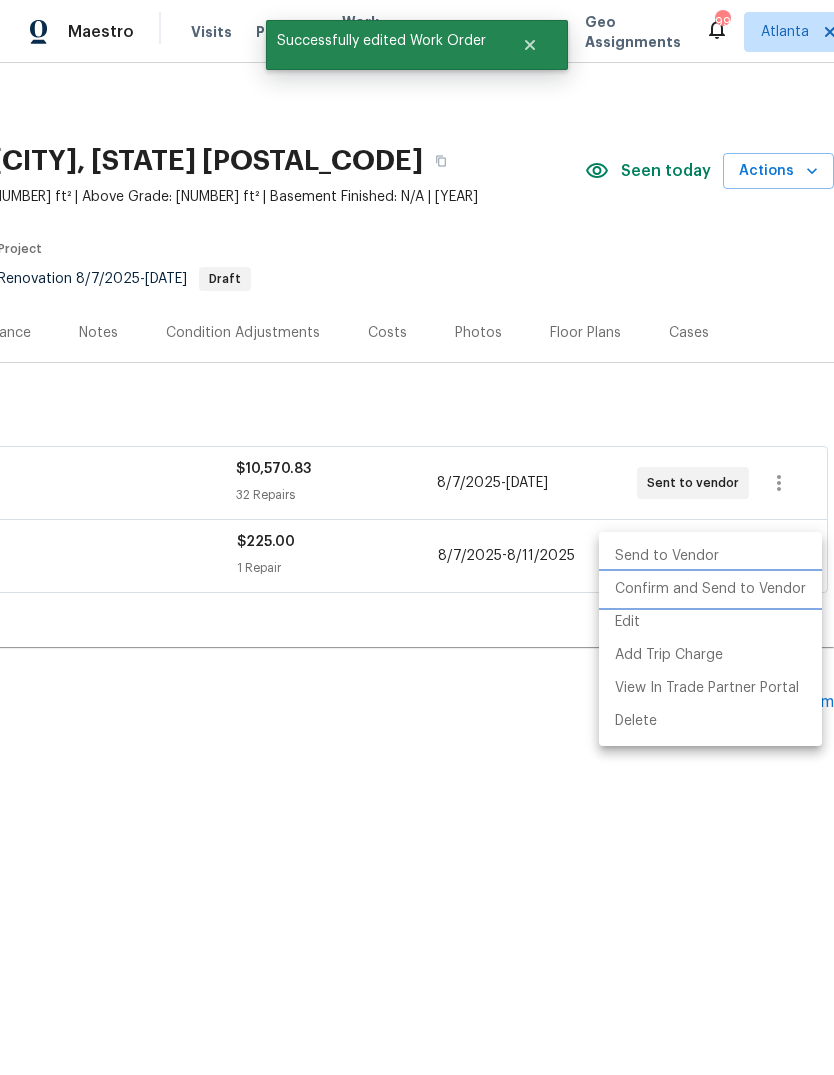 click on "Confirm and Send to Vendor" at bounding box center (710, 589) 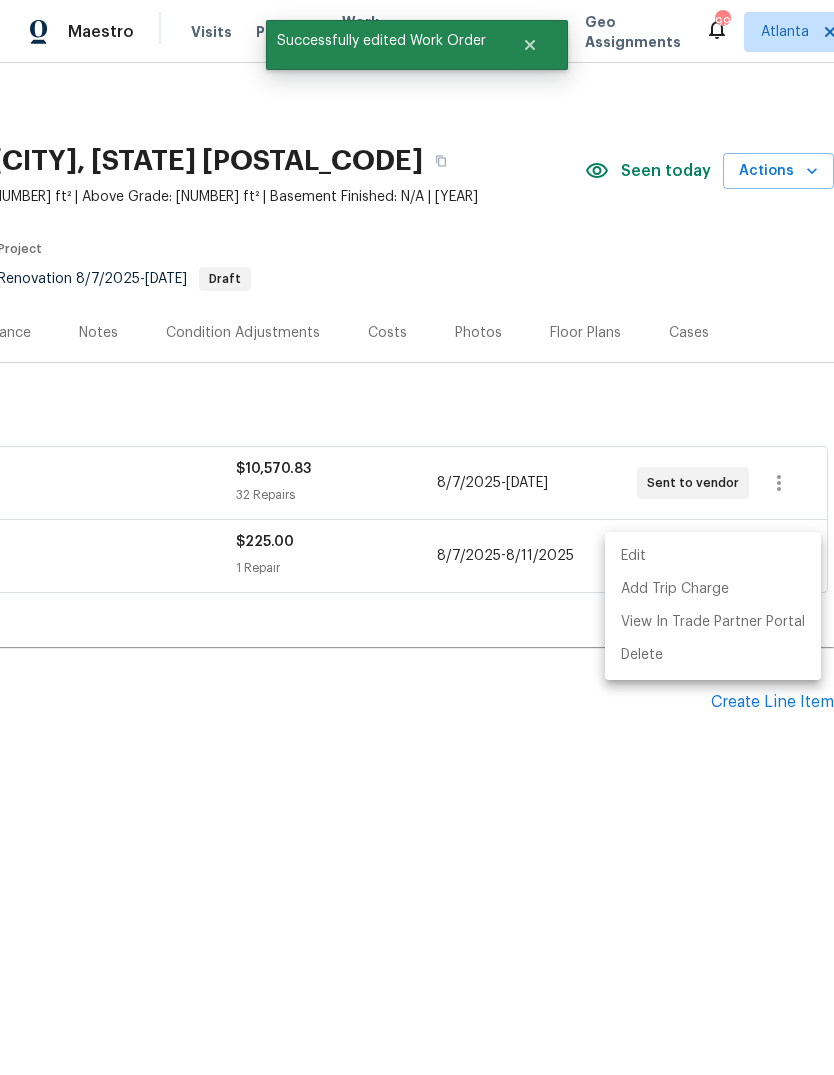 click at bounding box center (417, 537) 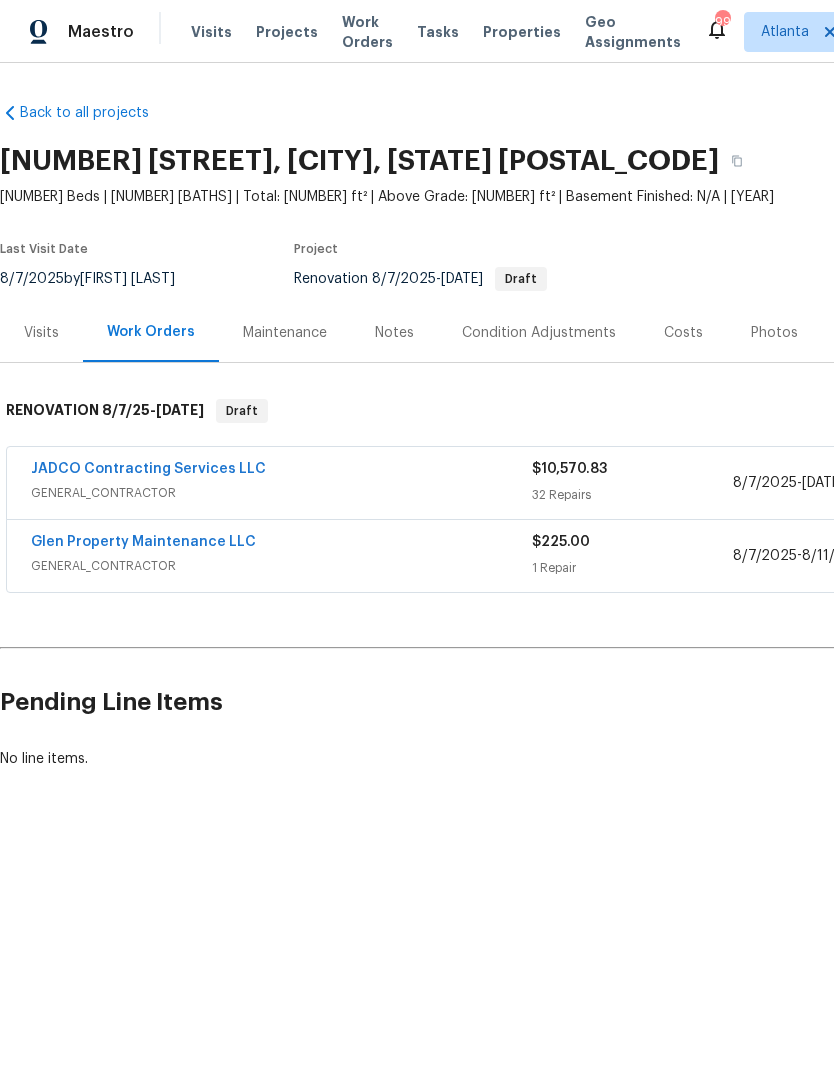 scroll, scrollTop: 0, scrollLeft: 0, axis: both 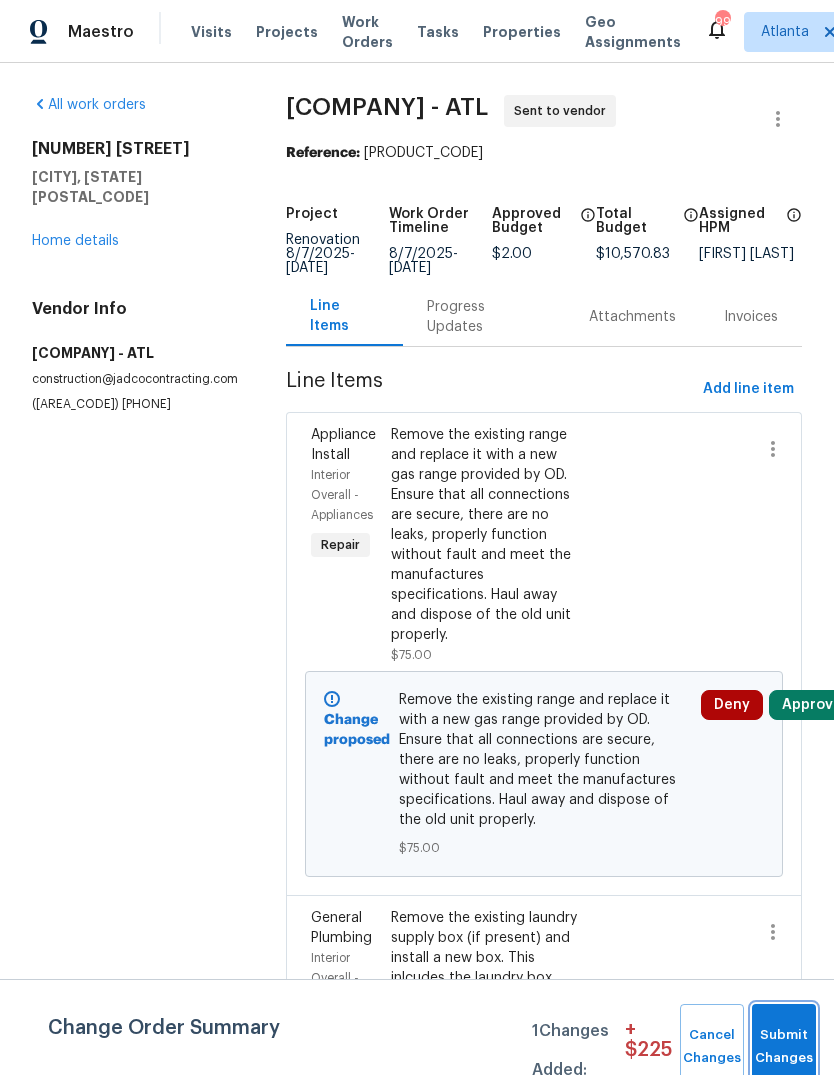 click on "Submit Changes" at bounding box center [784, 1047] 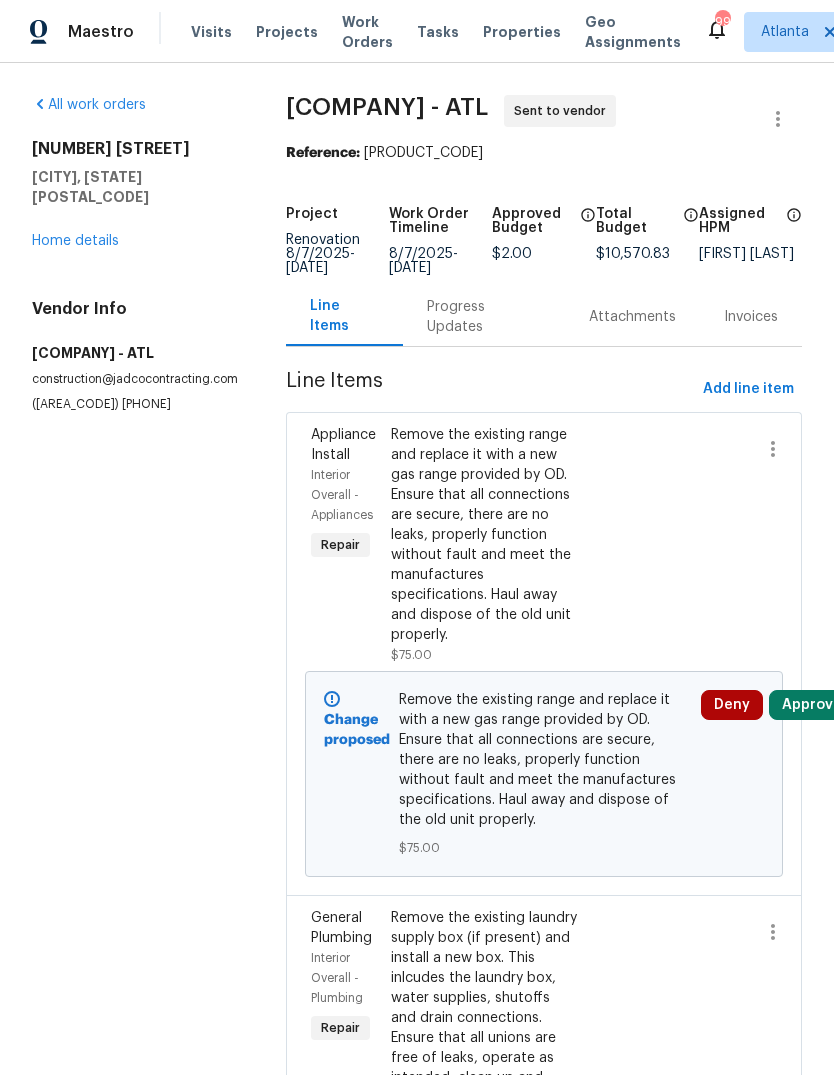 click on "Home details" at bounding box center [75, 241] 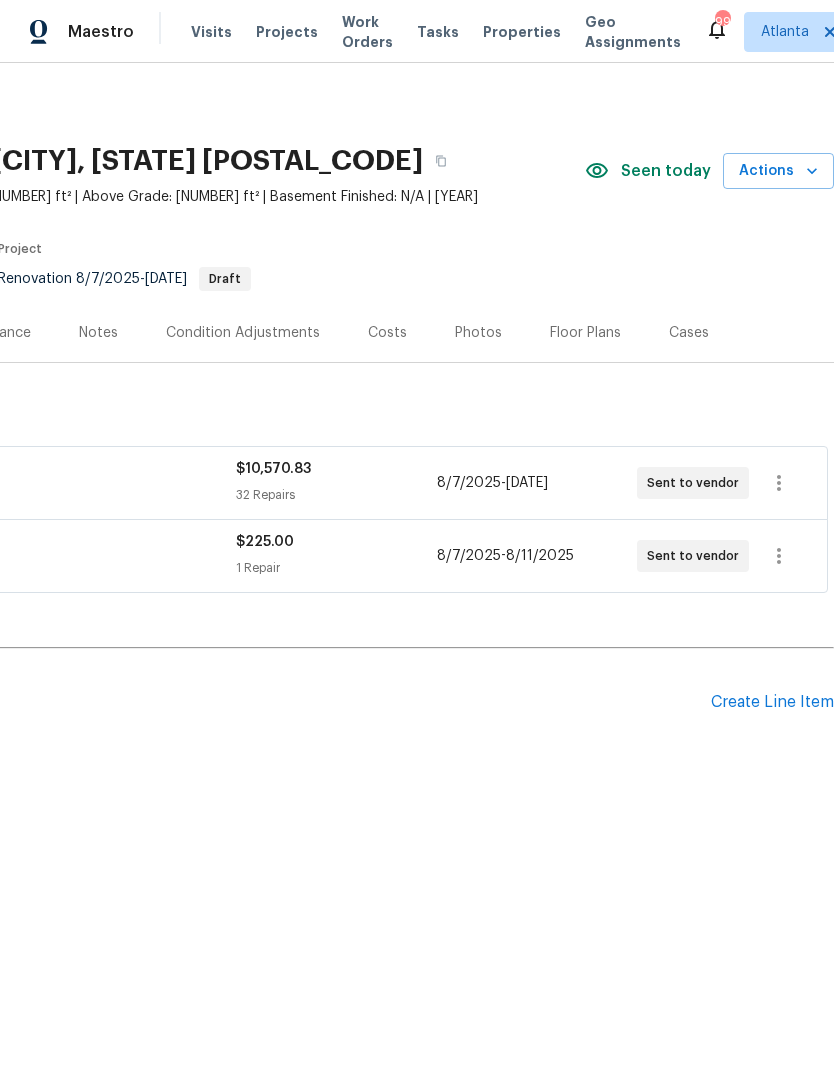scroll, scrollTop: 0, scrollLeft: 296, axis: horizontal 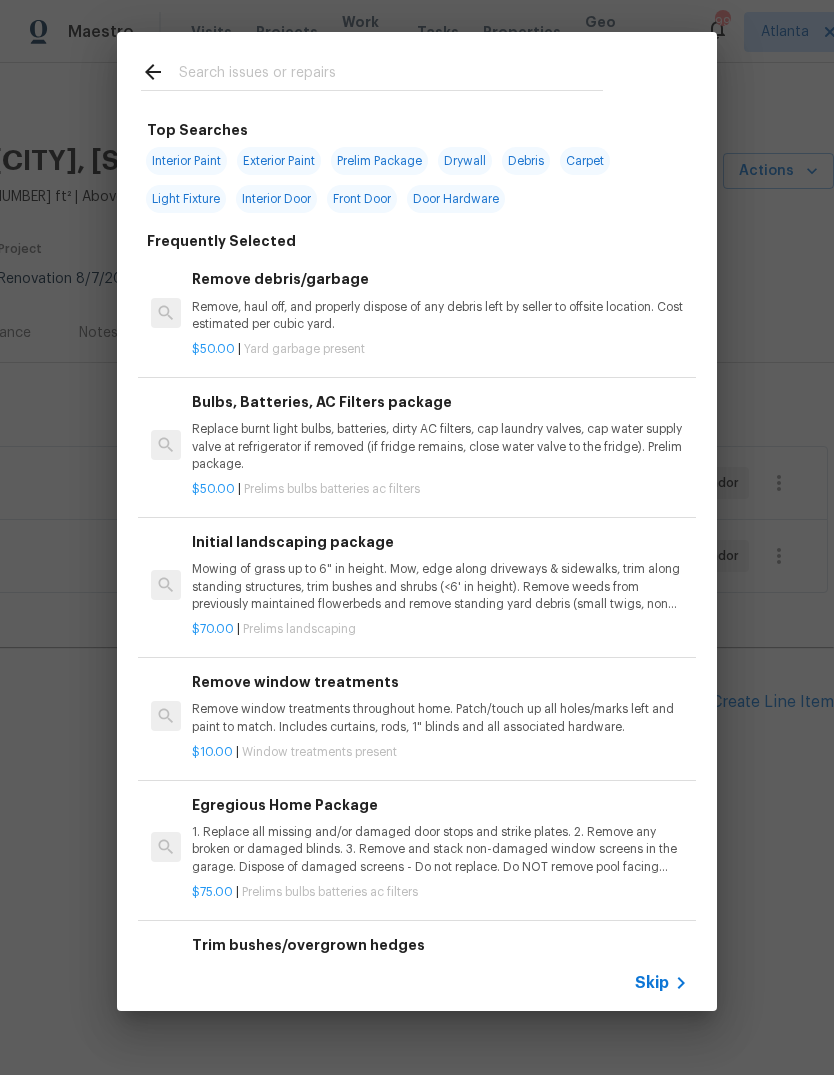 click at bounding box center (391, 75) 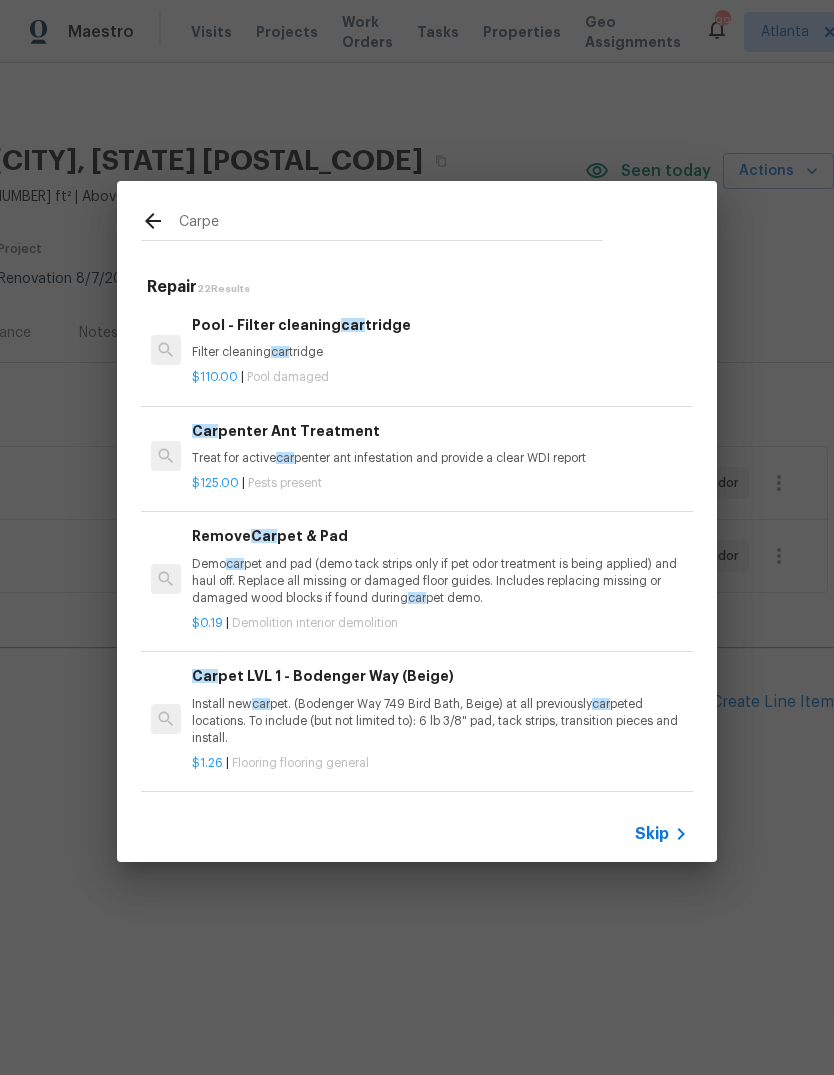 type on "Carpet" 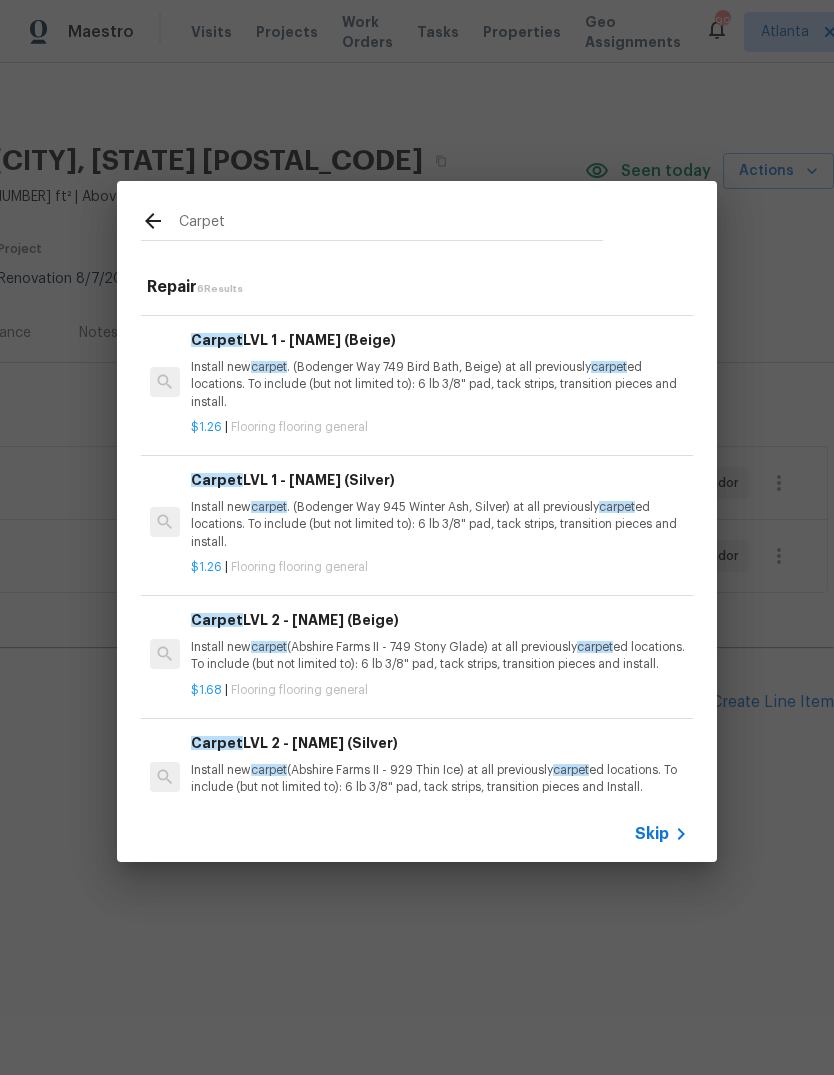 scroll, scrollTop: 125, scrollLeft: 3, axis: both 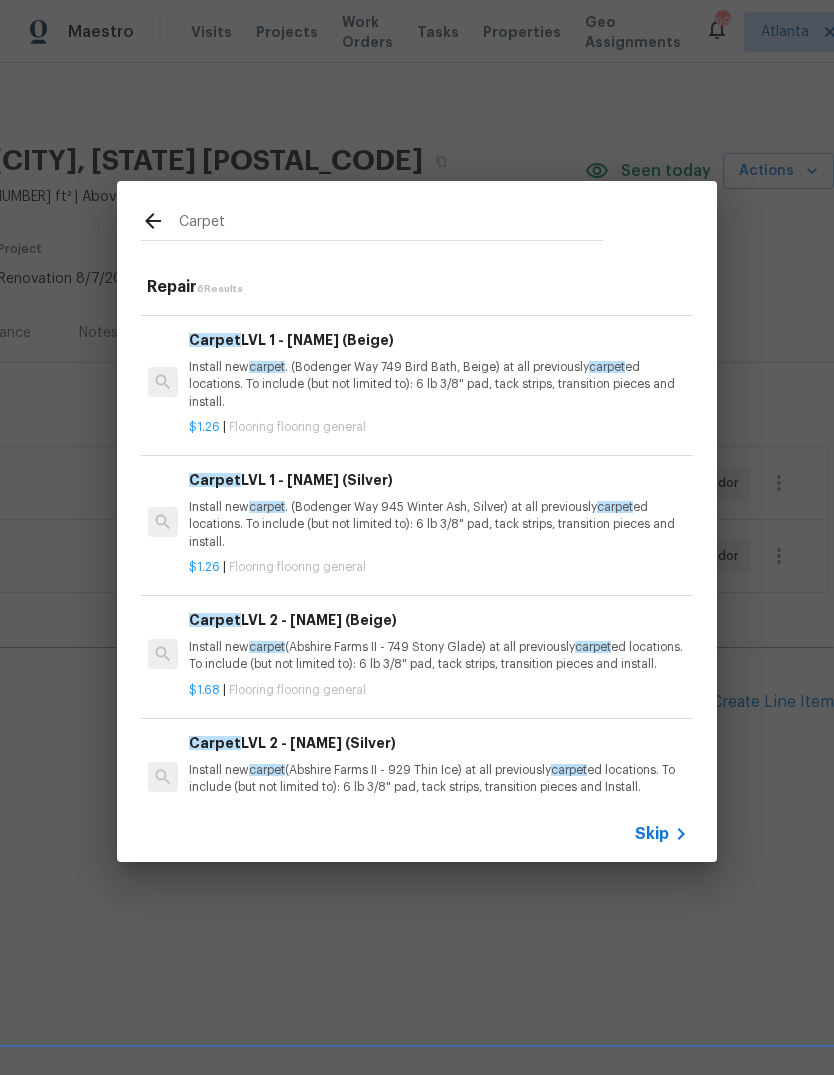 click on "Install new  carpet . (Bodenger Way 945 Winter Ash, Silver) at all previously  carpet ed locations. To include (but not limited to): 6 lb 3/8" pad, tack strips, transition pieces and install." at bounding box center [437, 524] 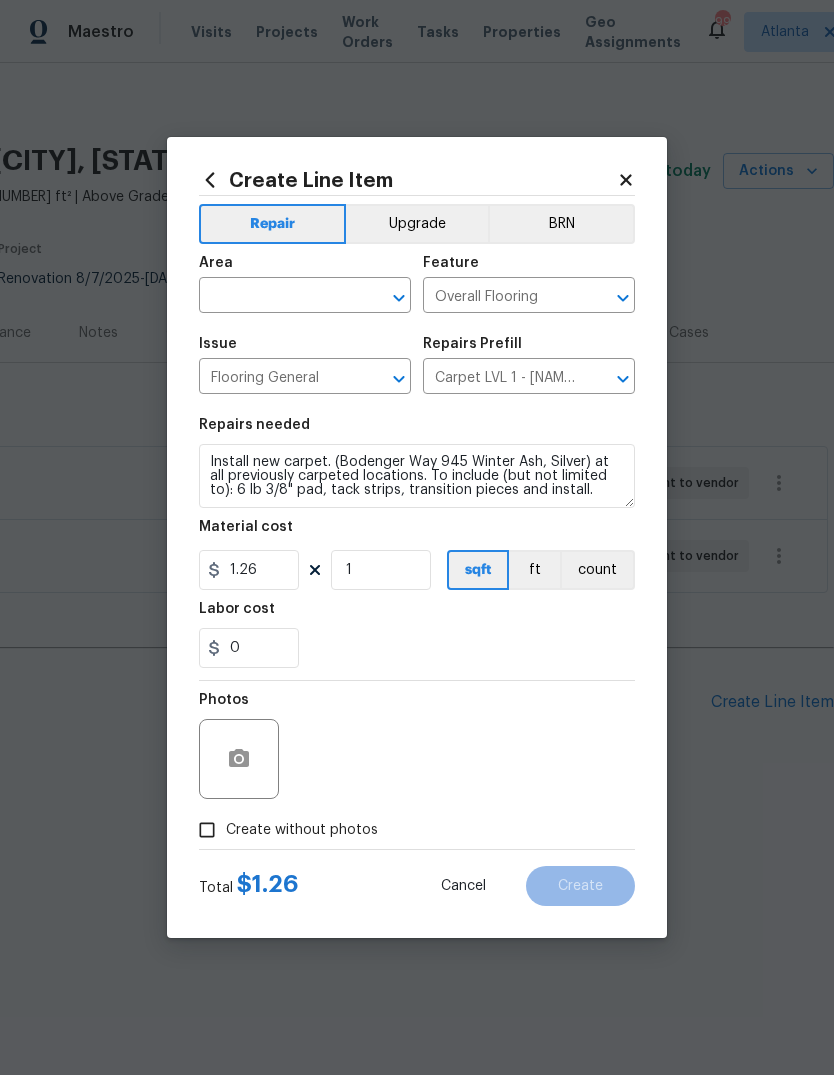 click at bounding box center (277, 297) 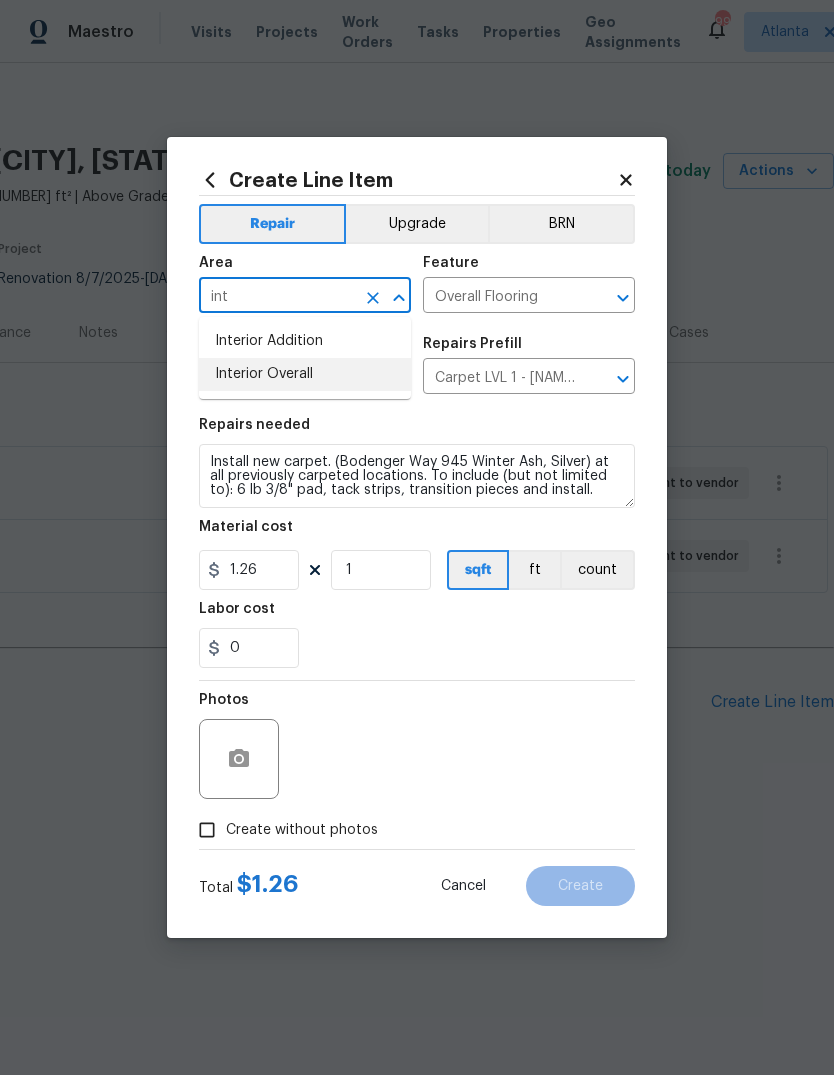 click on "Interior Overall" at bounding box center (305, 374) 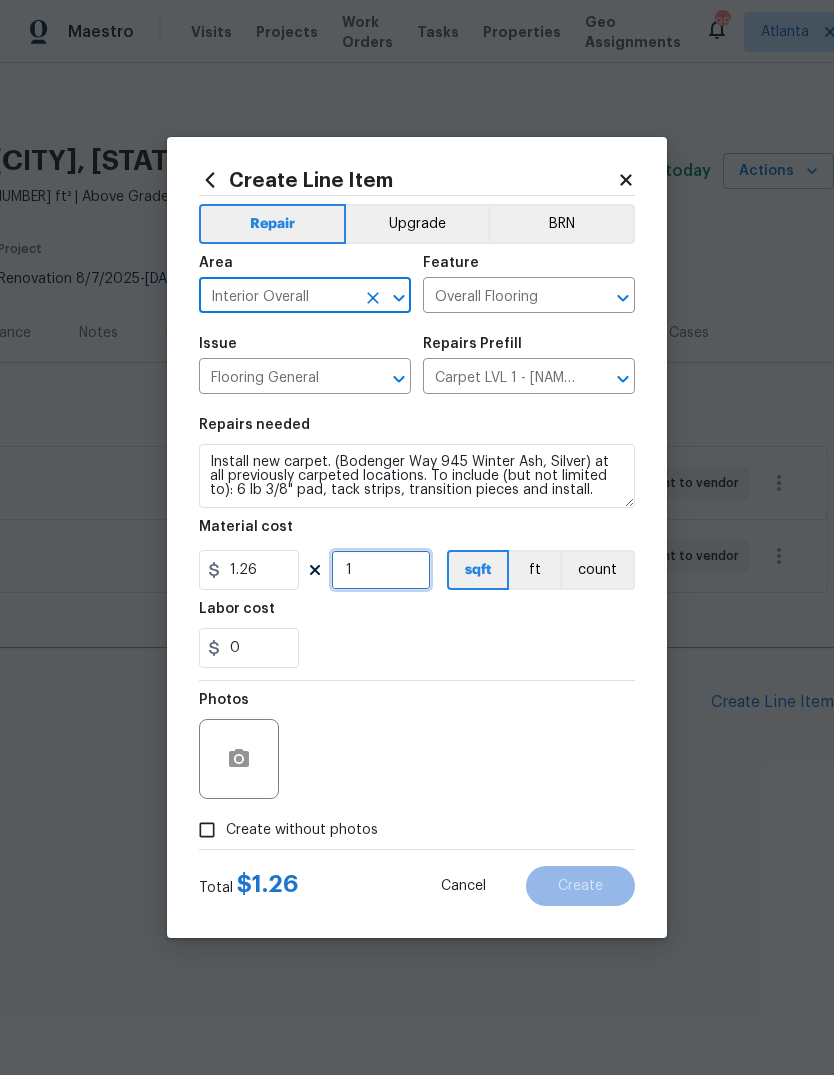 click on "1" at bounding box center (381, 570) 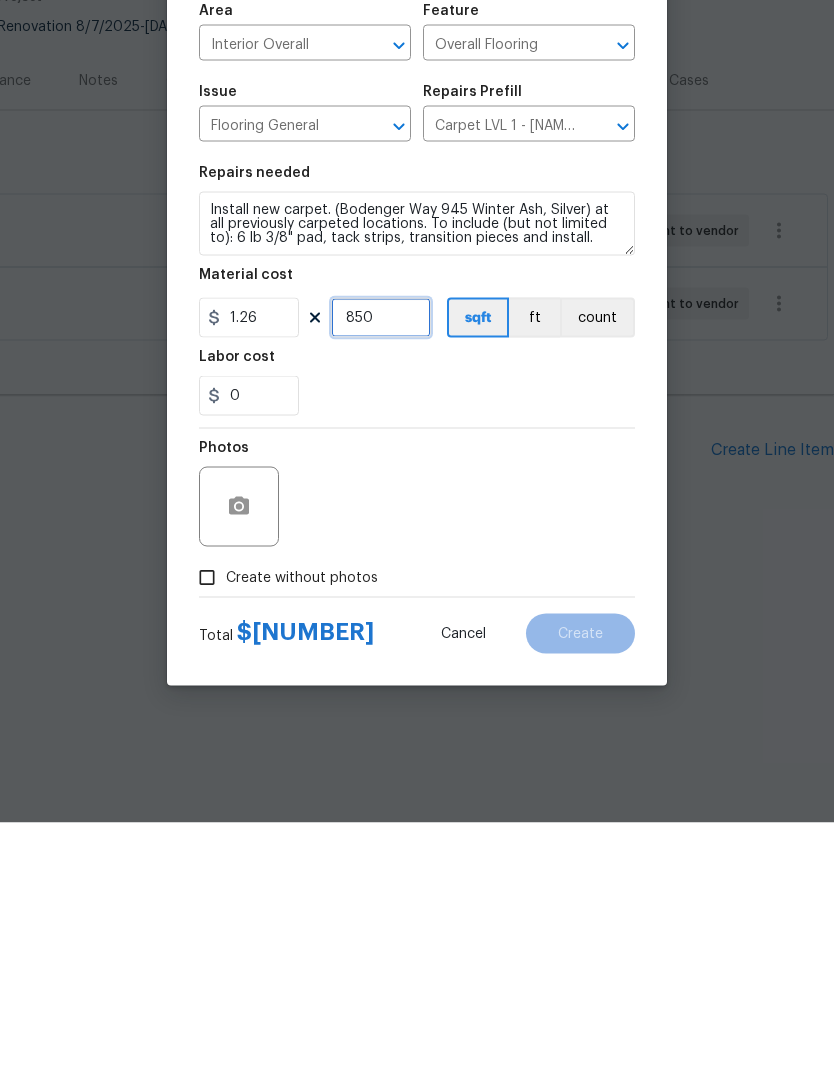 type on "850" 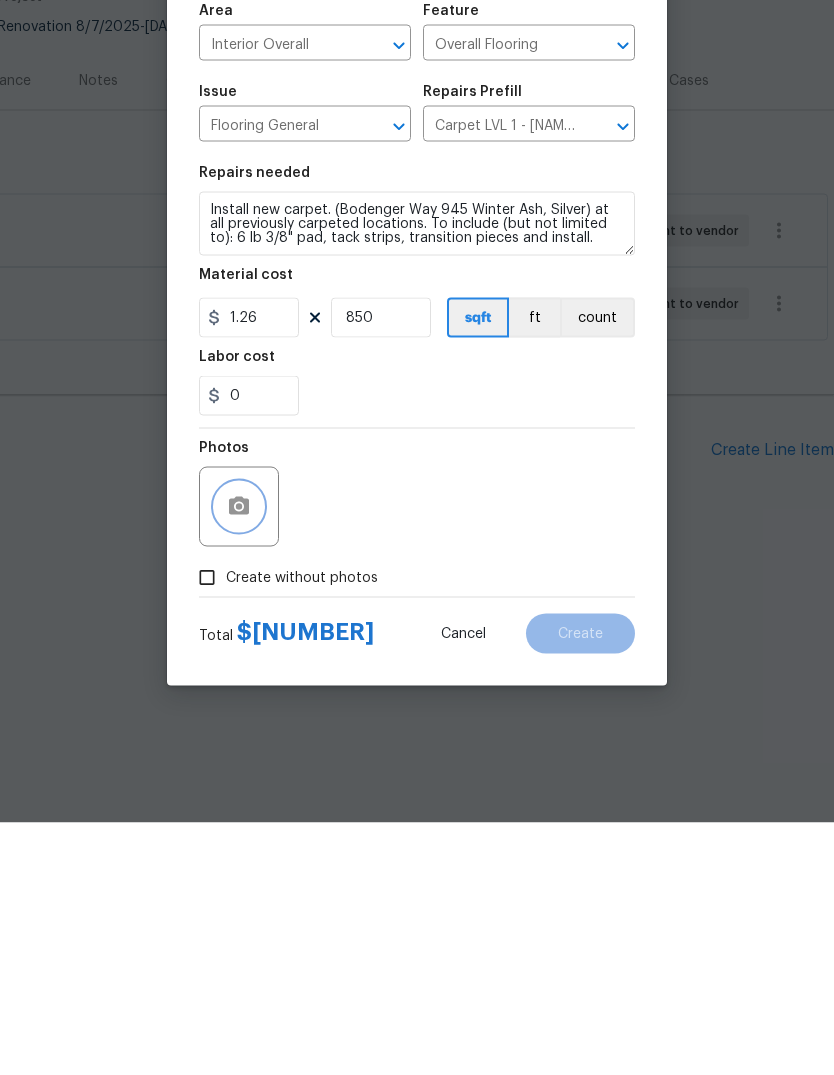 click at bounding box center [239, 759] 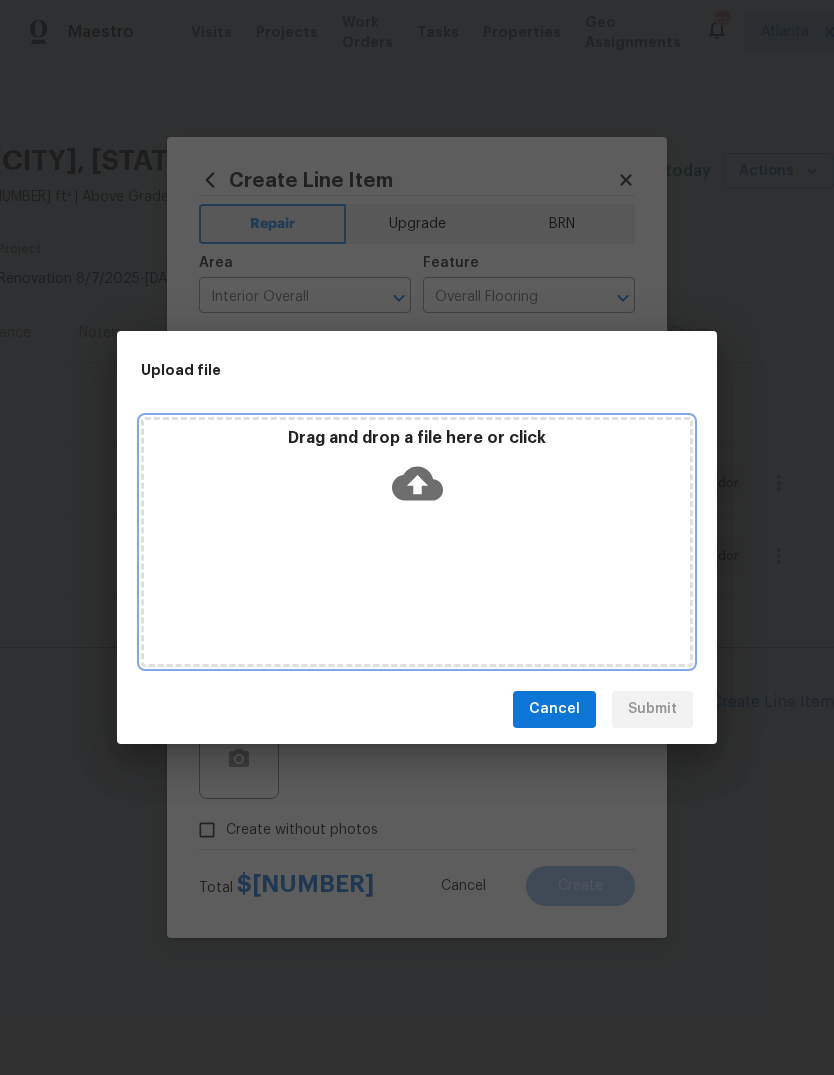 click 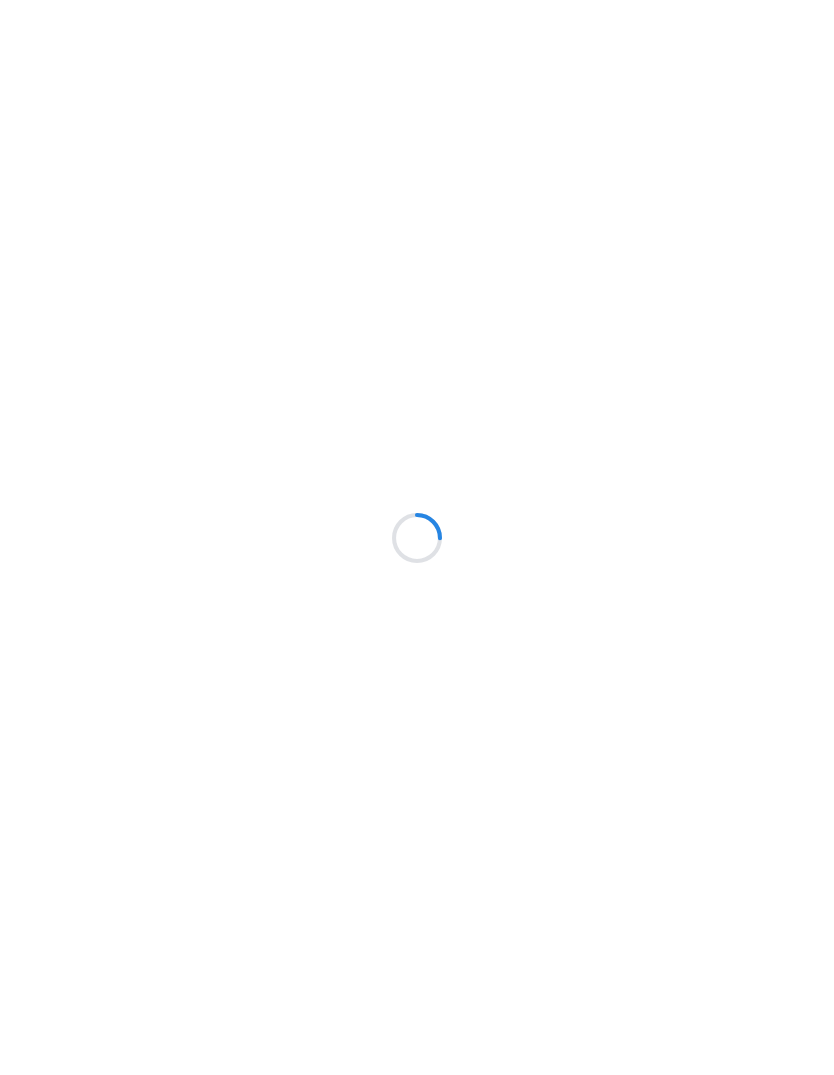 scroll, scrollTop: 0, scrollLeft: 0, axis: both 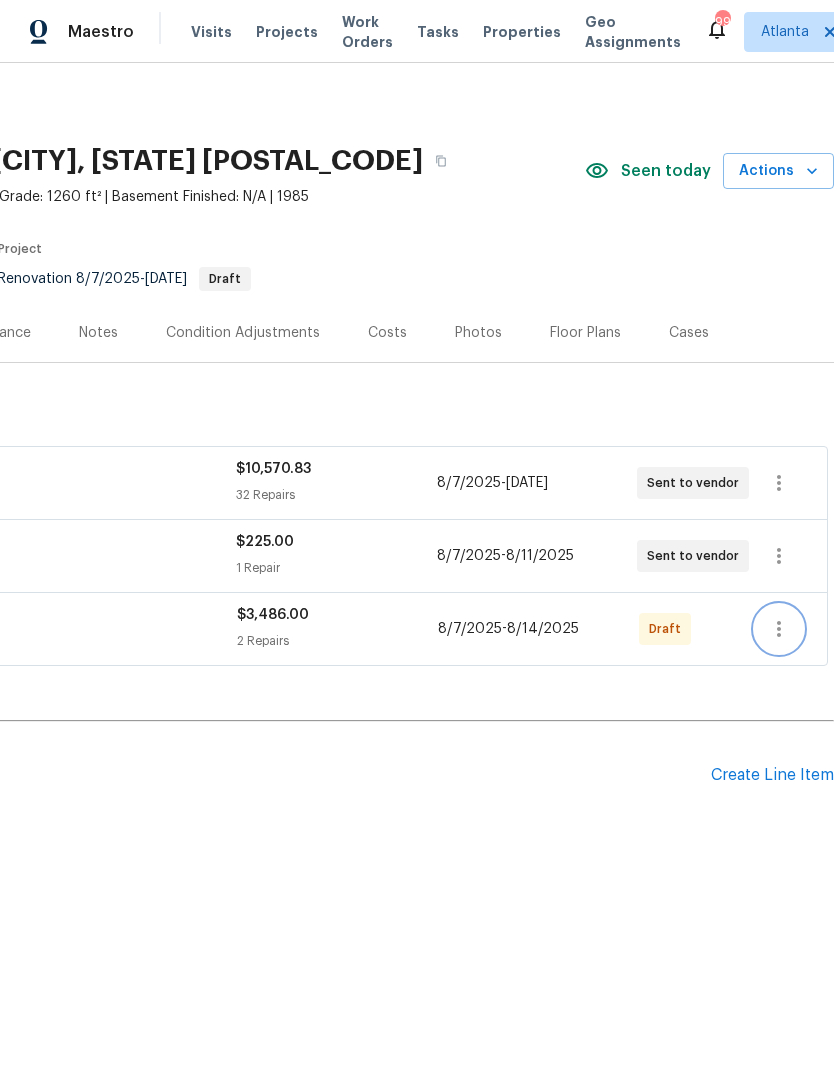 click 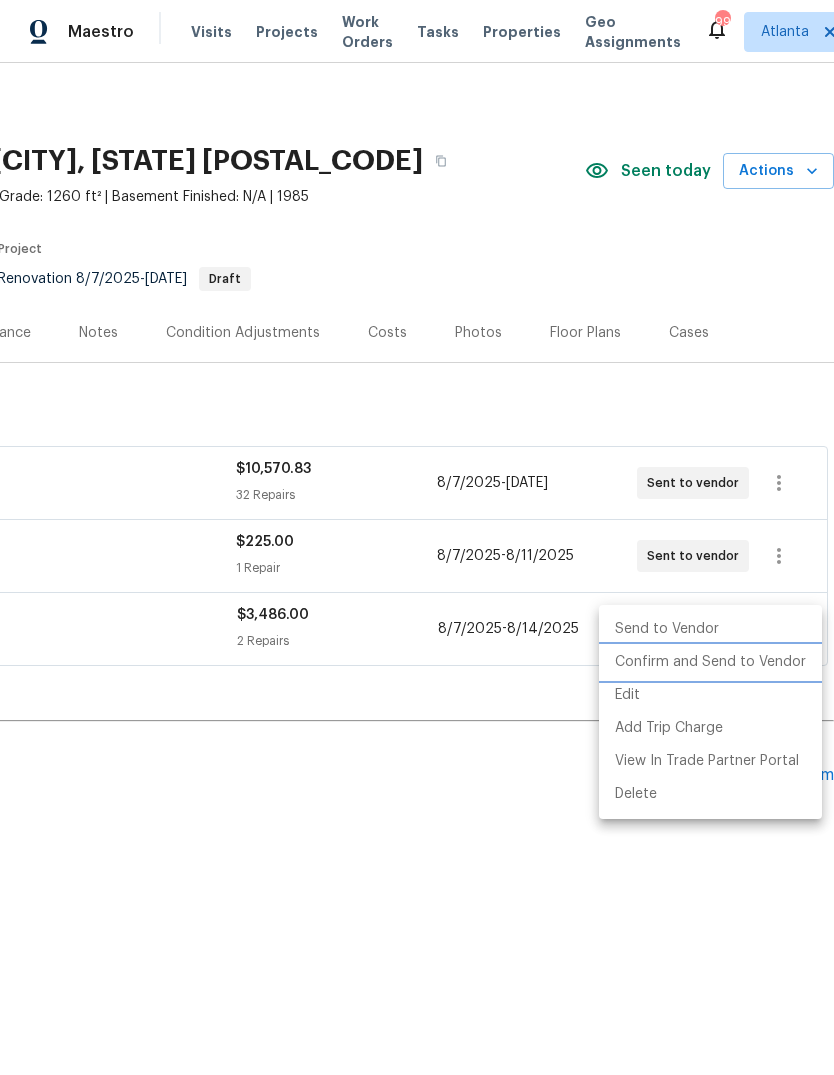 click on "Confirm and Send to Vendor" at bounding box center [710, 662] 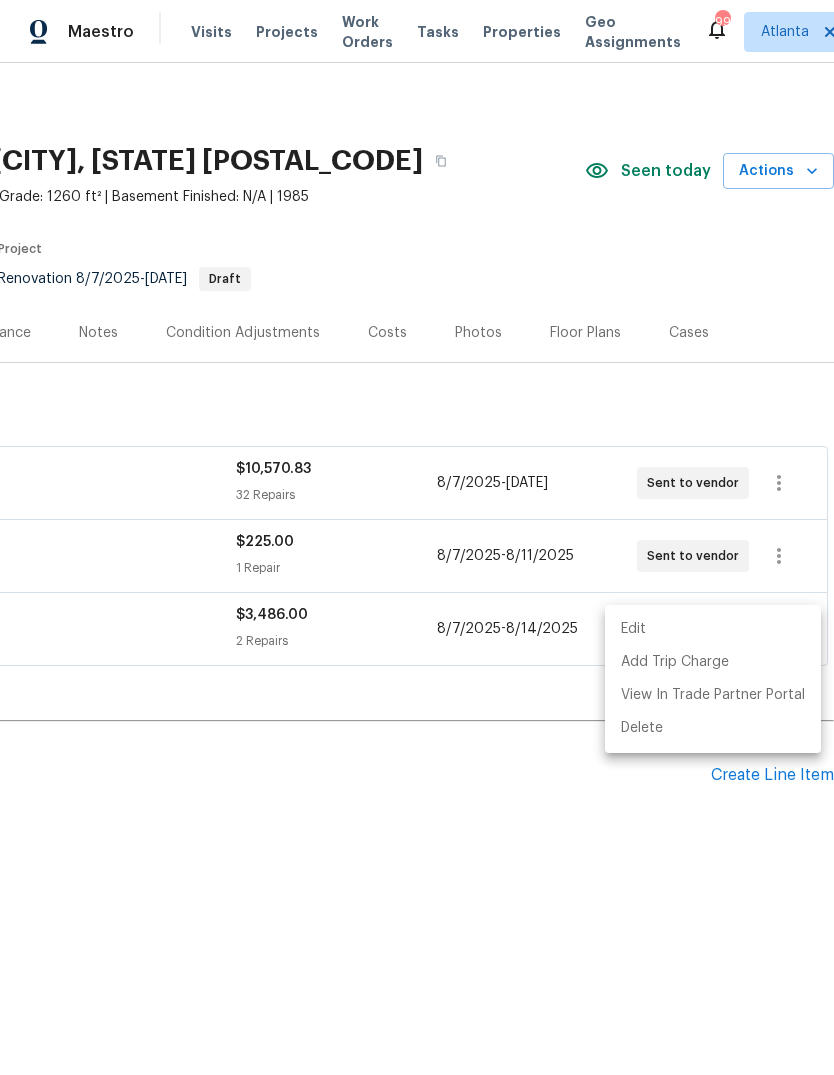 click at bounding box center [417, 537] 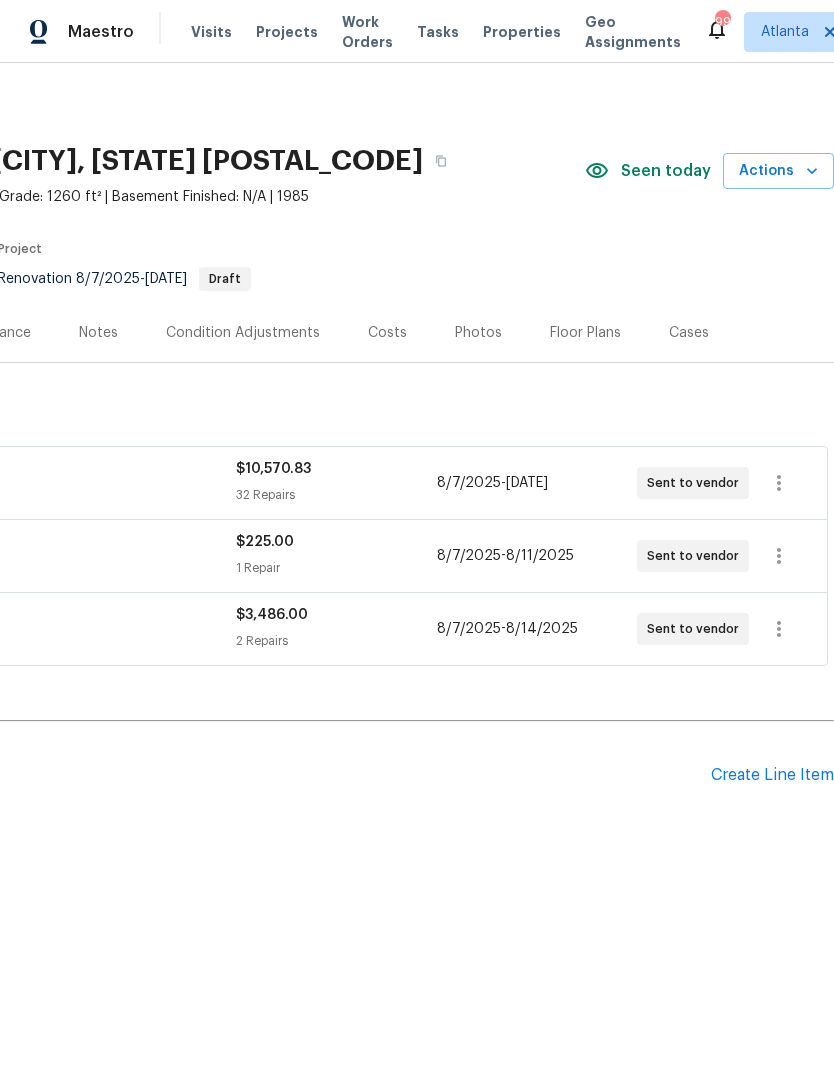 click on "Create Line Item" at bounding box center (772, 775) 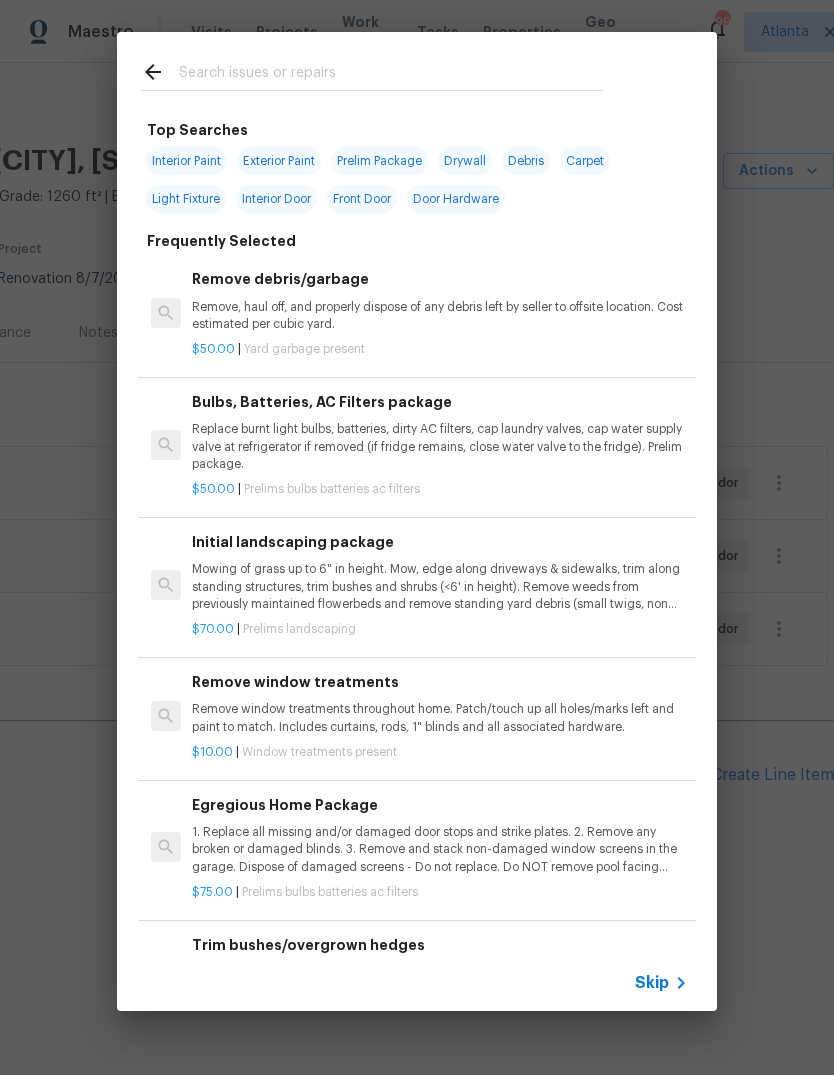 click at bounding box center [391, 75] 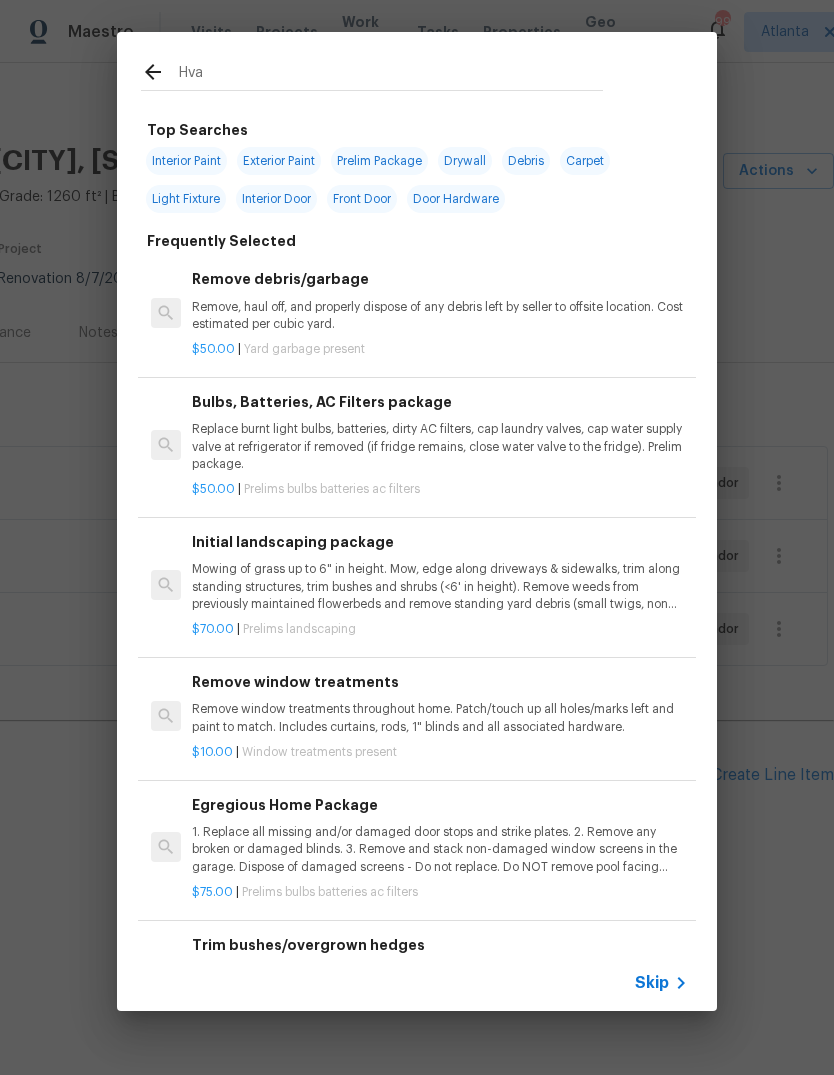 type on "Hvac" 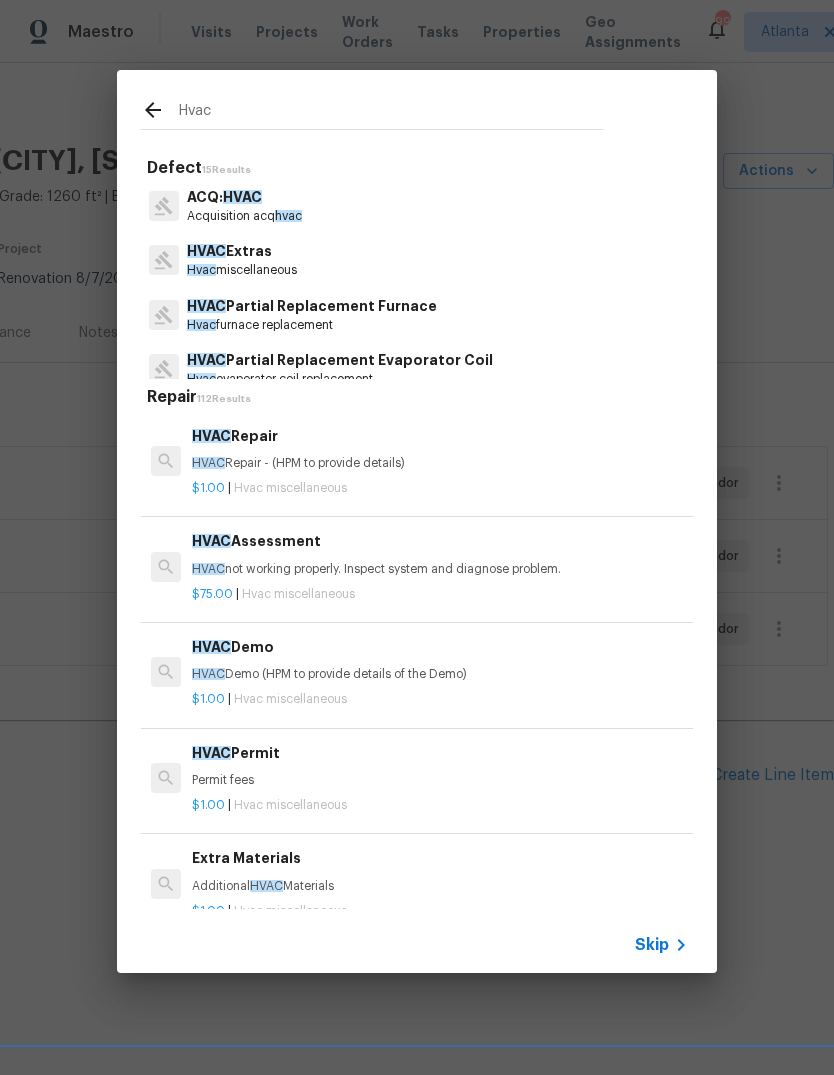 click on "Hvac  miscellaneous" at bounding box center (242, 270) 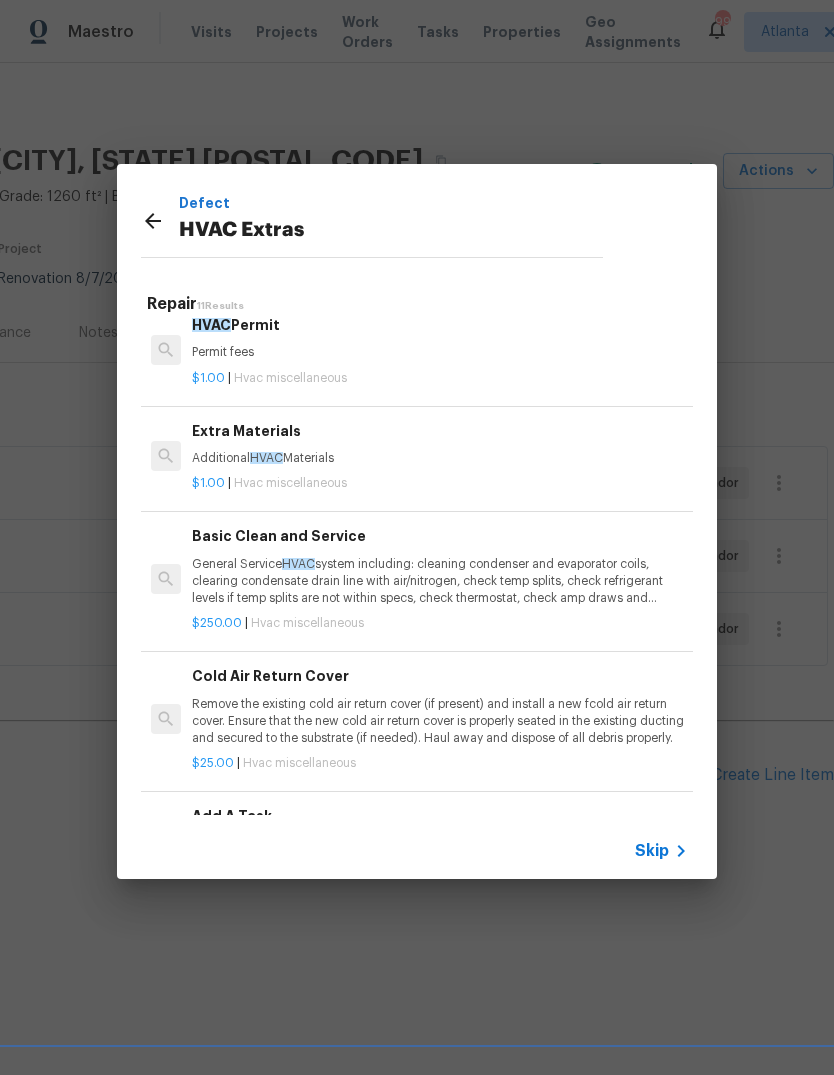 scroll, scrollTop: 335, scrollLeft: 0, axis: vertical 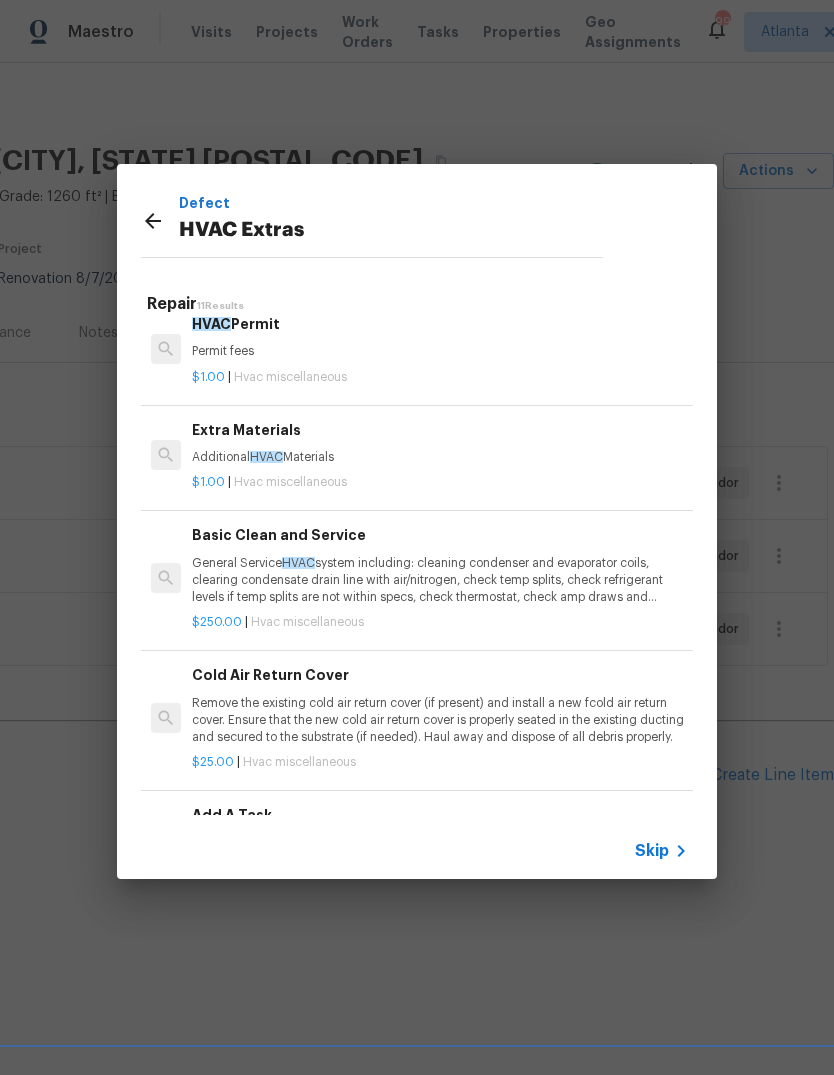 click on "General Service  HVAC  system including: cleaning condenser and evaporator coils, clearing condensate drain line with air/nitrogen, check temp splits, check refrigerant levels if temp splits are not within specs, check thermostat, check amp draws and confirm they are within manufacturer specifications - Overall condition of the unit should ensure proper temp splits." at bounding box center (440, 580) 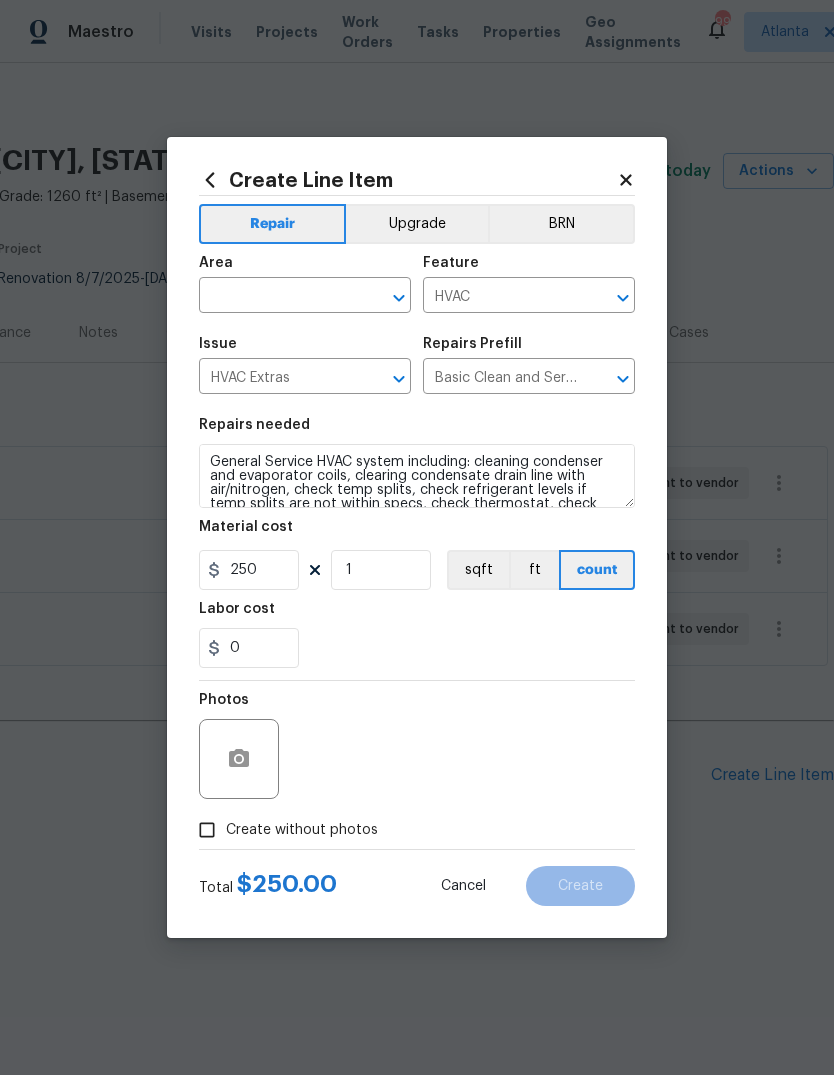 click at bounding box center [277, 297] 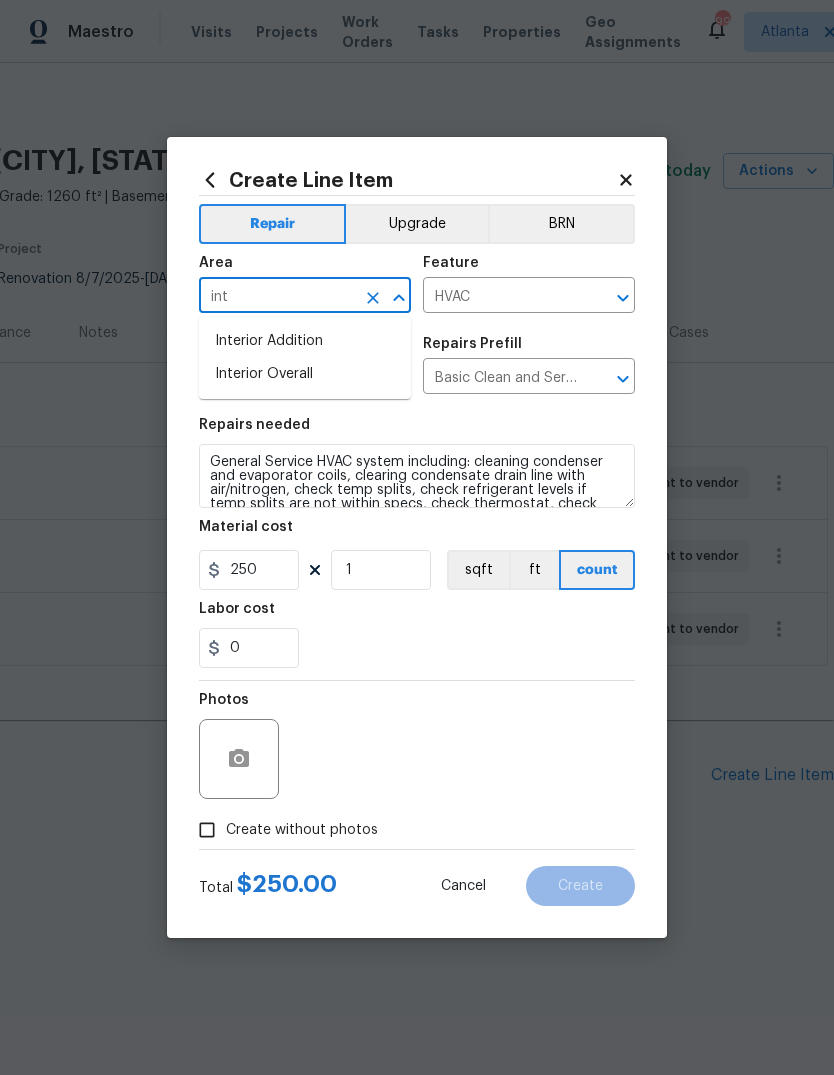 click on "Interior Overall" at bounding box center (305, 374) 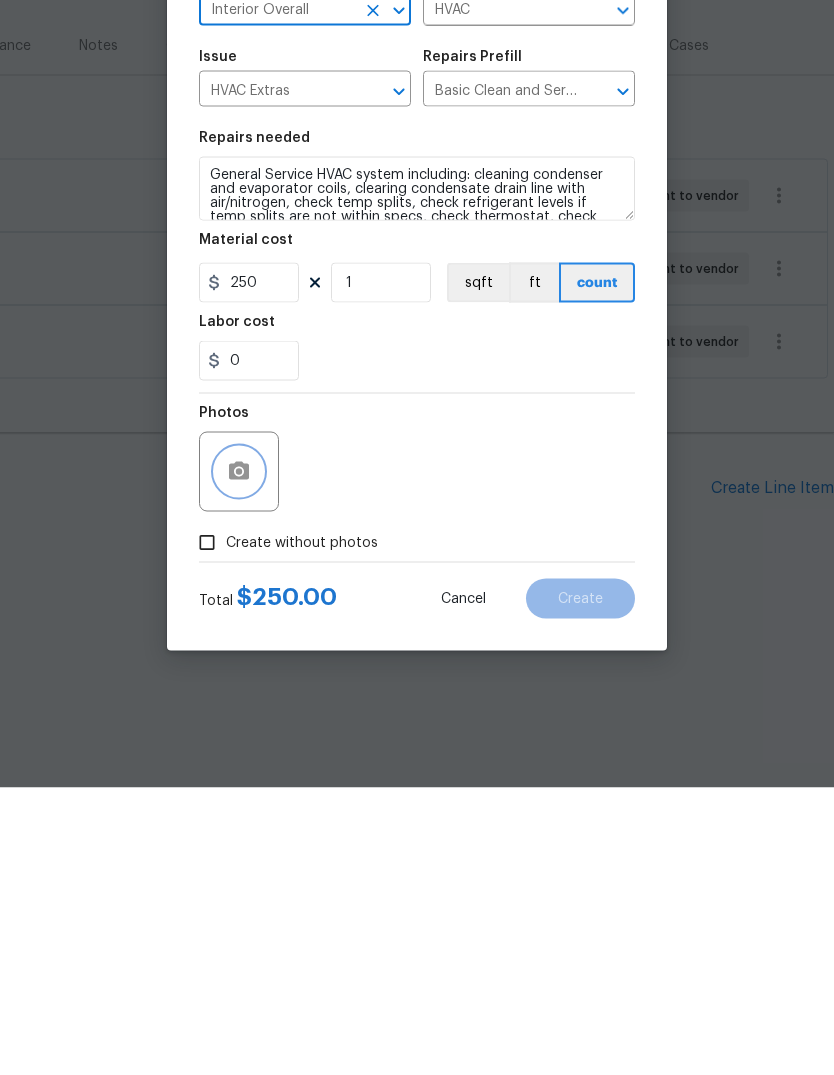 click at bounding box center [239, 759] 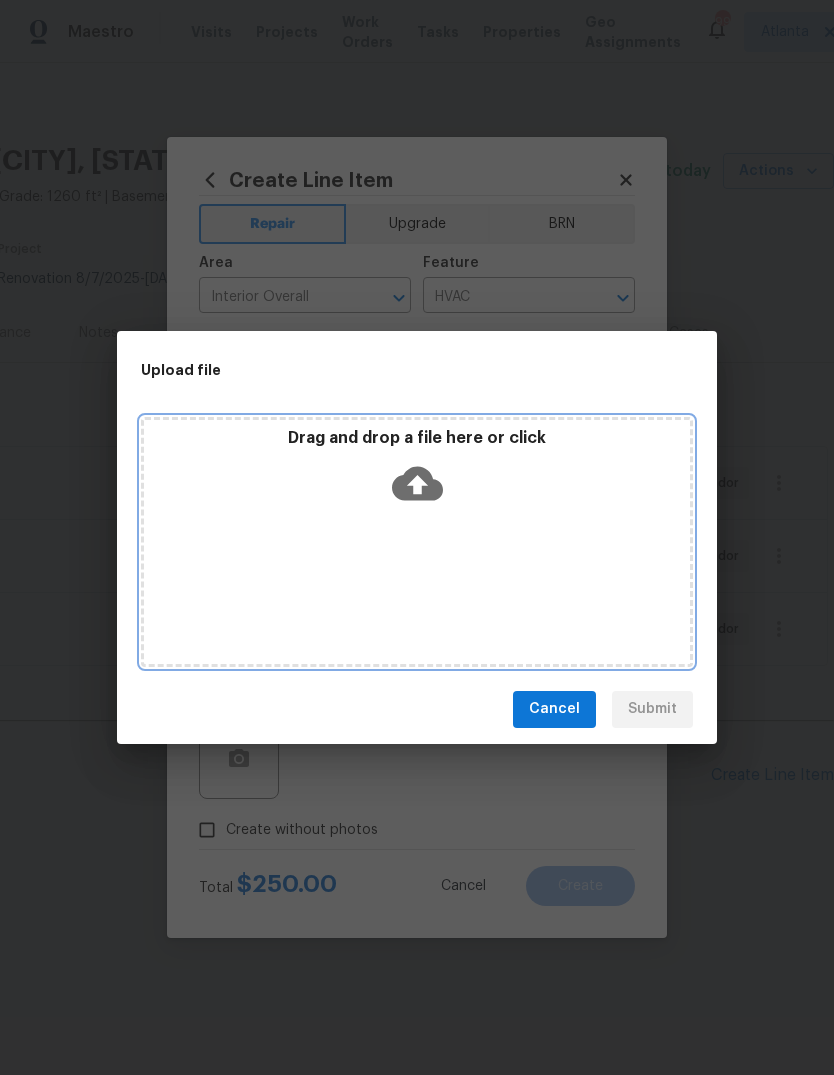 click 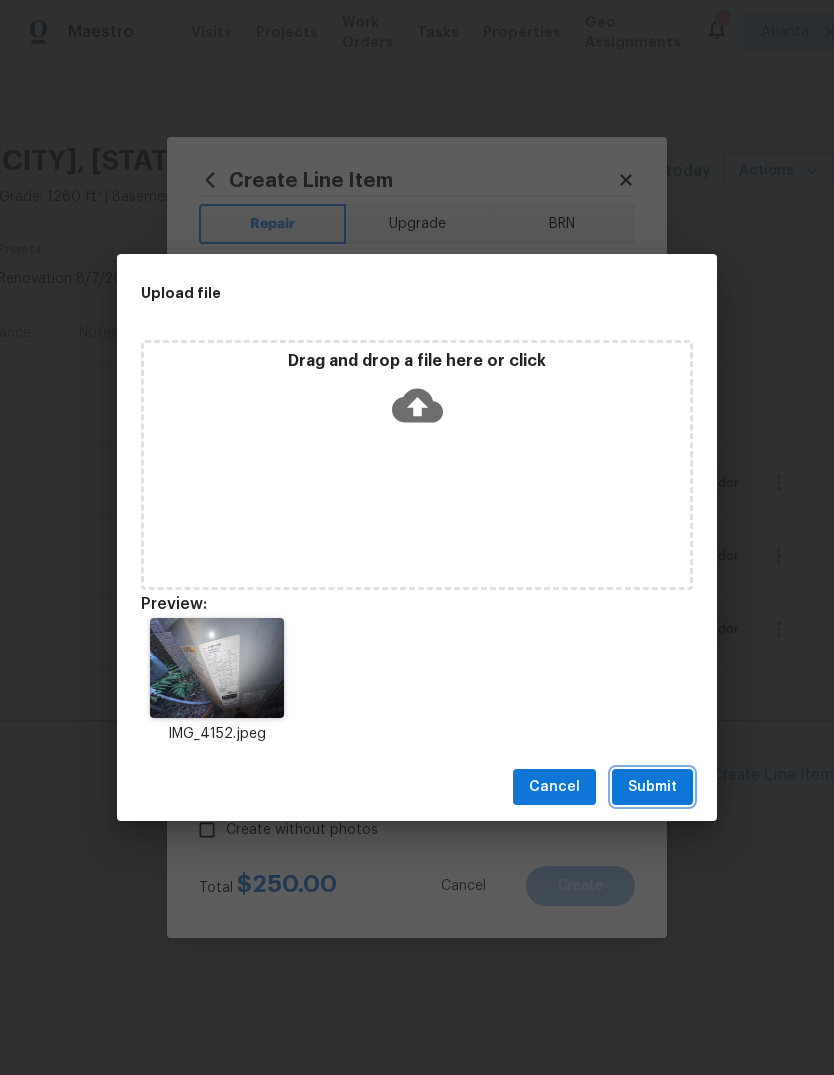 click on "Submit" at bounding box center [652, 787] 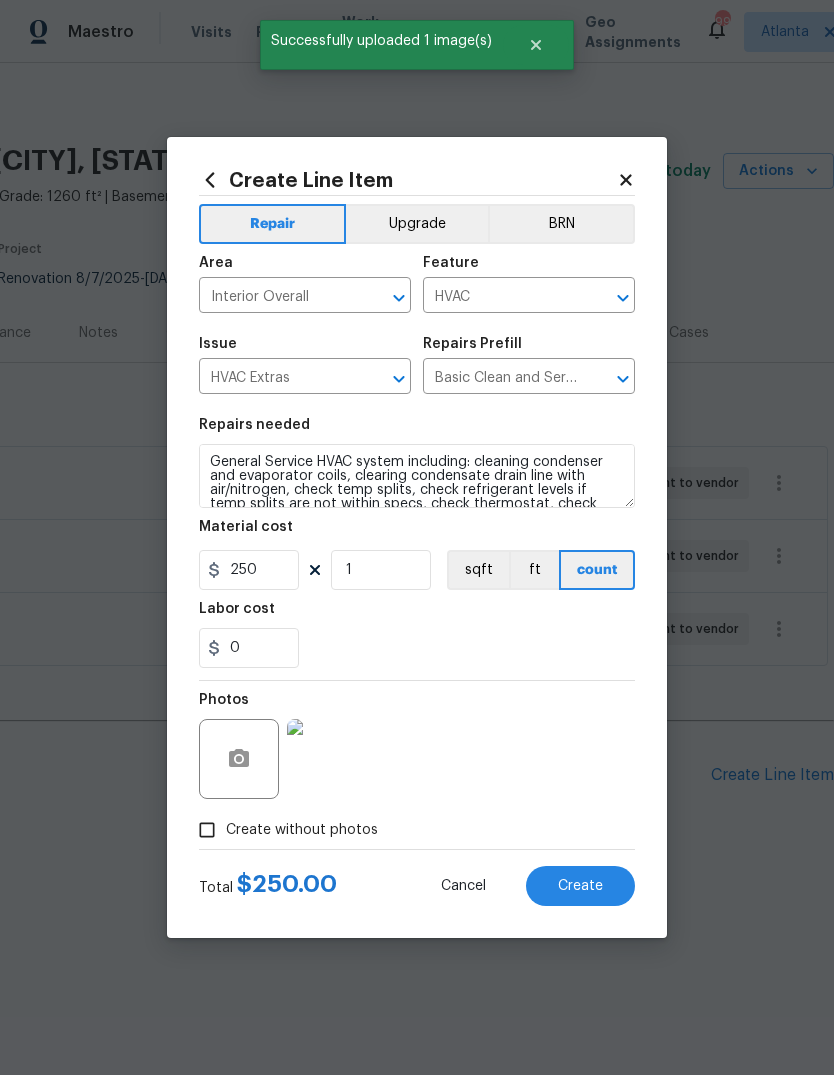 click on "Create" at bounding box center [580, 886] 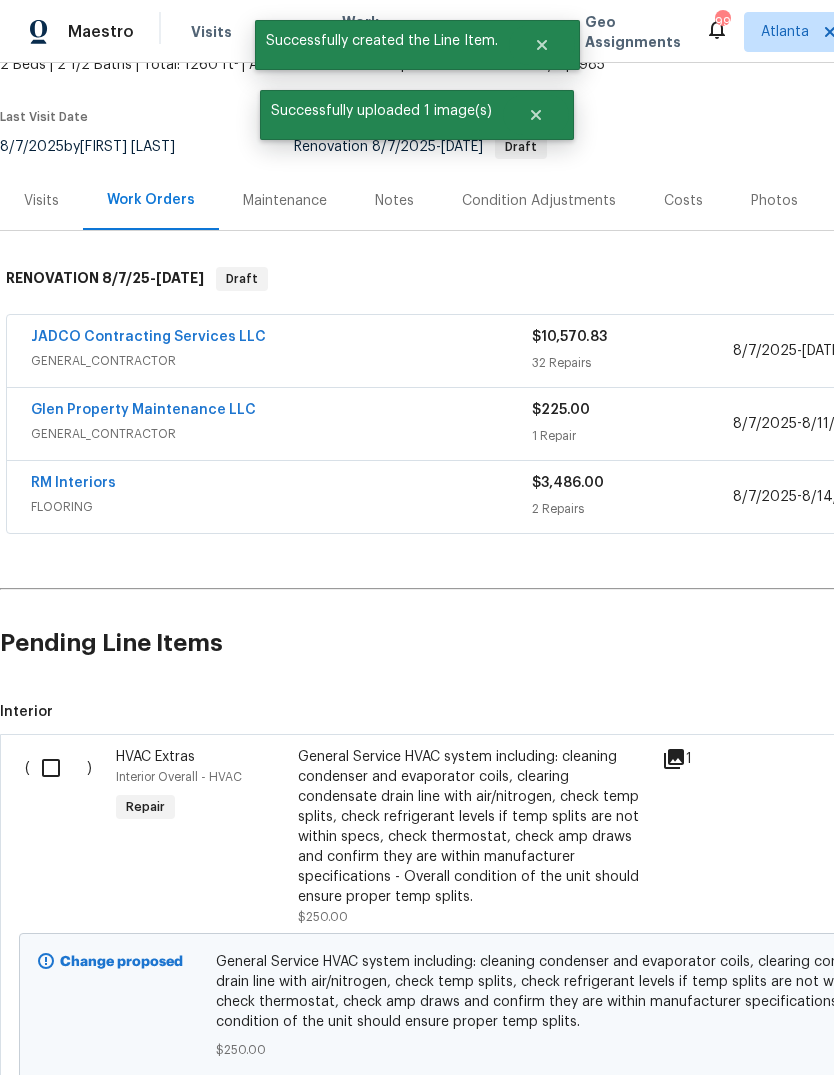 scroll, scrollTop: 132, scrollLeft: 0, axis: vertical 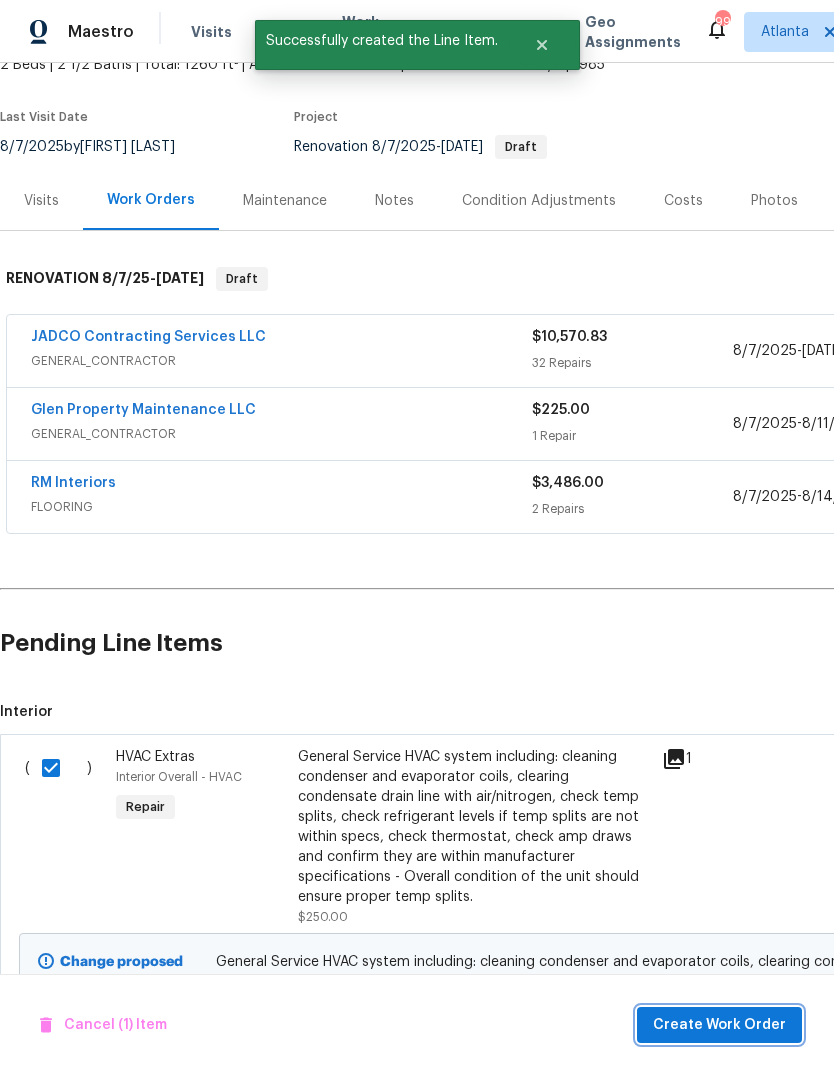 click on "Create Work Order" at bounding box center (719, 1025) 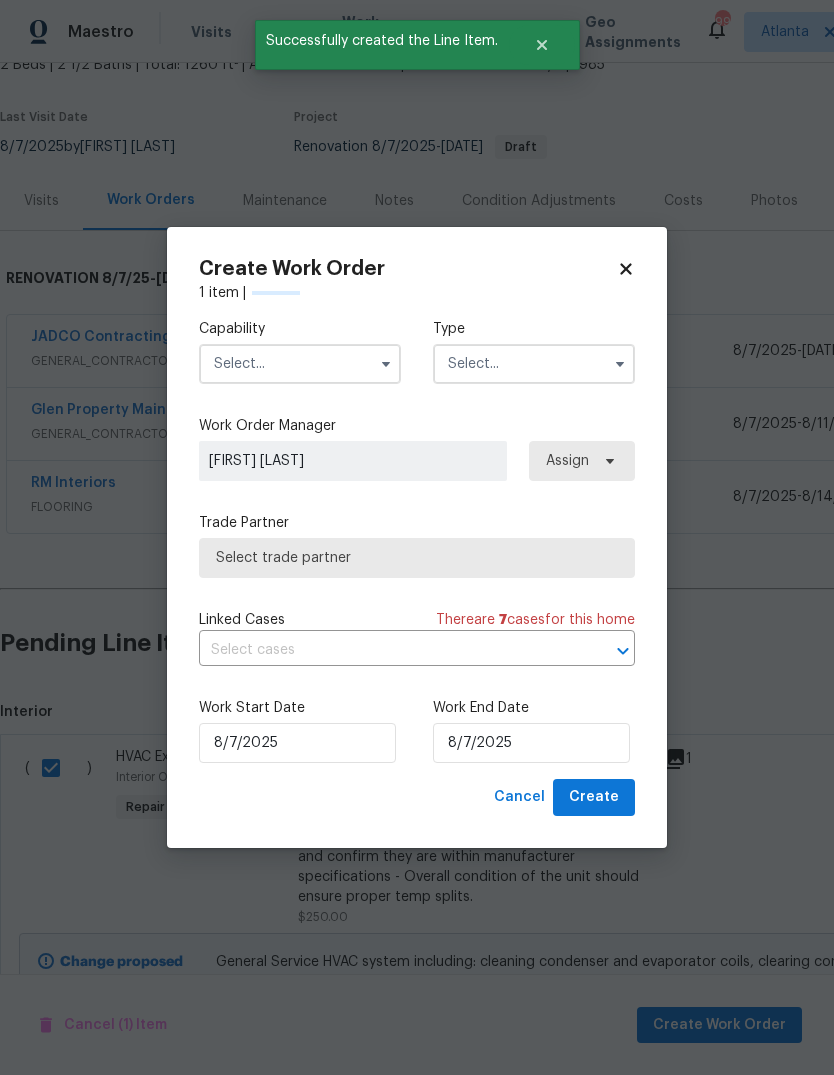 click at bounding box center [300, 364] 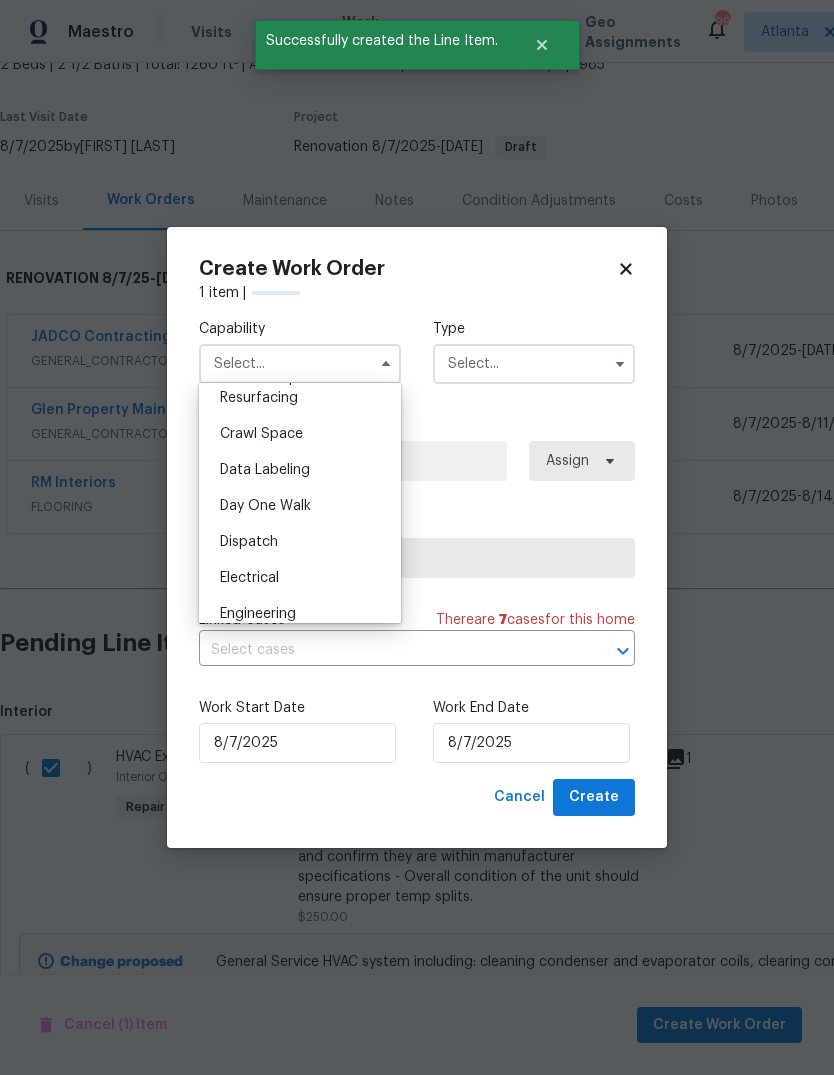 checkbox on "false" 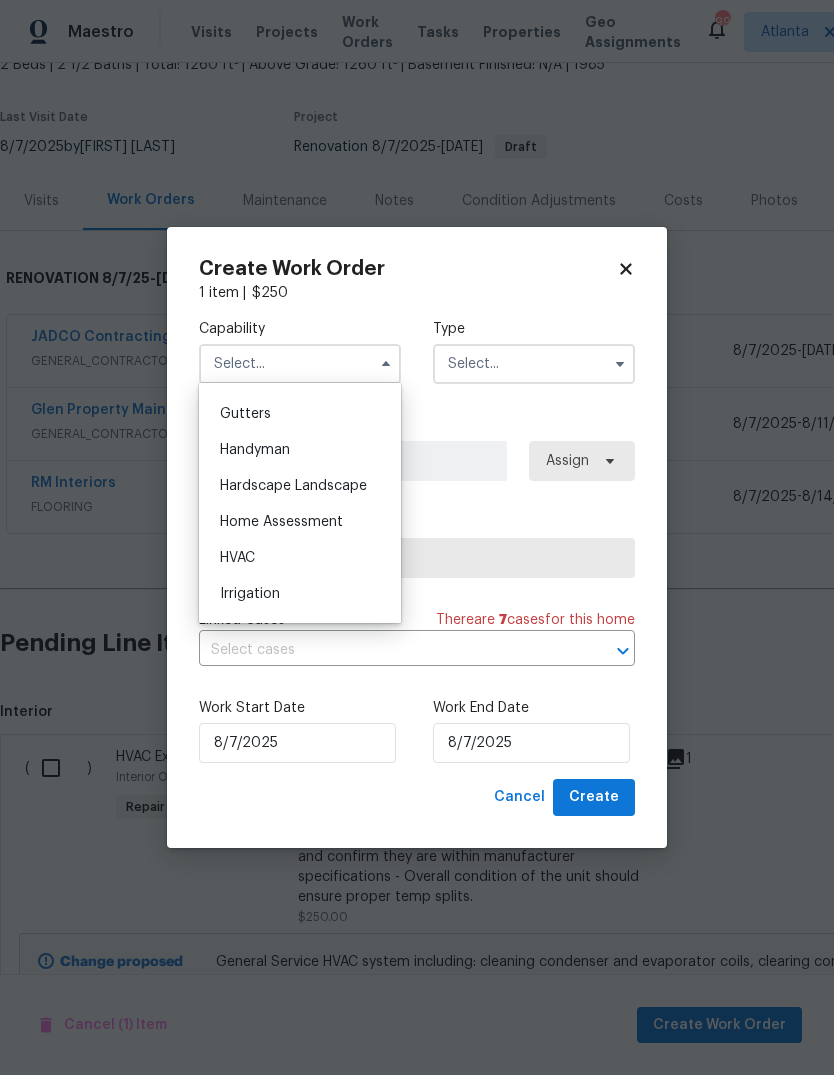 scroll, scrollTop: 1095, scrollLeft: 0, axis: vertical 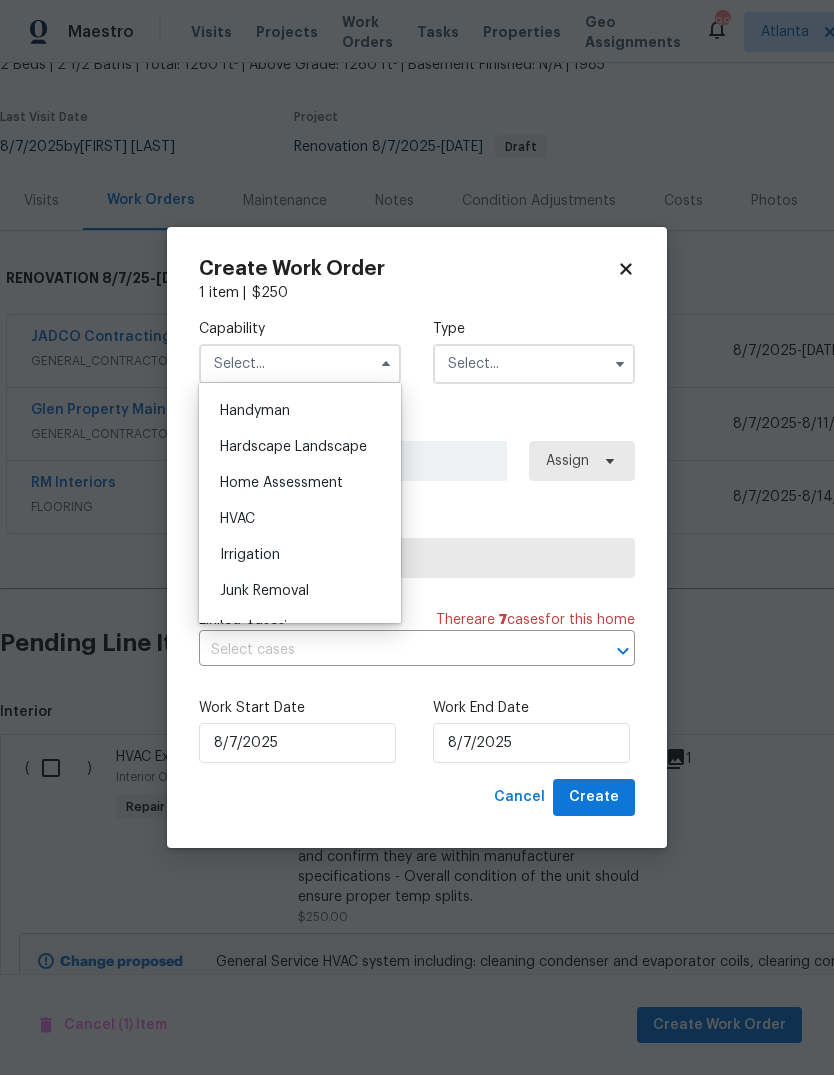 click on "HVAC" at bounding box center (300, 519) 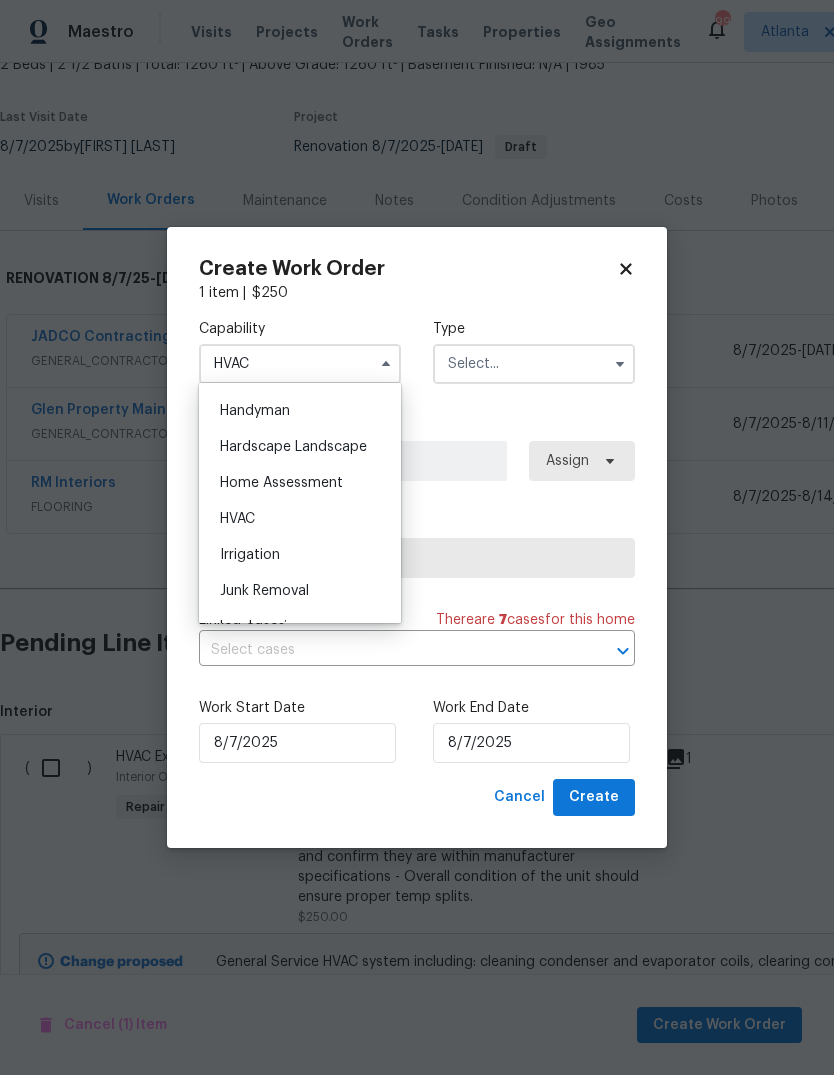click at bounding box center [534, 364] 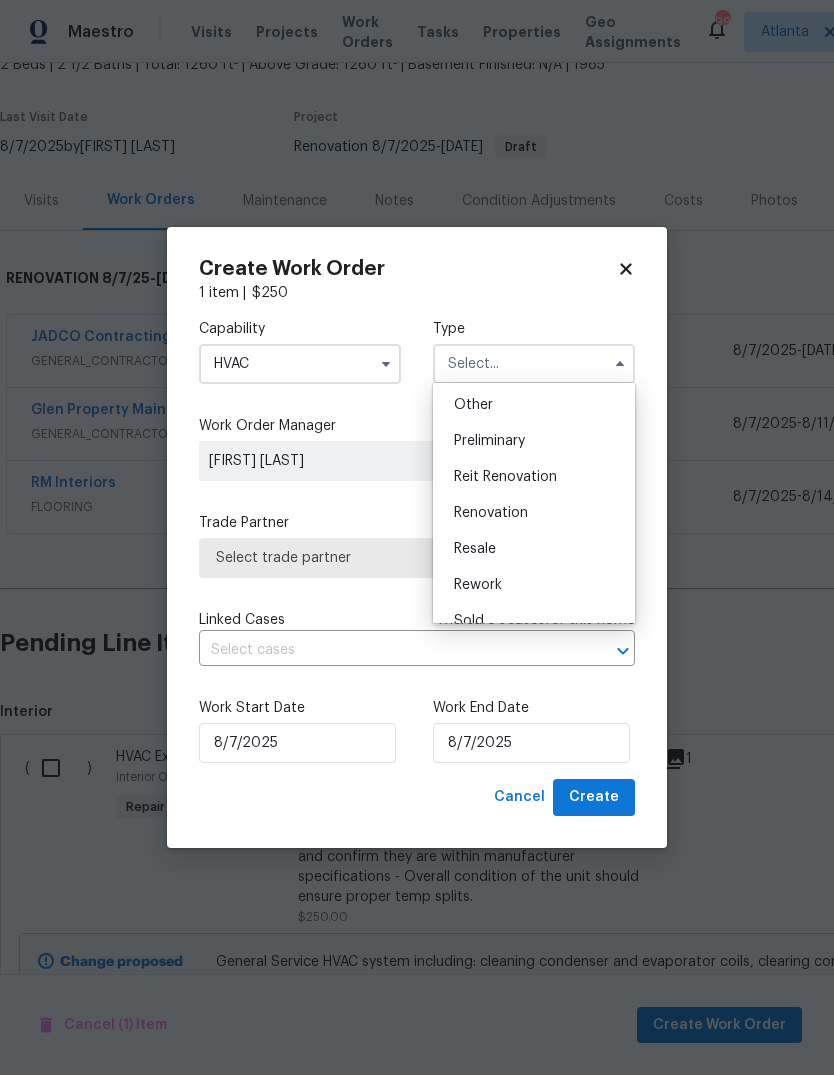 scroll, scrollTop: 402, scrollLeft: 0, axis: vertical 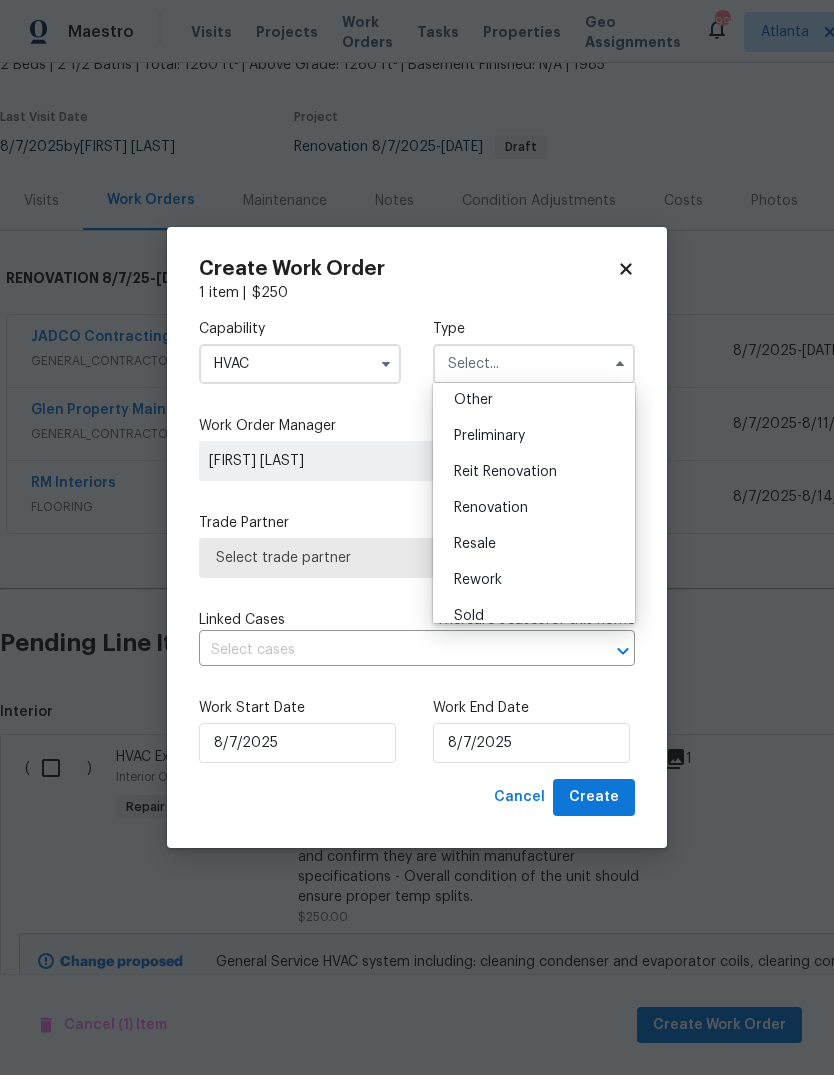 click on "Renovation" at bounding box center [534, 508] 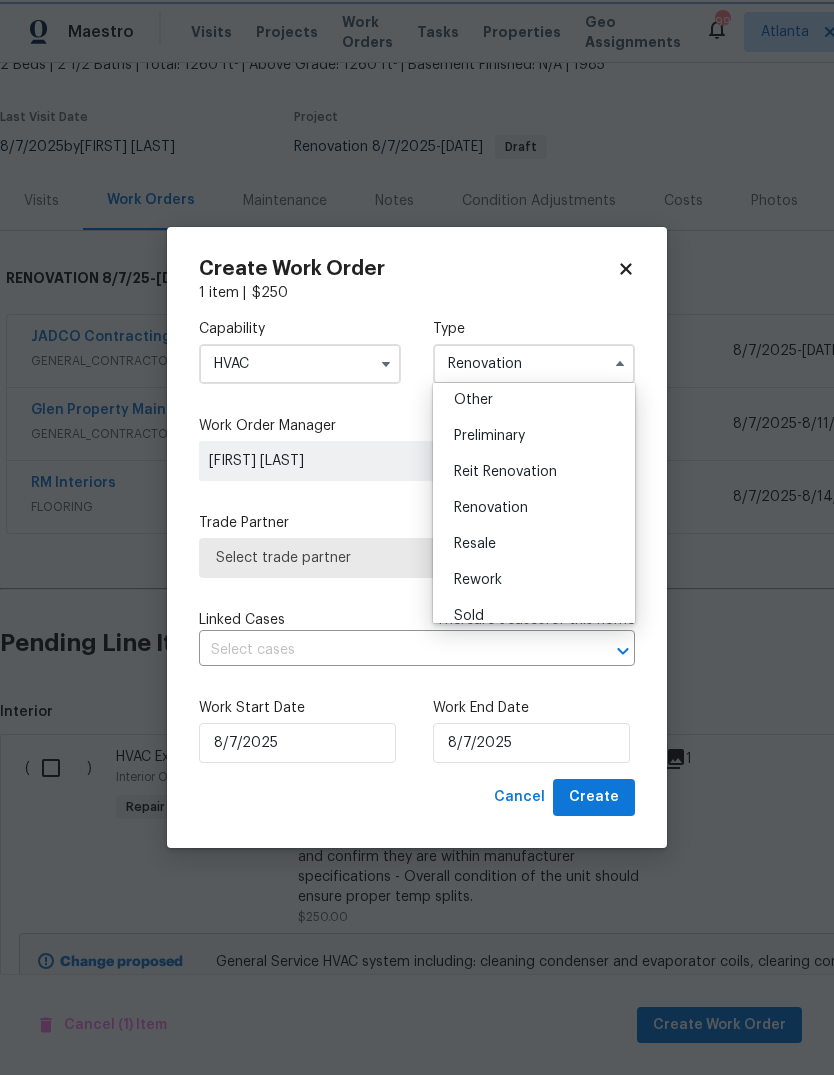 scroll, scrollTop: 0, scrollLeft: 0, axis: both 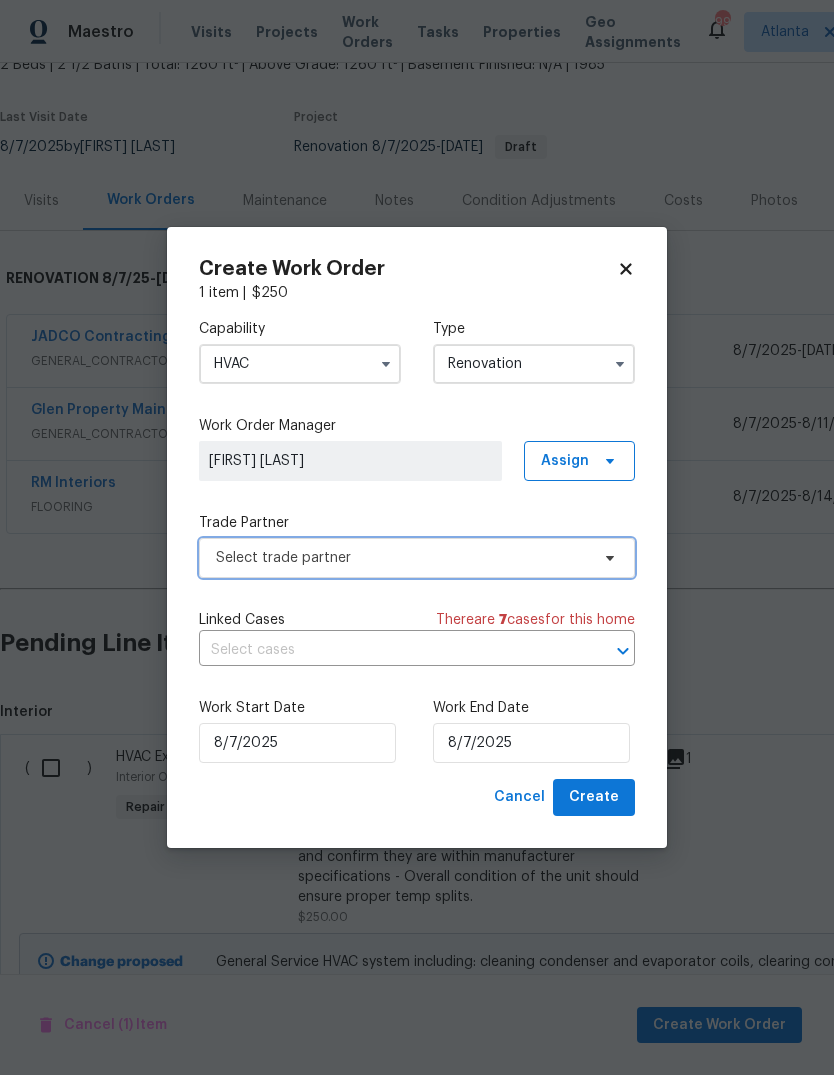 click on "Select trade partner" at bounding box center (402, 558) 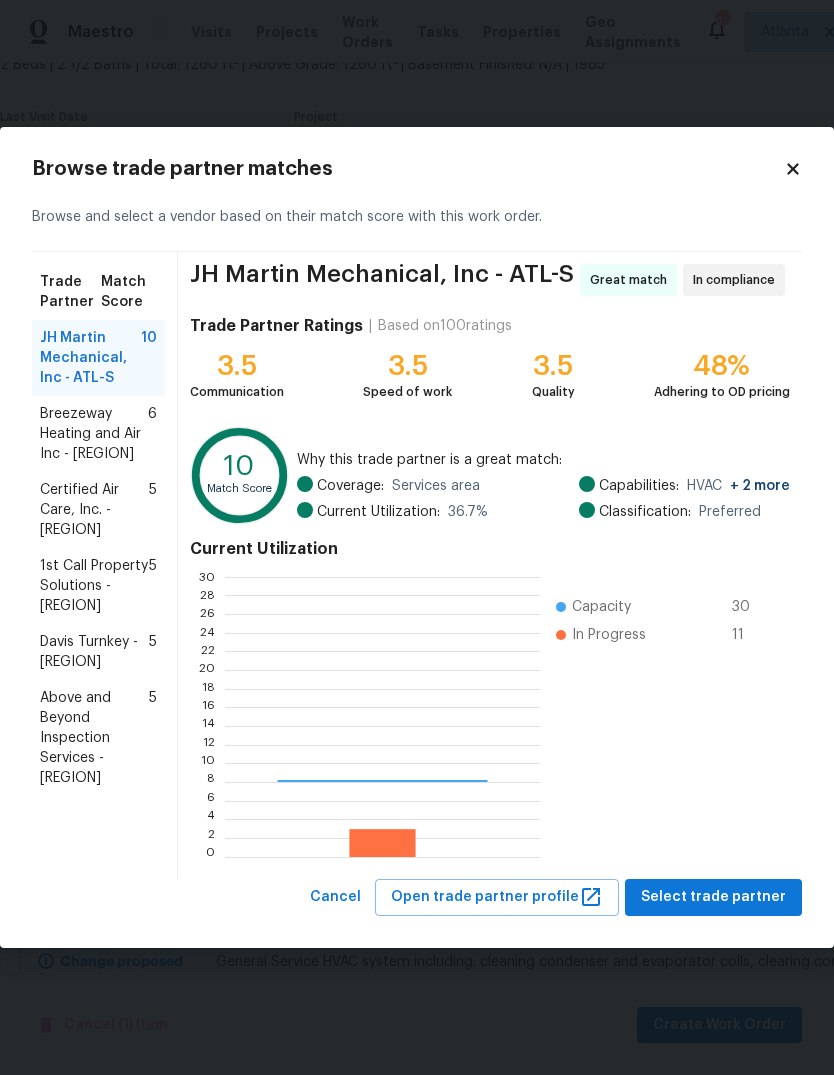 scroll, scrollTop: 2, scrollLeft: 2, axis: both 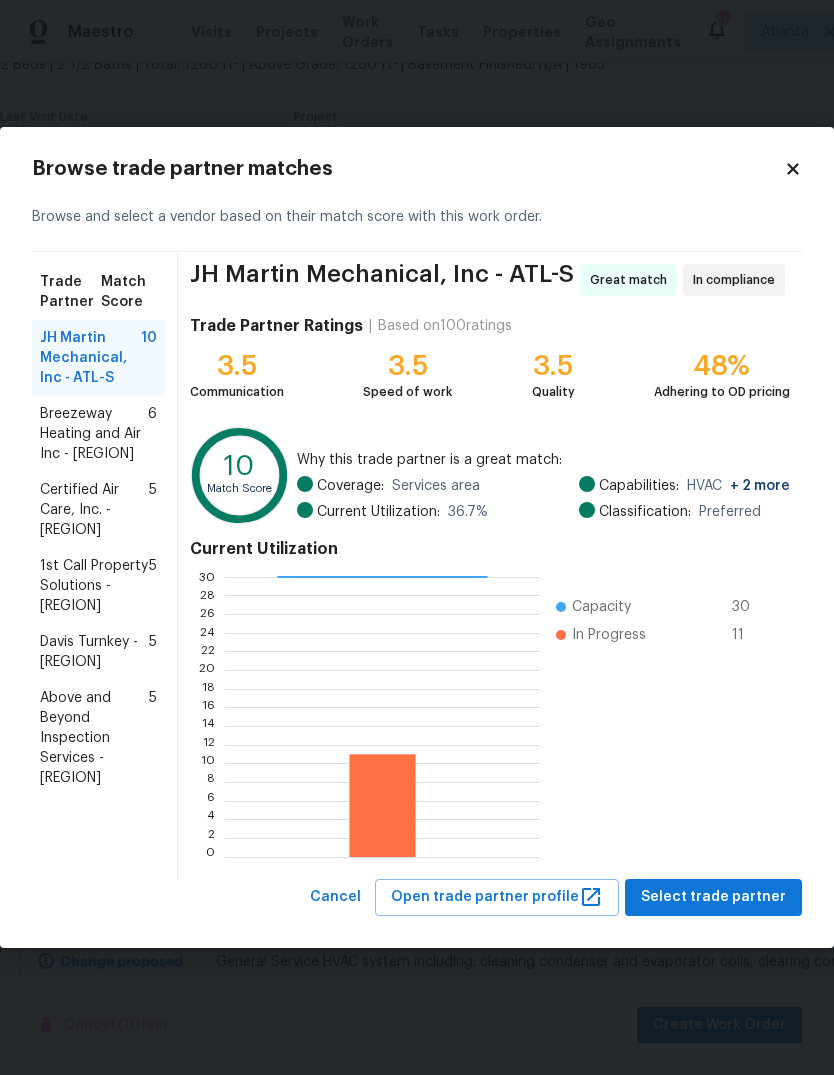 click on "Select trade partner" at bounding box center [713, 897] 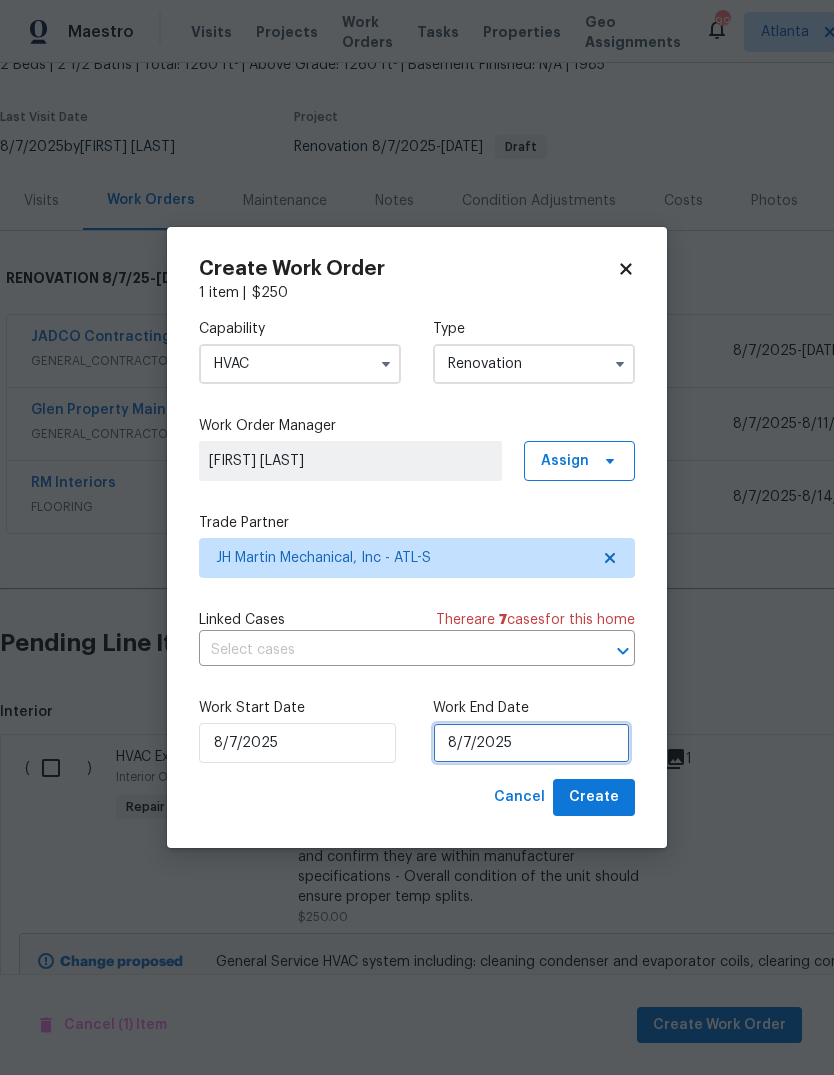 click on "8/7/2025" at bounding box center [531, 743] 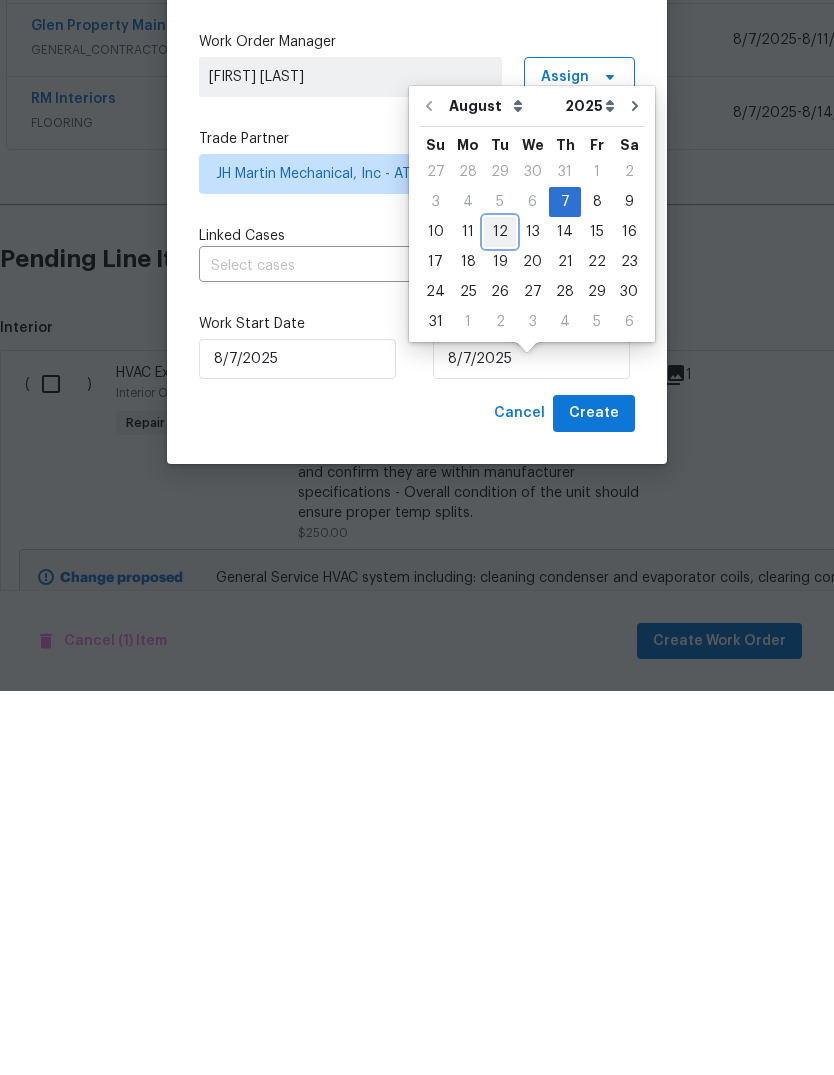 click on "12" at bounding box center [500, 616] 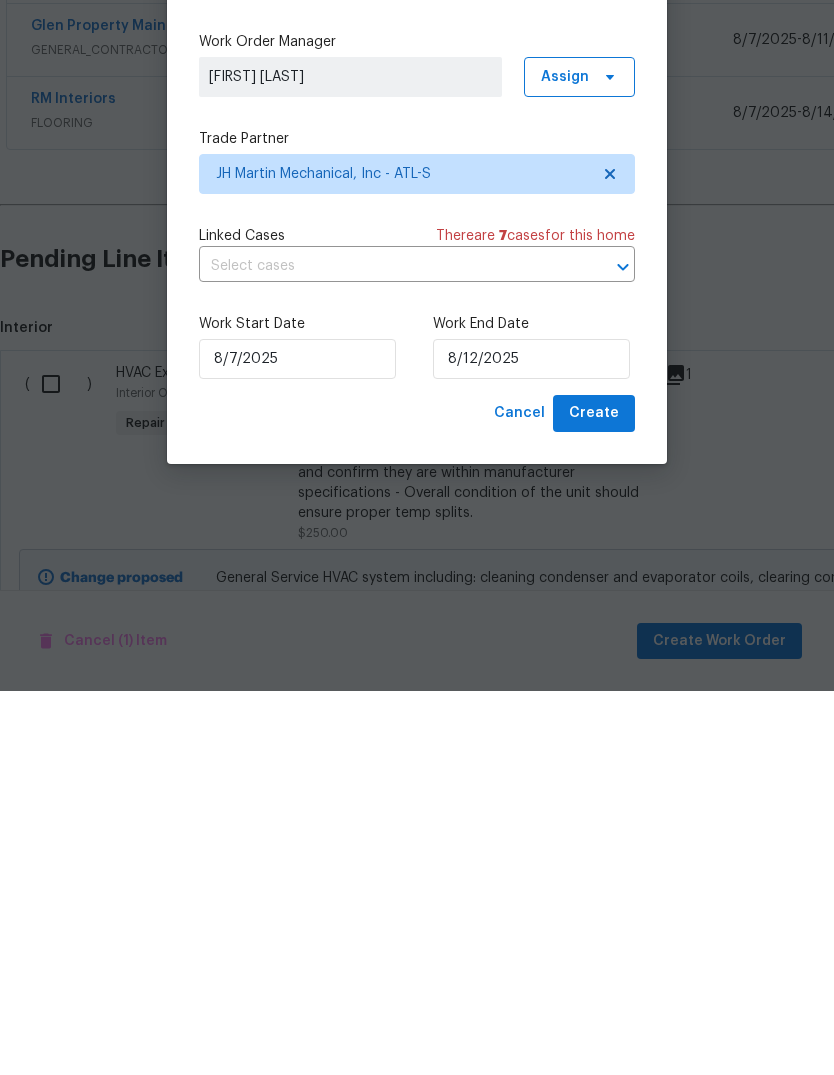scroll, scrollTop: 75, scrollLeft: 0, axis: vertical 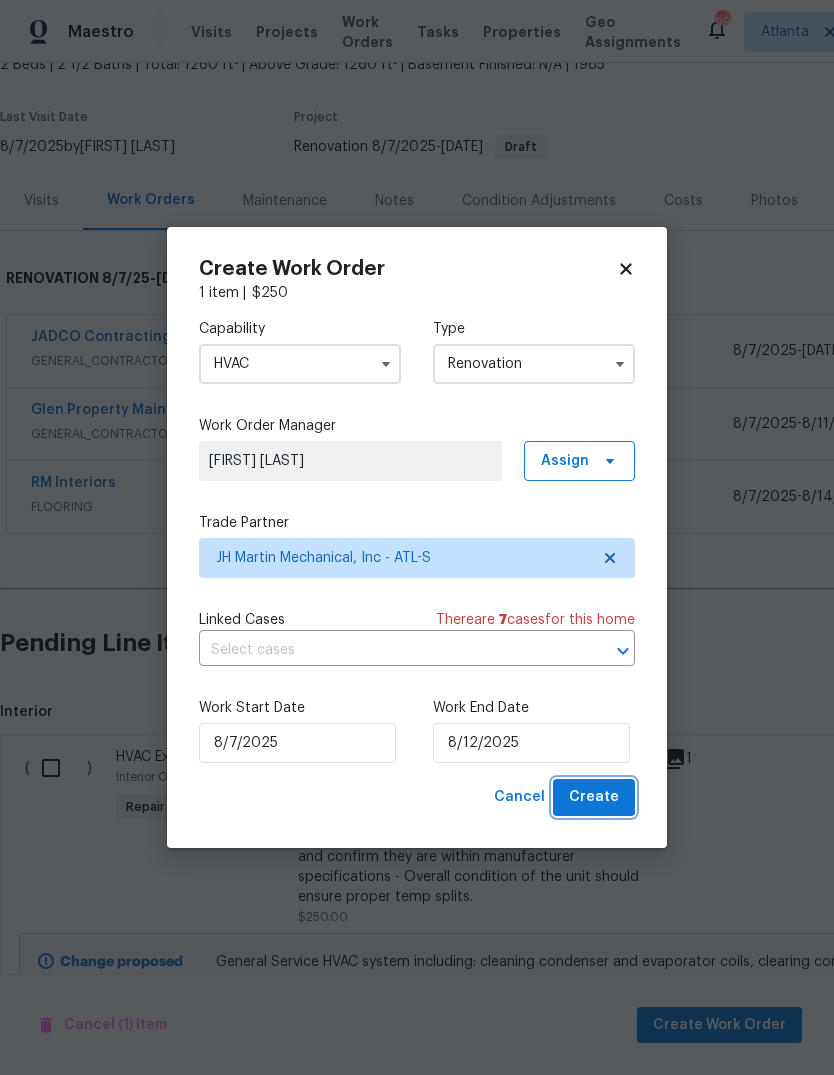 click on "Create" at bounding box center (594, 797) 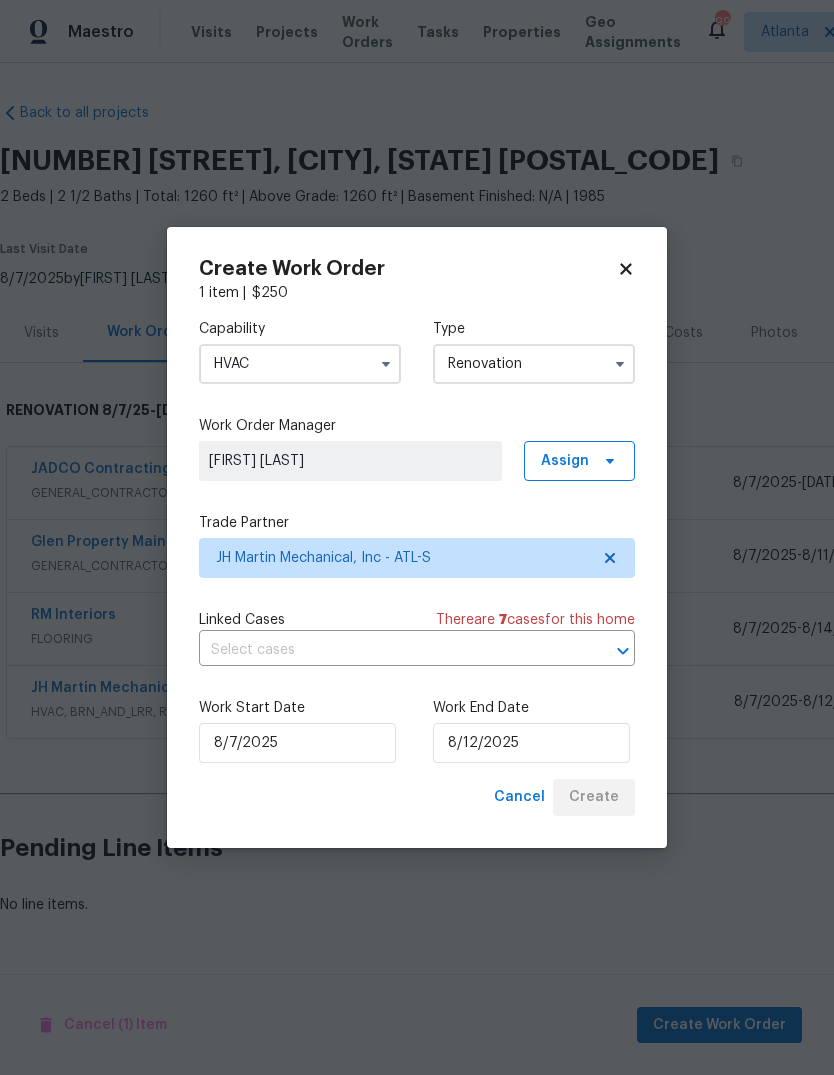 scroll, scrollTop: 0, scrollLeft: 0, axis: both 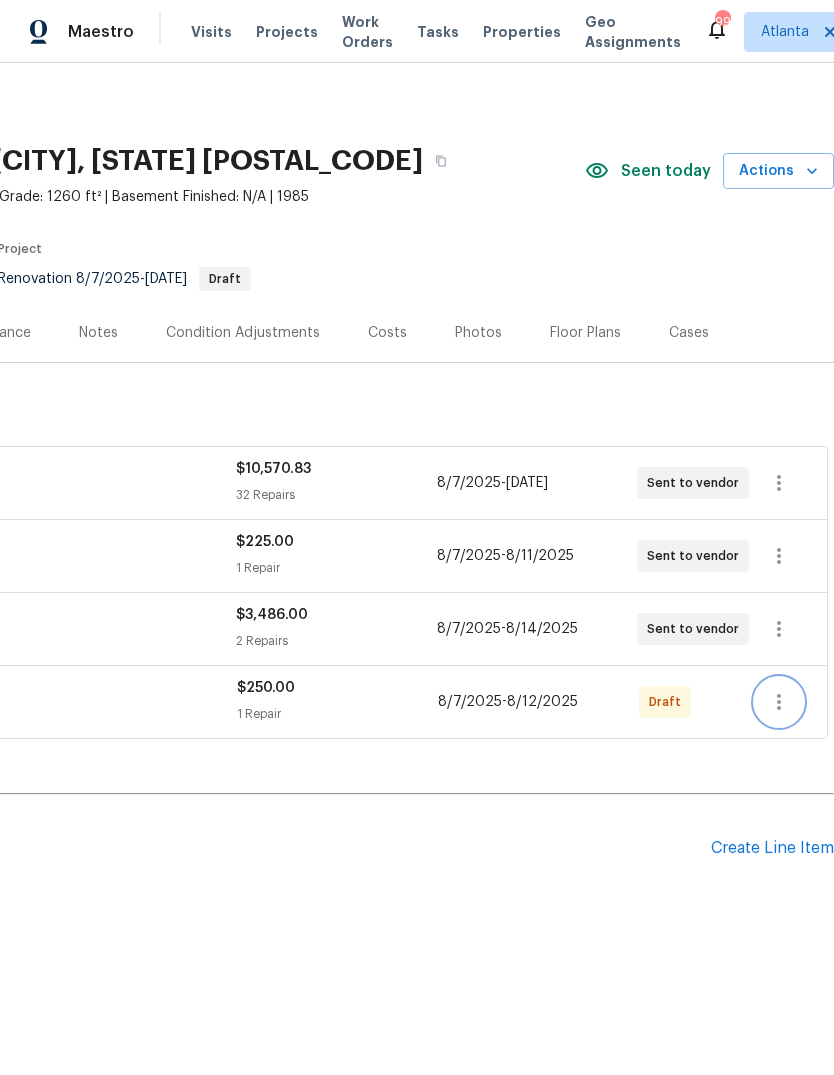 click 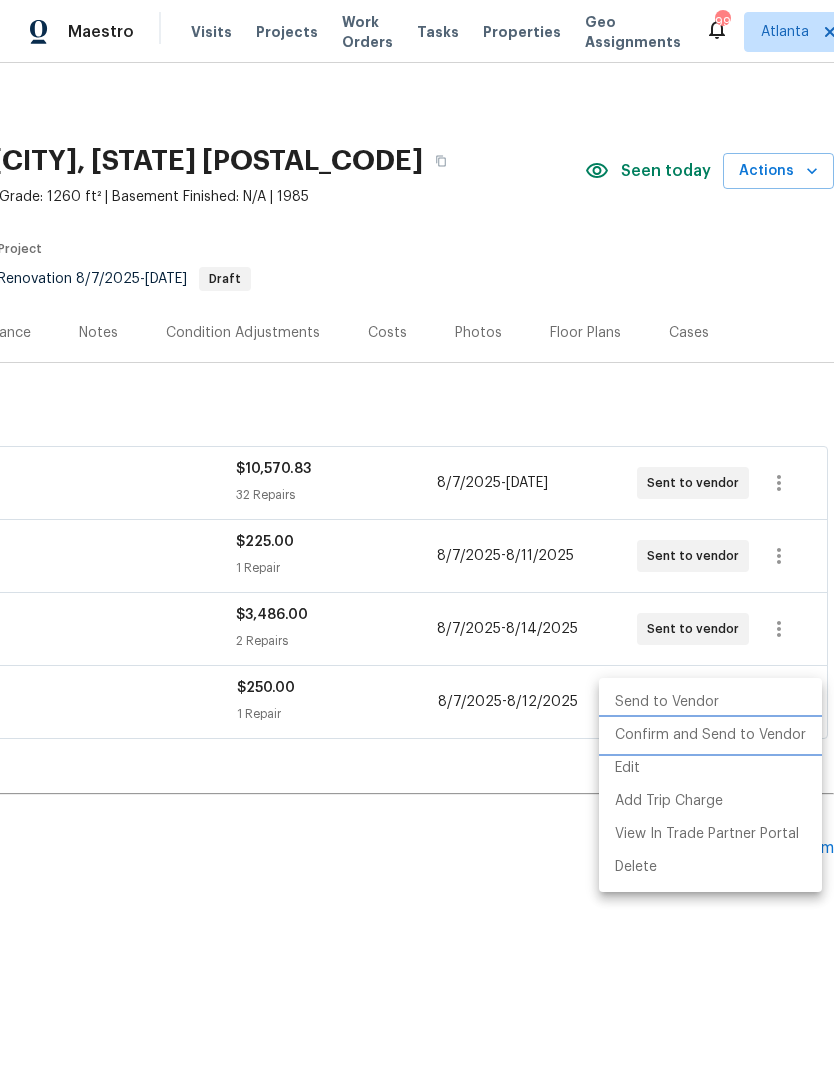 click on "Confirm and Send to Vendor" at bounding box center [710, 735] 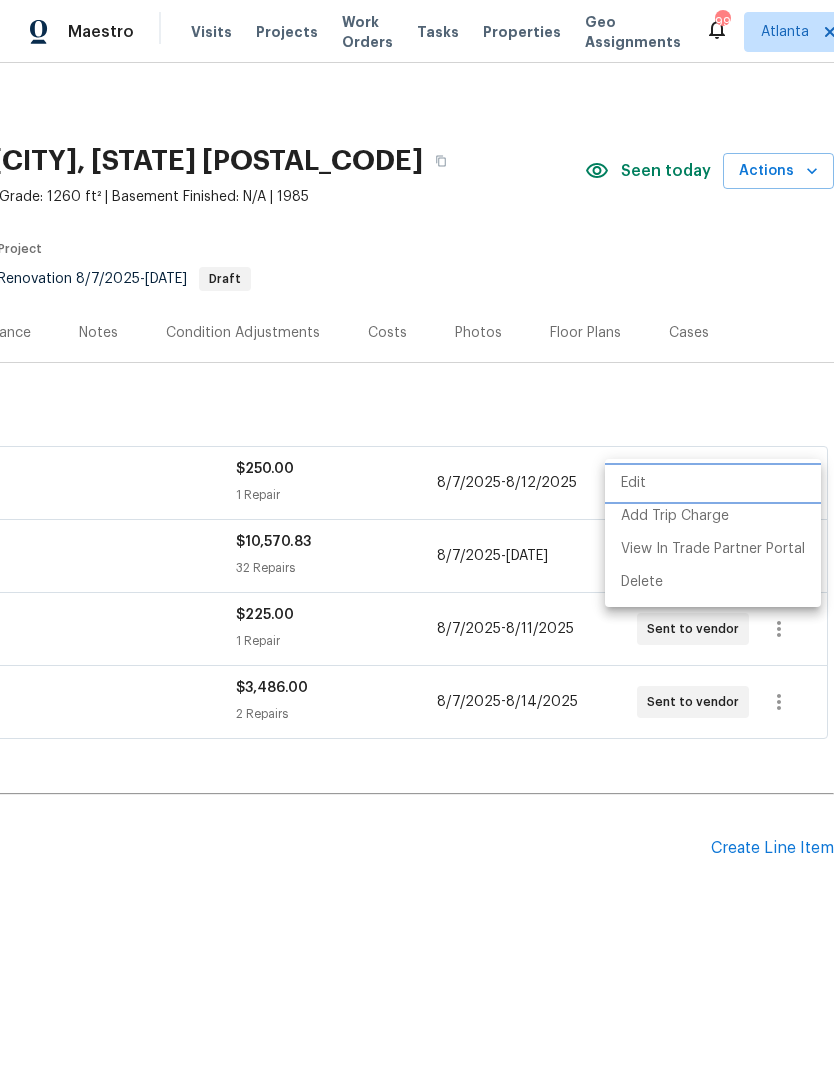 click at bounding box center [417, 537] 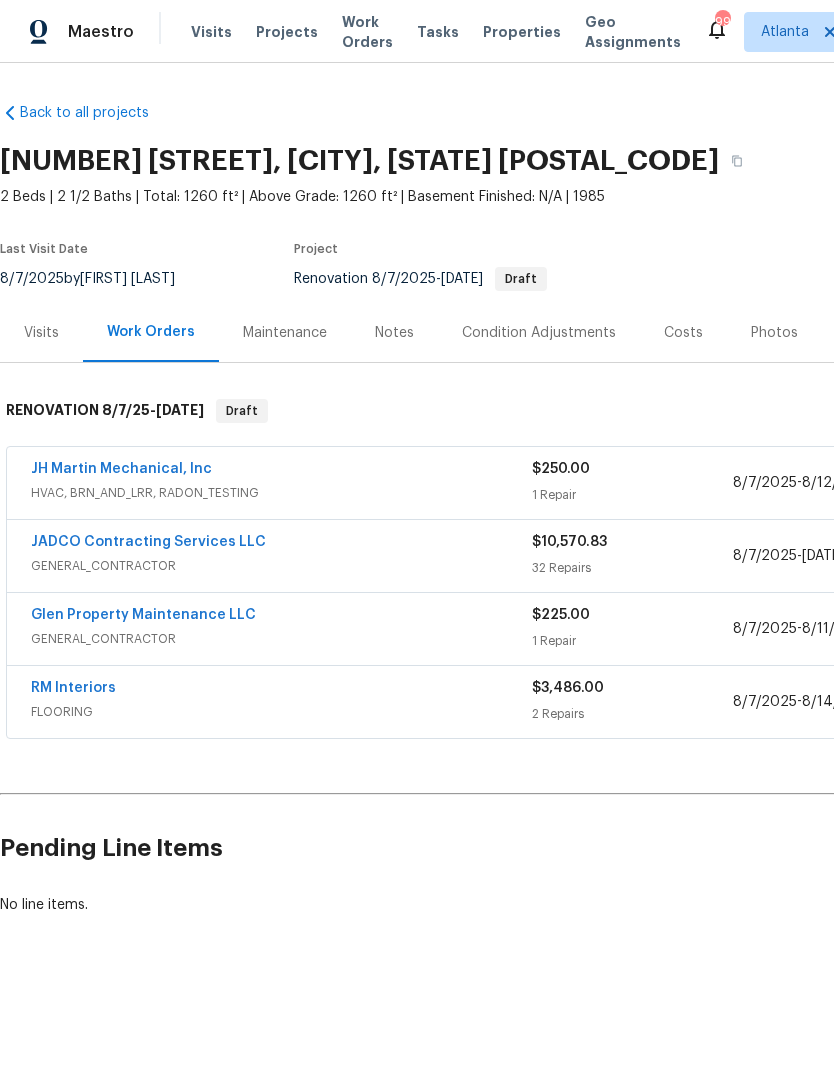 scroll, scrollTop: 0, scrollLeft: 0, axis: both 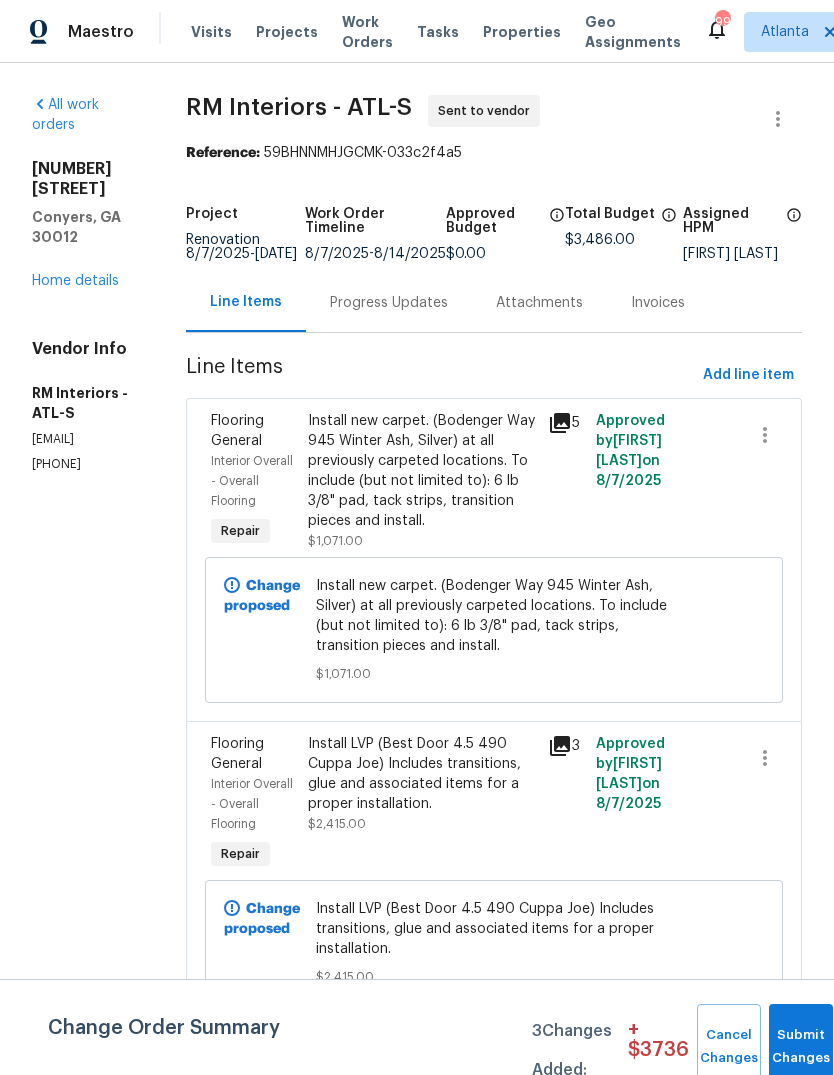 click on "Progress Updates" at bounding box center (389, 303) 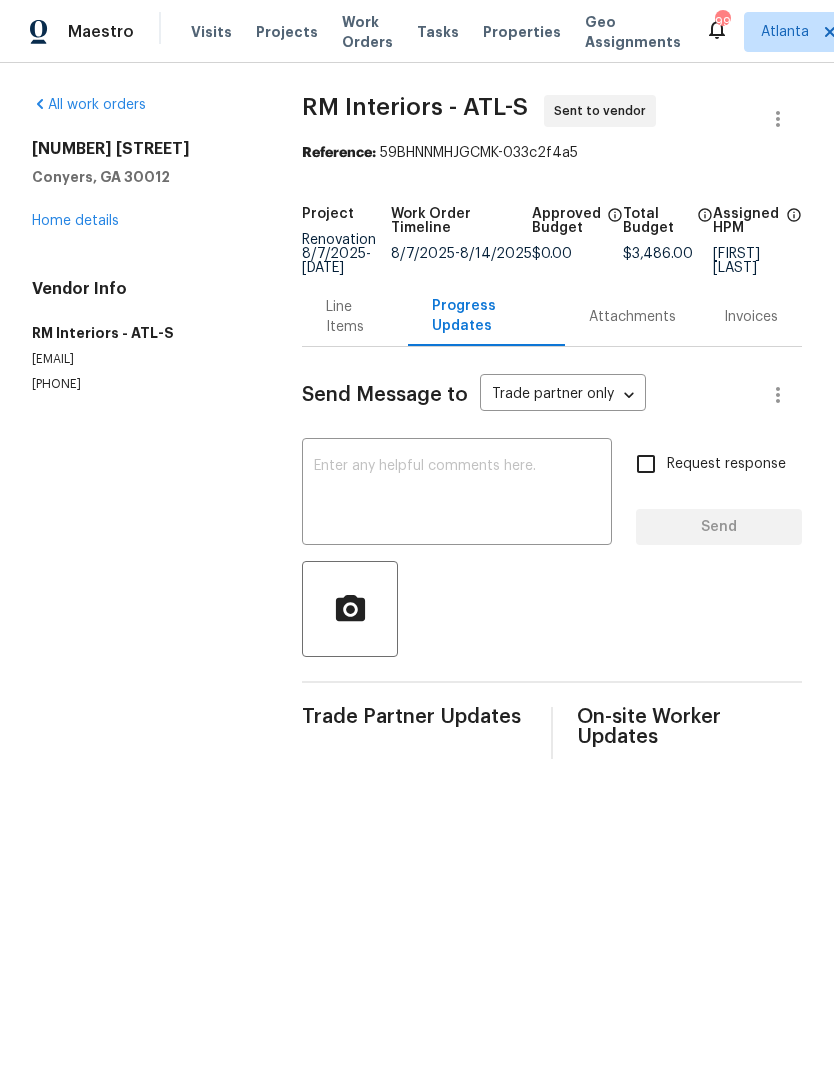 click at bounding box center (457, 494) 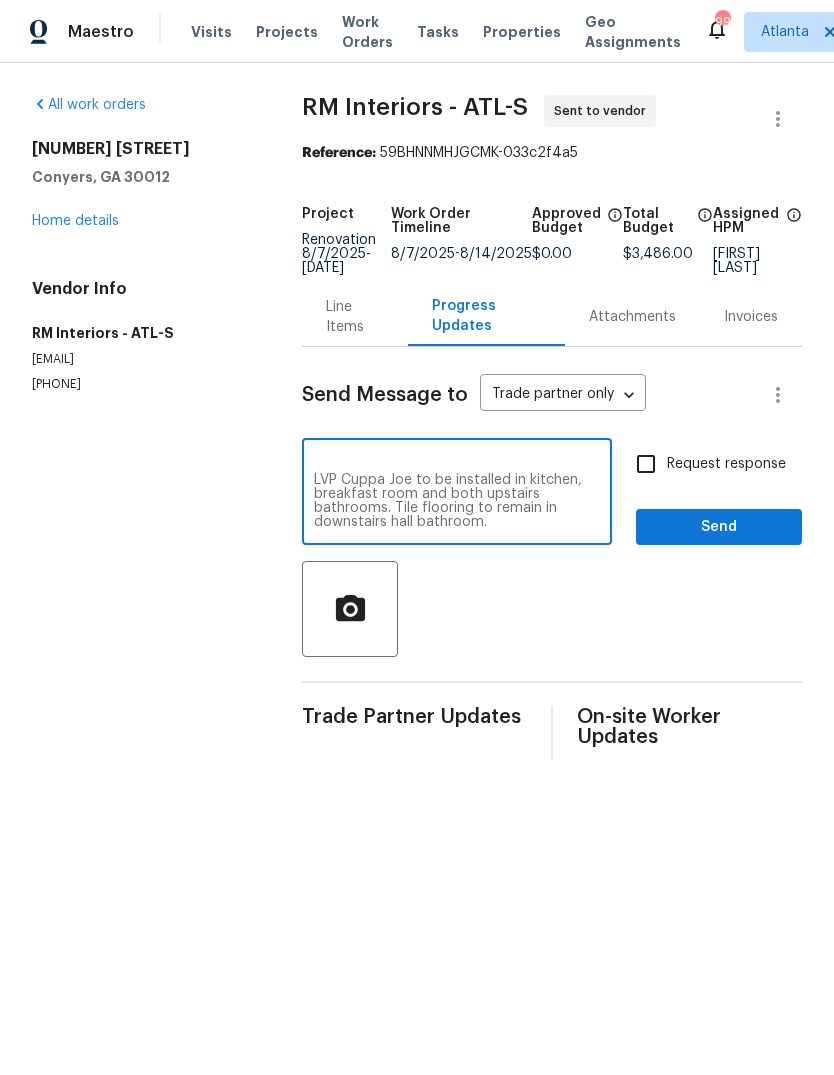 scroll, scrollTop: 56, scrollLeft: 0, axis: vertical 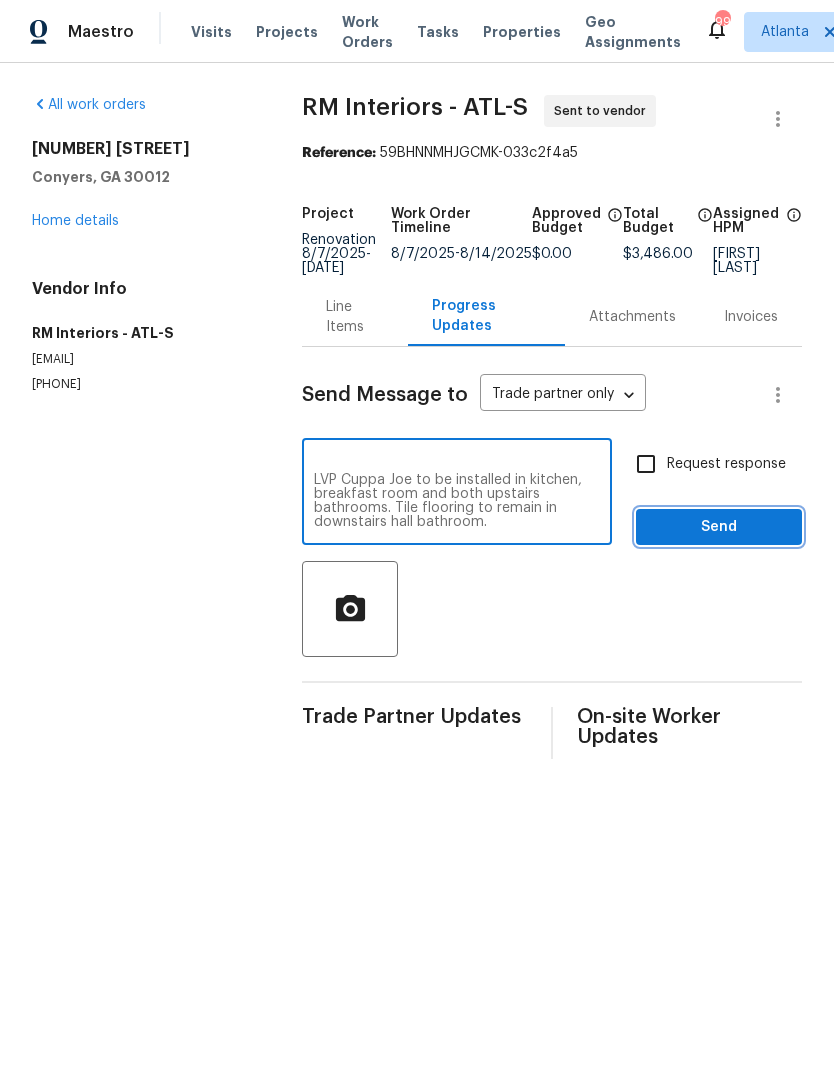 click on "Send" at bounding box center [719, 527] 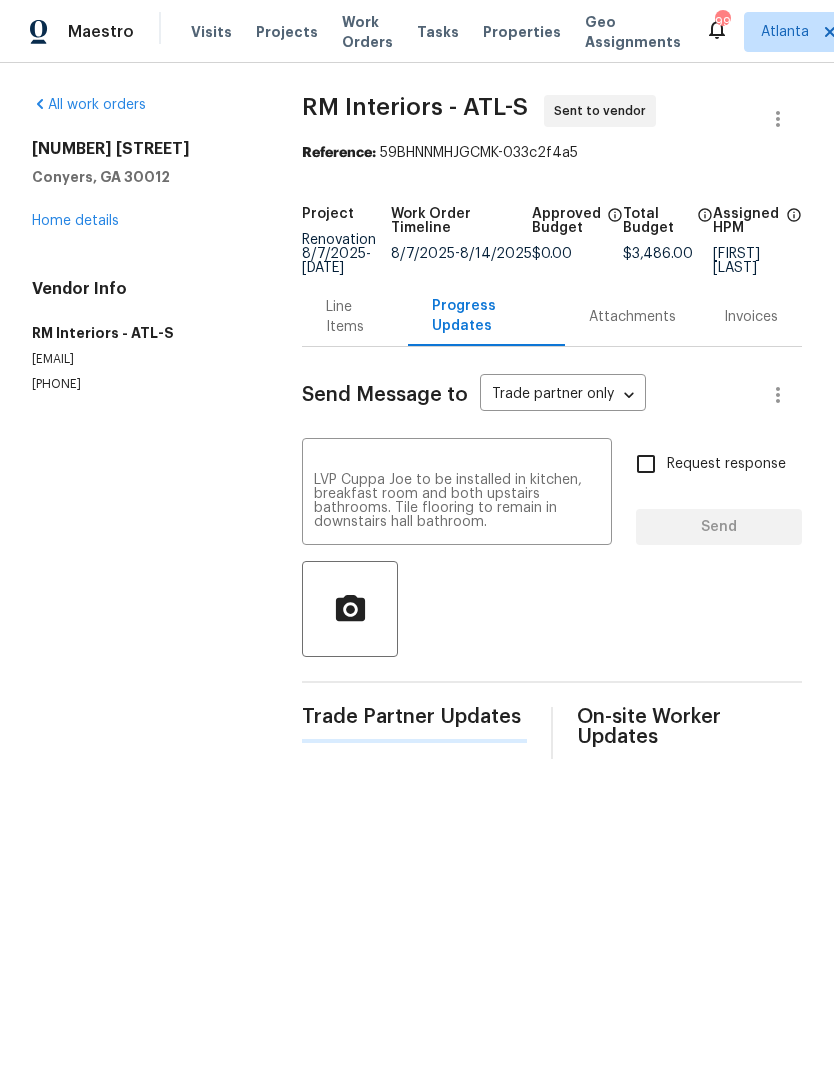 type 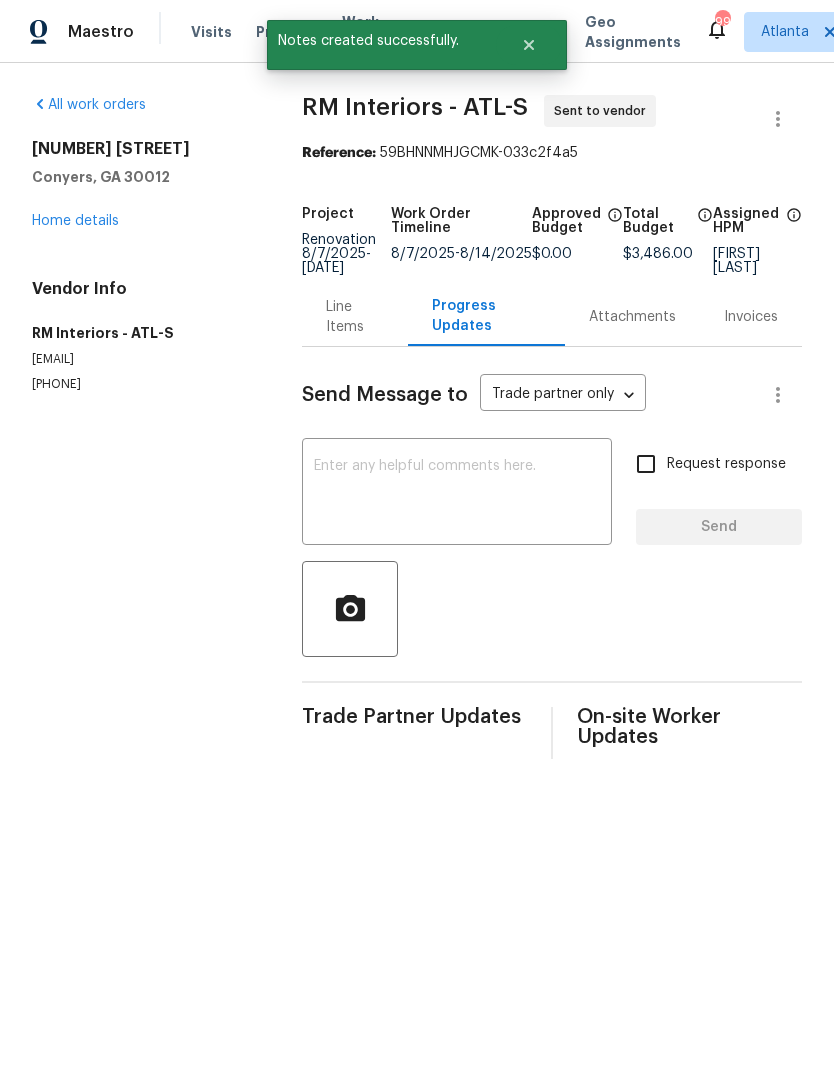 scroll, scrollTop: 0, scrollLeft: 0, axis: both 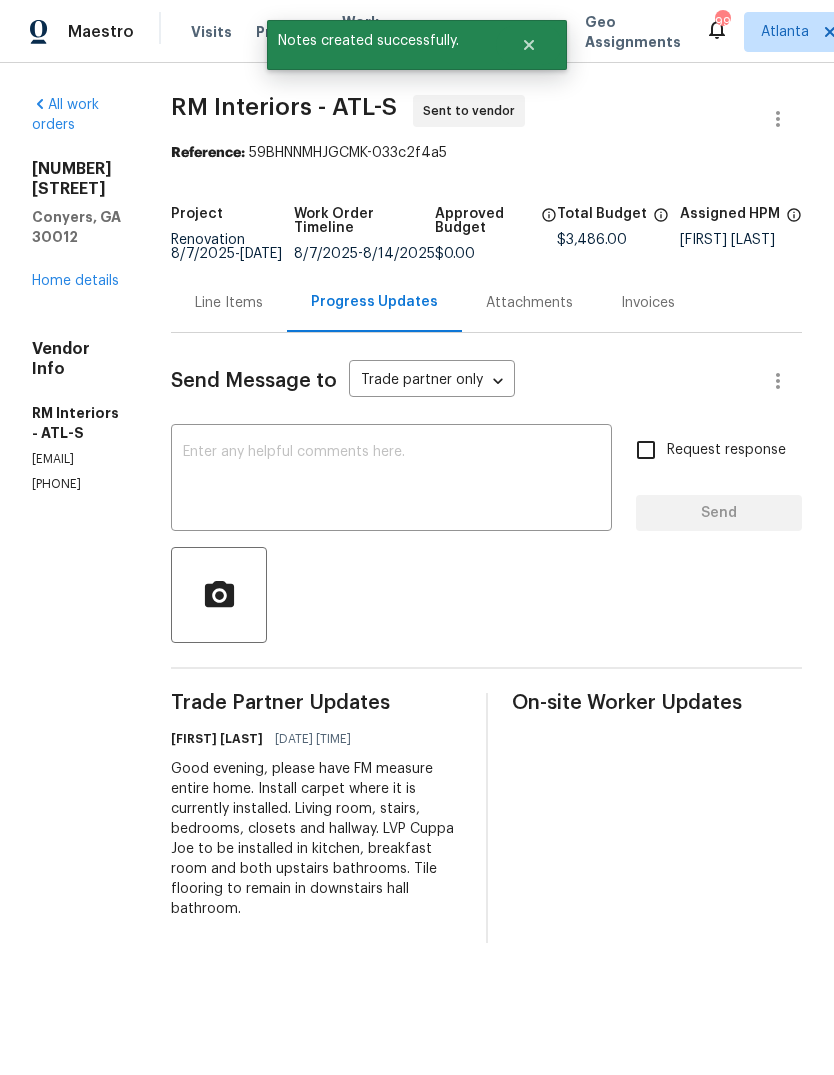 click on "Home details" at bounding box center [75, 281] 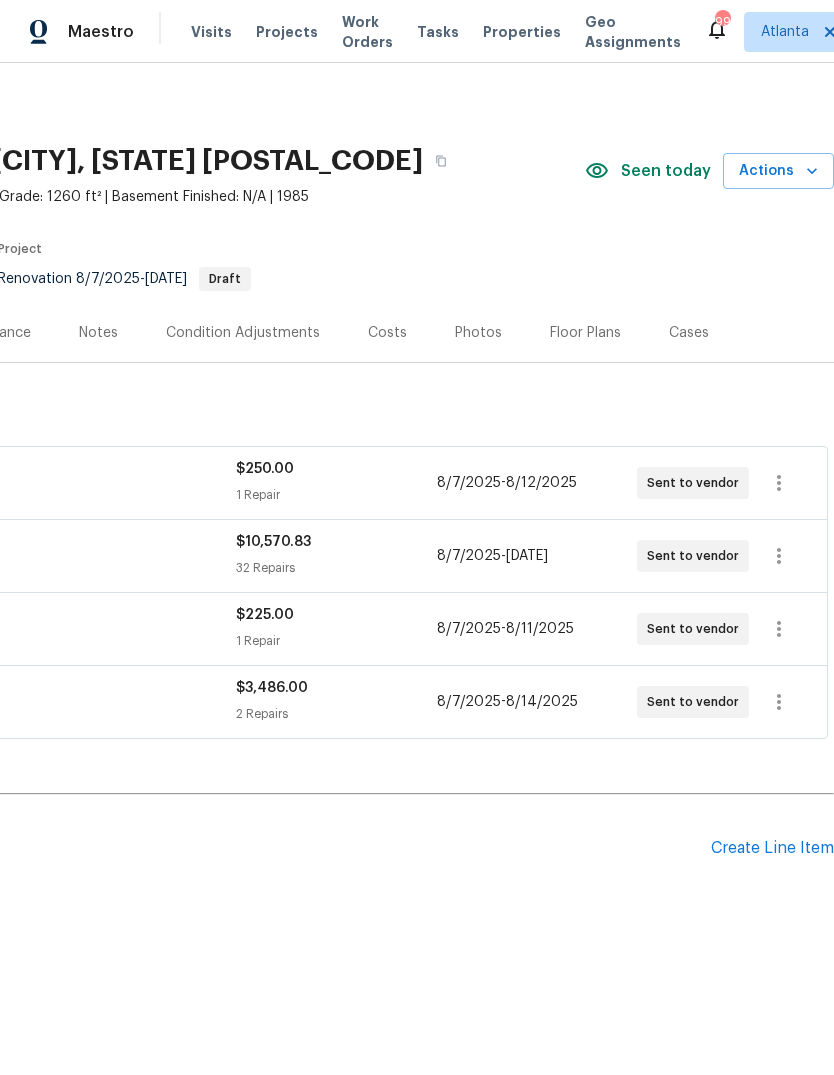 scroll, scrollTop: 0, scrollLeft: 296, axis: horizontal 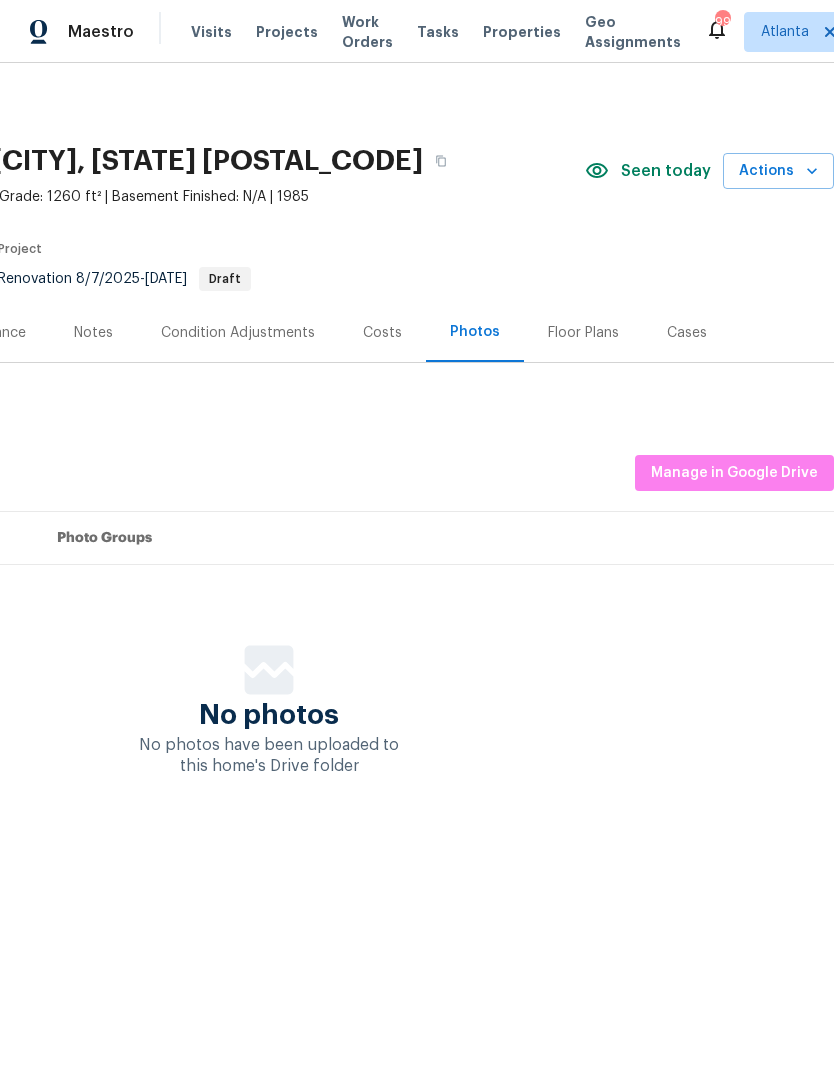 click on "Costs" at bounding box center [382, 333] 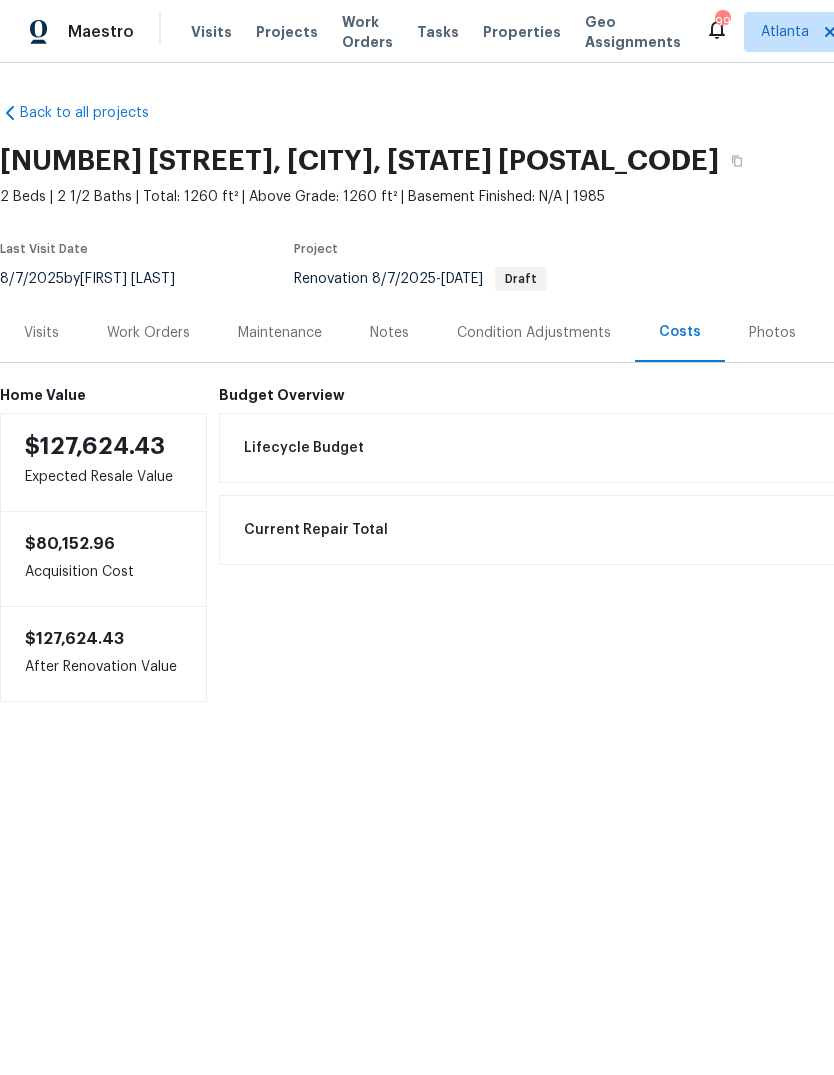 scroll, scrollTop: 0, scrollLeft: 0, axis: both 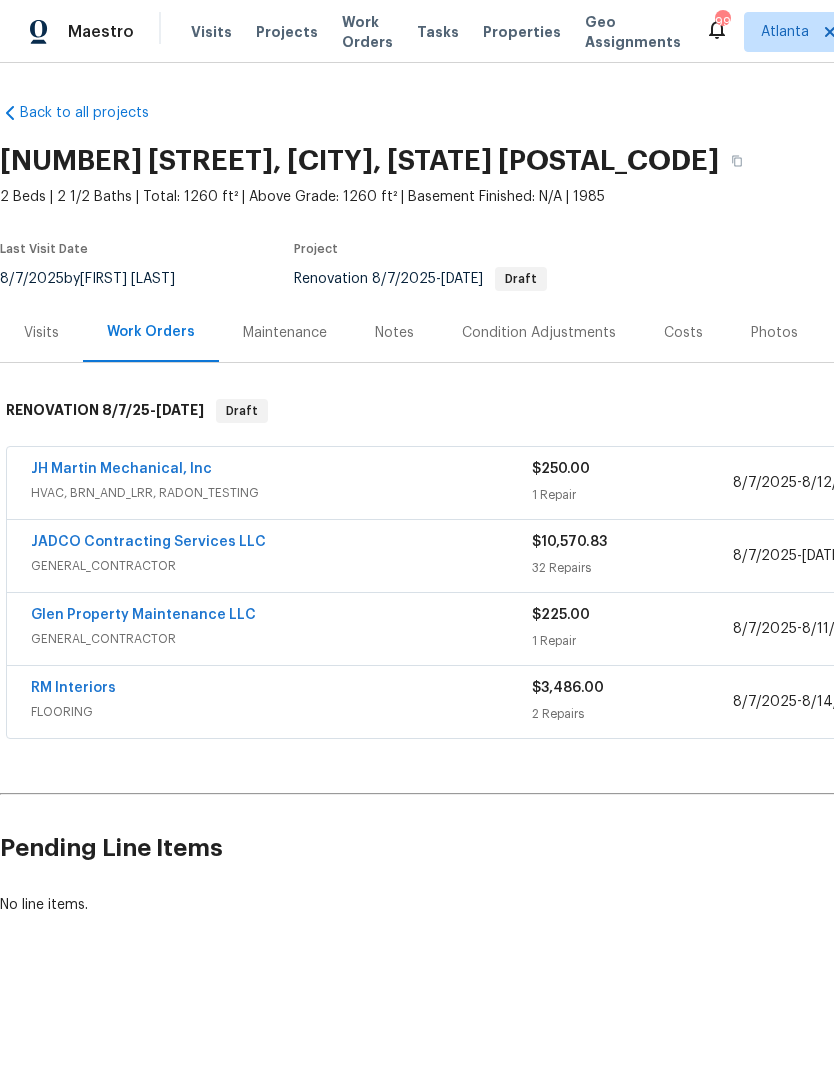 click on "Condition Adjustments" at bounding box center (539, 332) 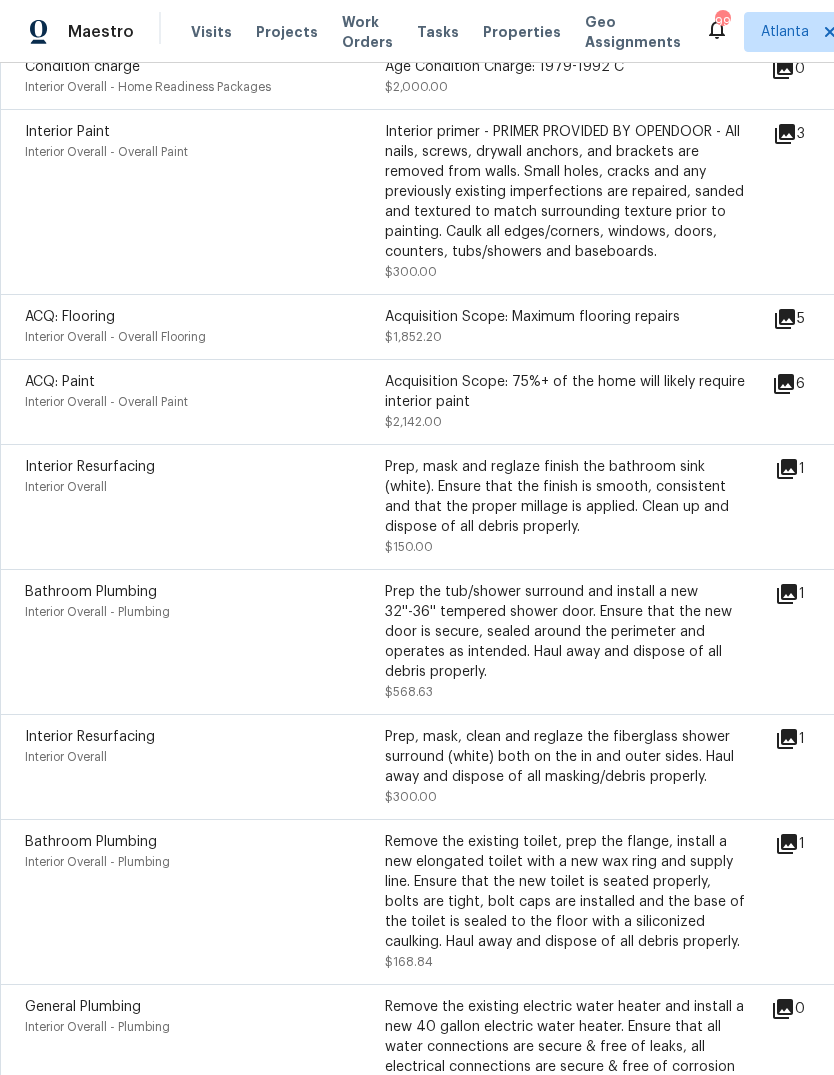 scroll, scrollTop: 462, scrollLeft: 0, axis: vertical 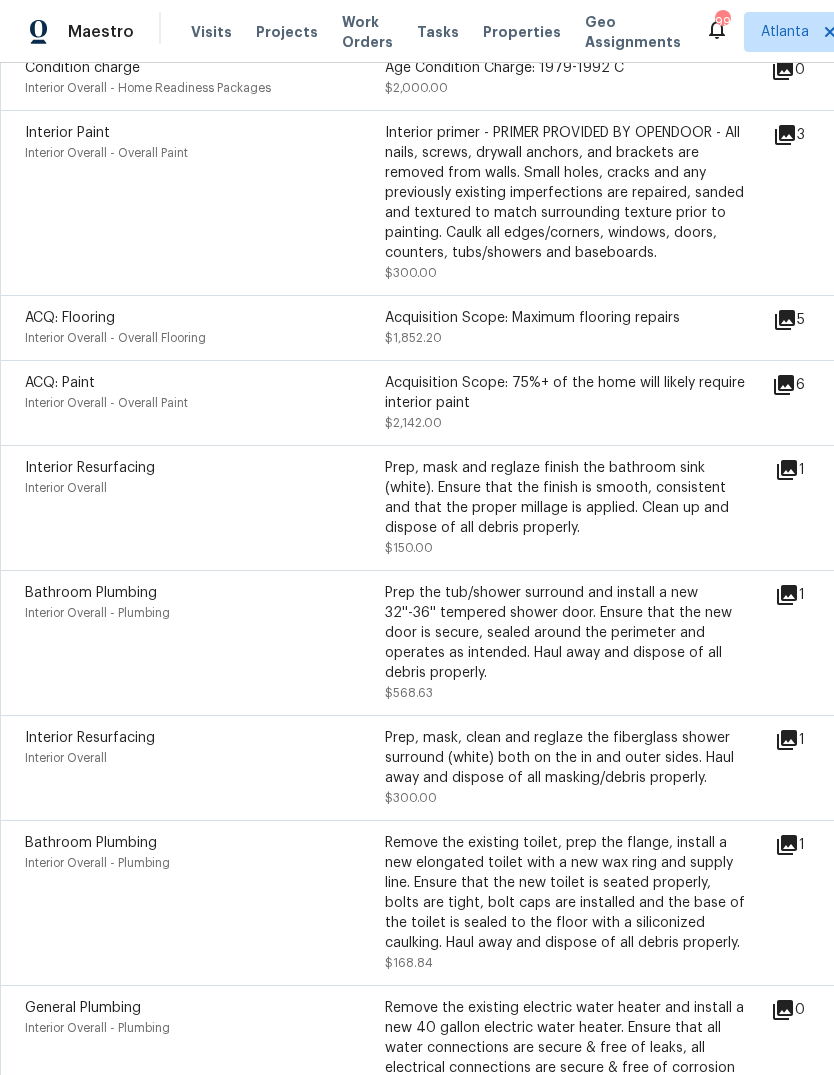 click 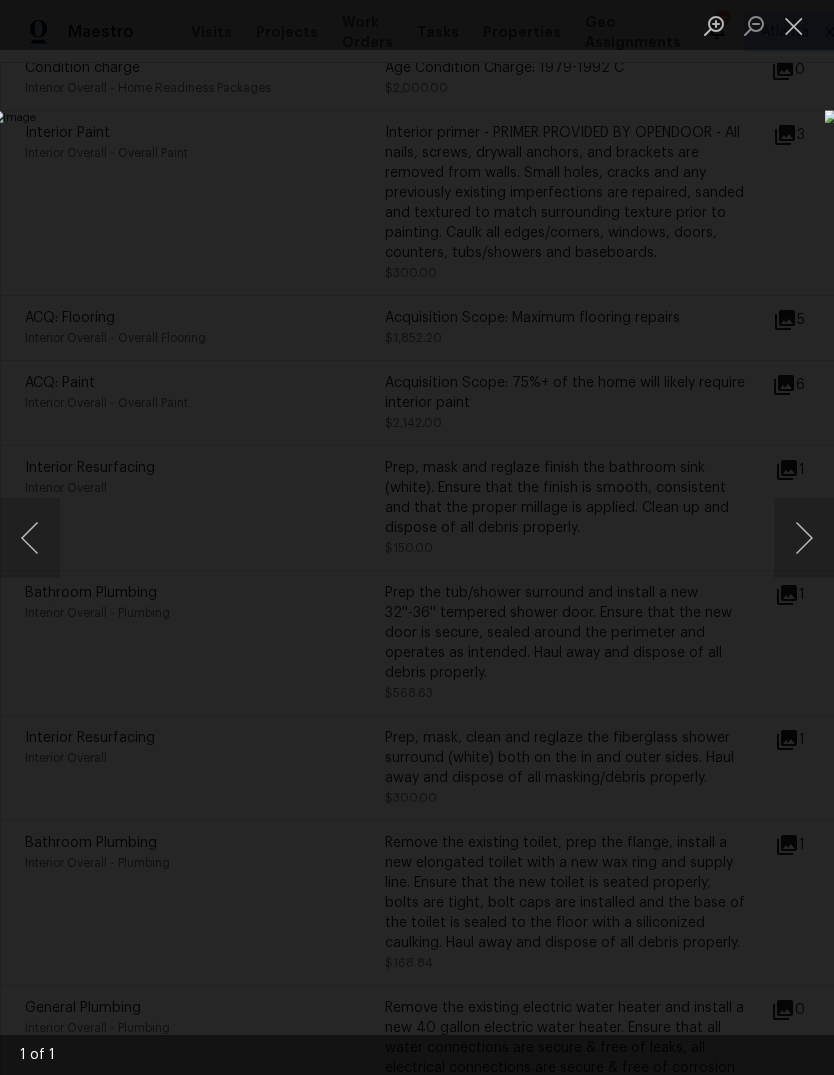 click at bounding box center [794, 25] 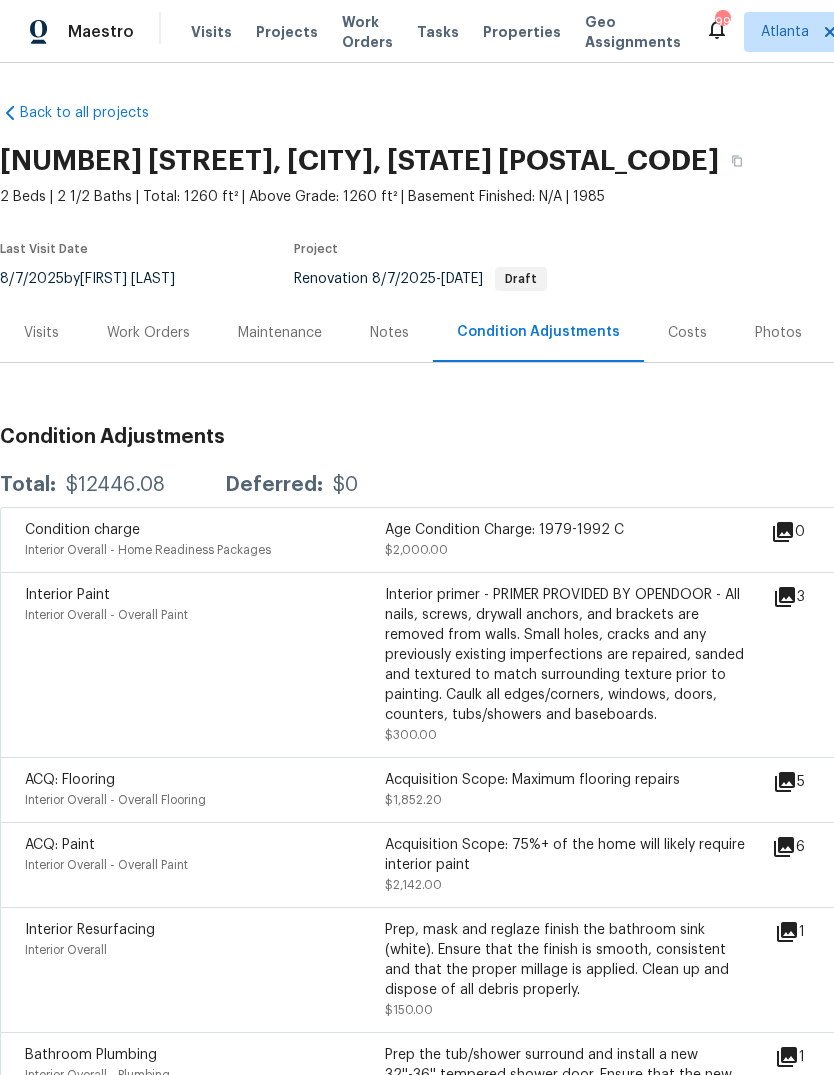 scroll, scrollTop: 0, scrollLeft: 0, axis: both 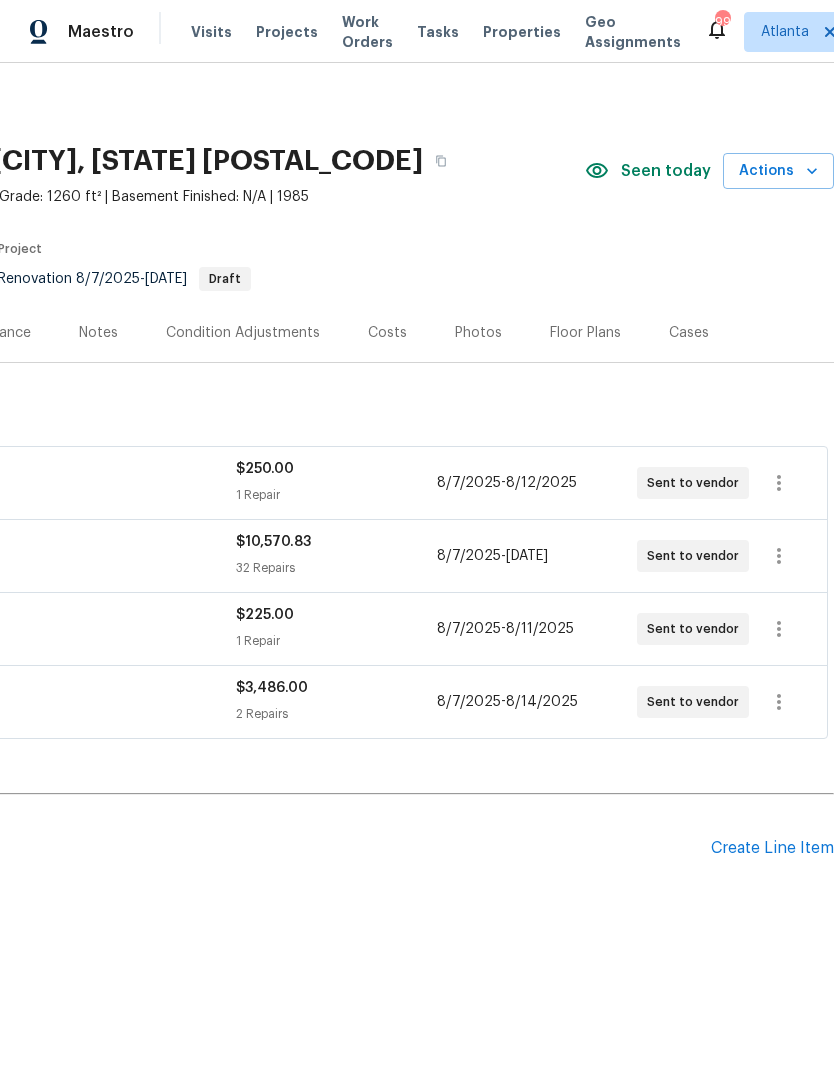 click on "Create Line Item" at bounding box center [772, 848] 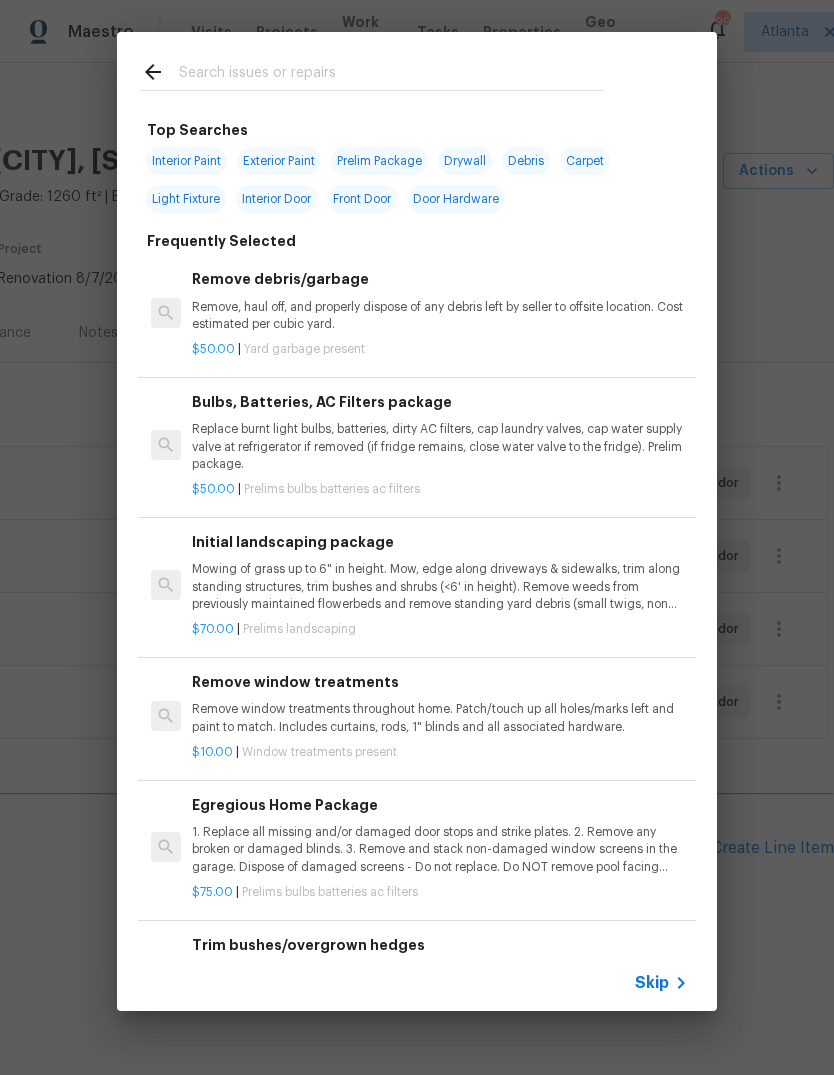 click at bounding box center (391, 75) 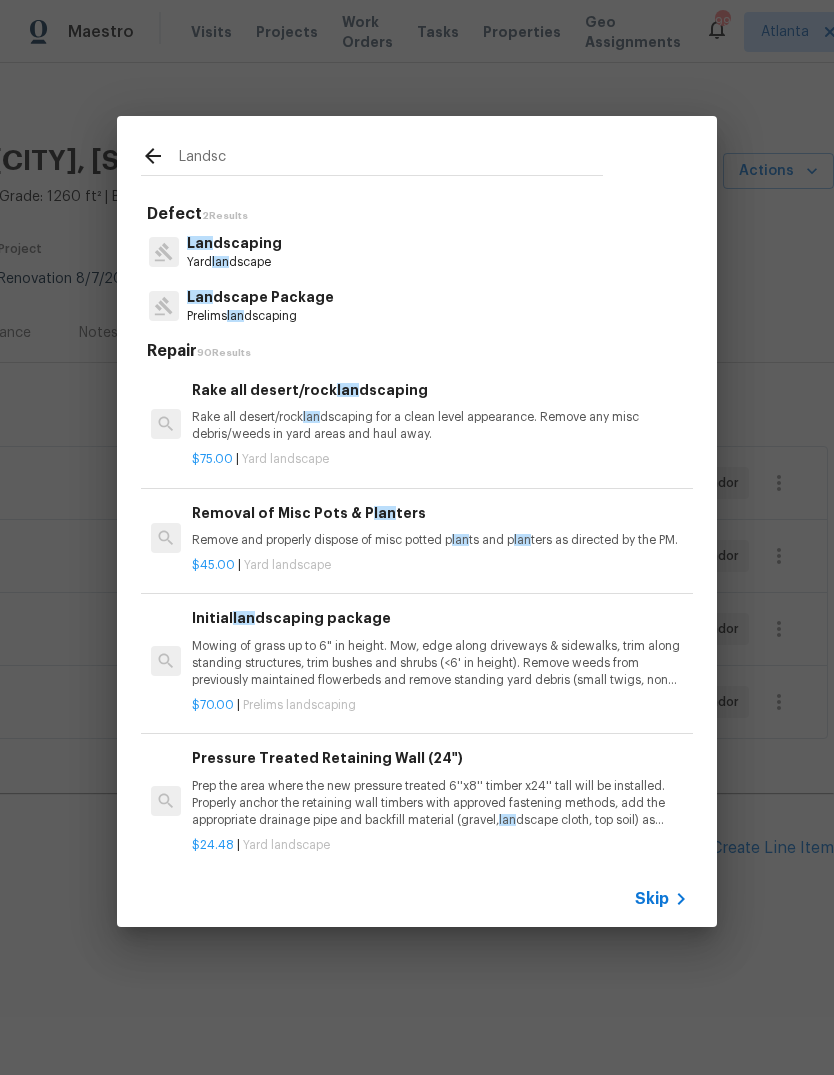 type on "Landsca" 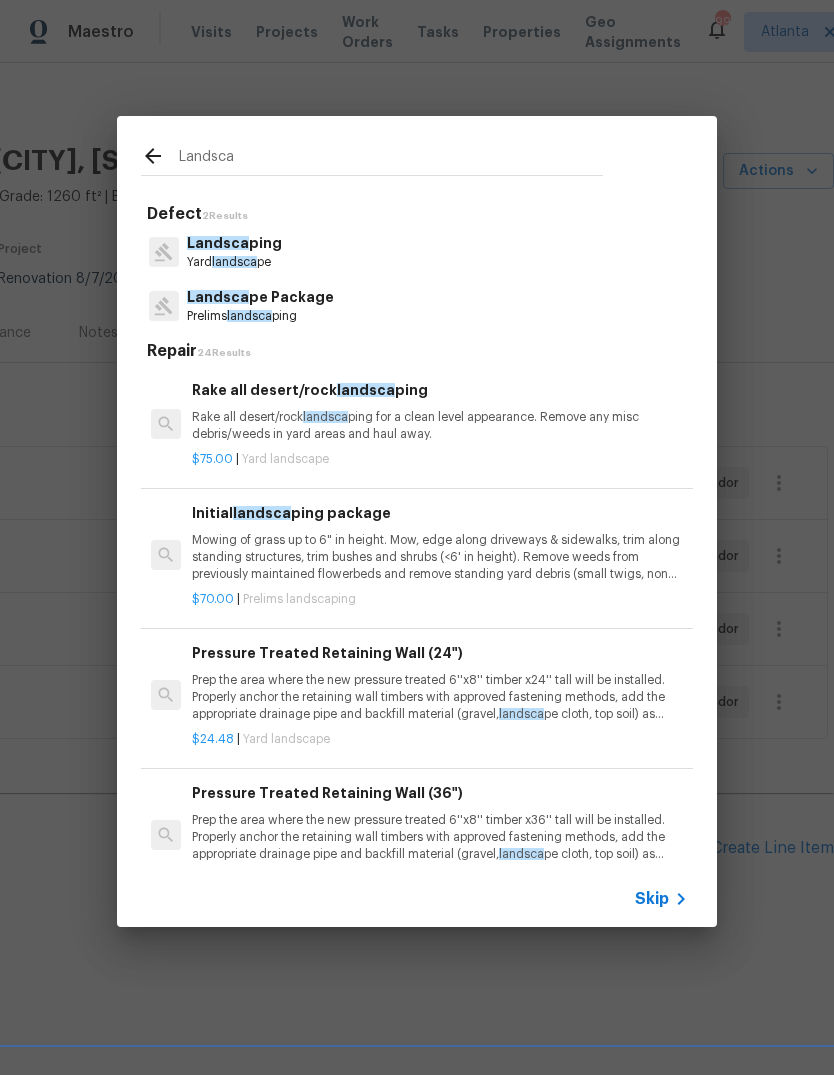 click on "Landsca pe Package" at bounding box center [260, 297] 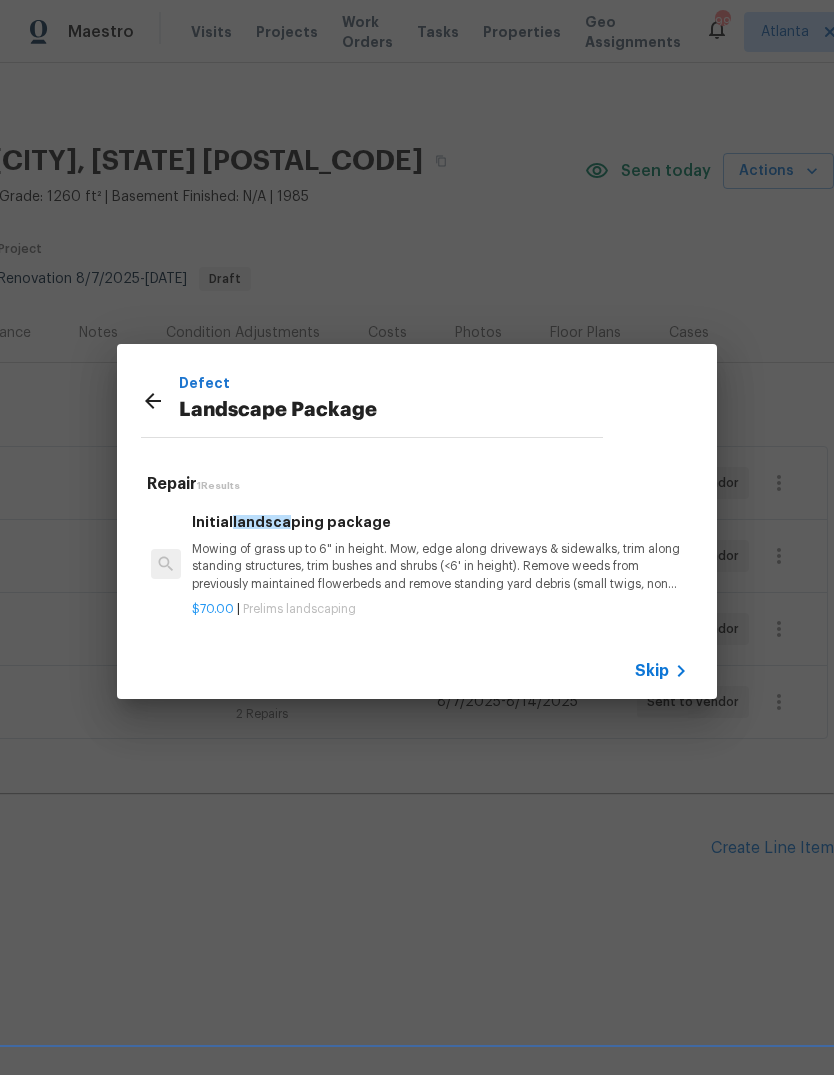 click on "Mowing of grass up to 6" in height. Mow, edge along driveways & sidewalks, trim along standing structures, trim bushes and shrubs (<6' in height). Remove weeds from previously maintained flowerbeds and remove standing yard debris (small twigs, non seasonal falling leaves).  Use leaf blower to remove clippings from hard surfaces."" at bounding box center (440, 566) 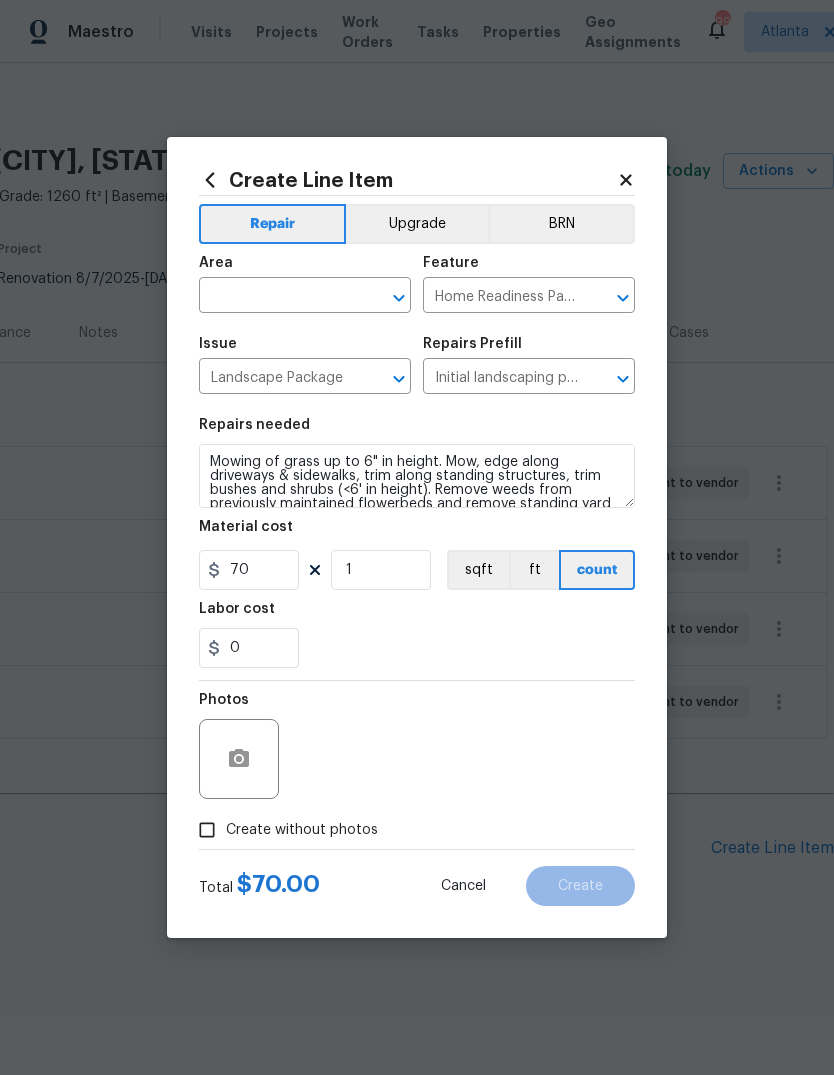 click at bounding box center [277, 297] 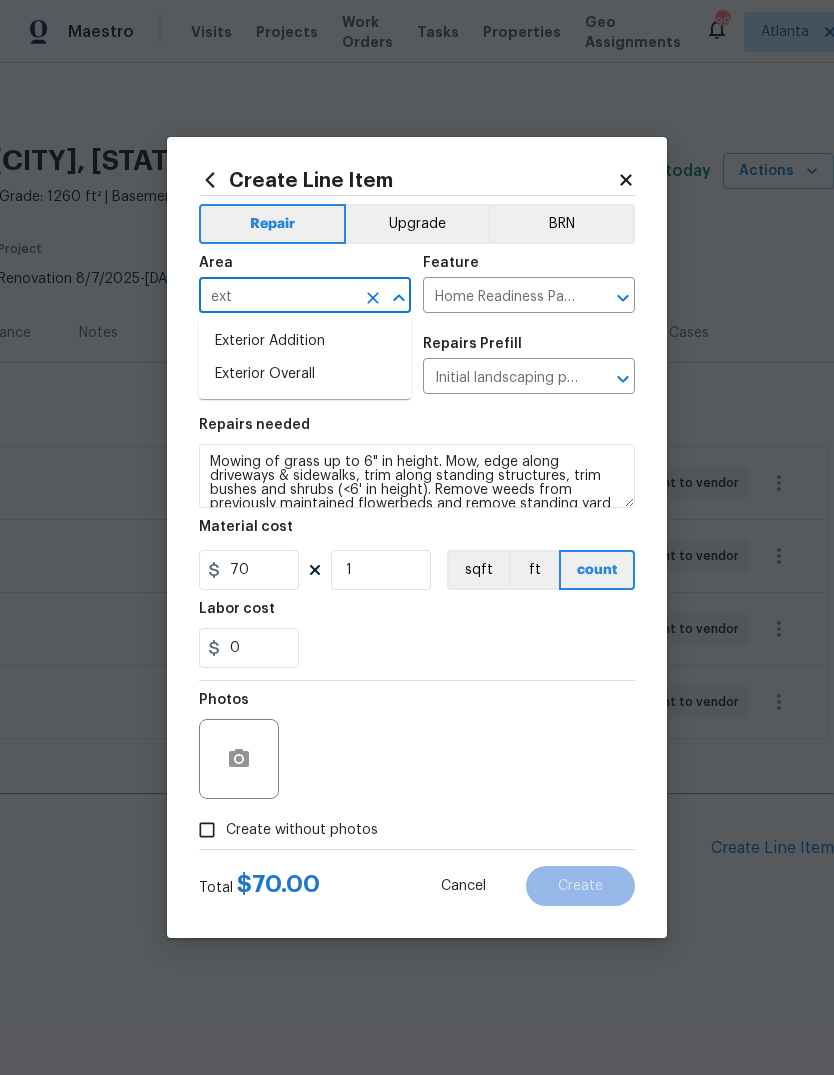 click on "Exterior Overall" at bounding box center (305, 374) 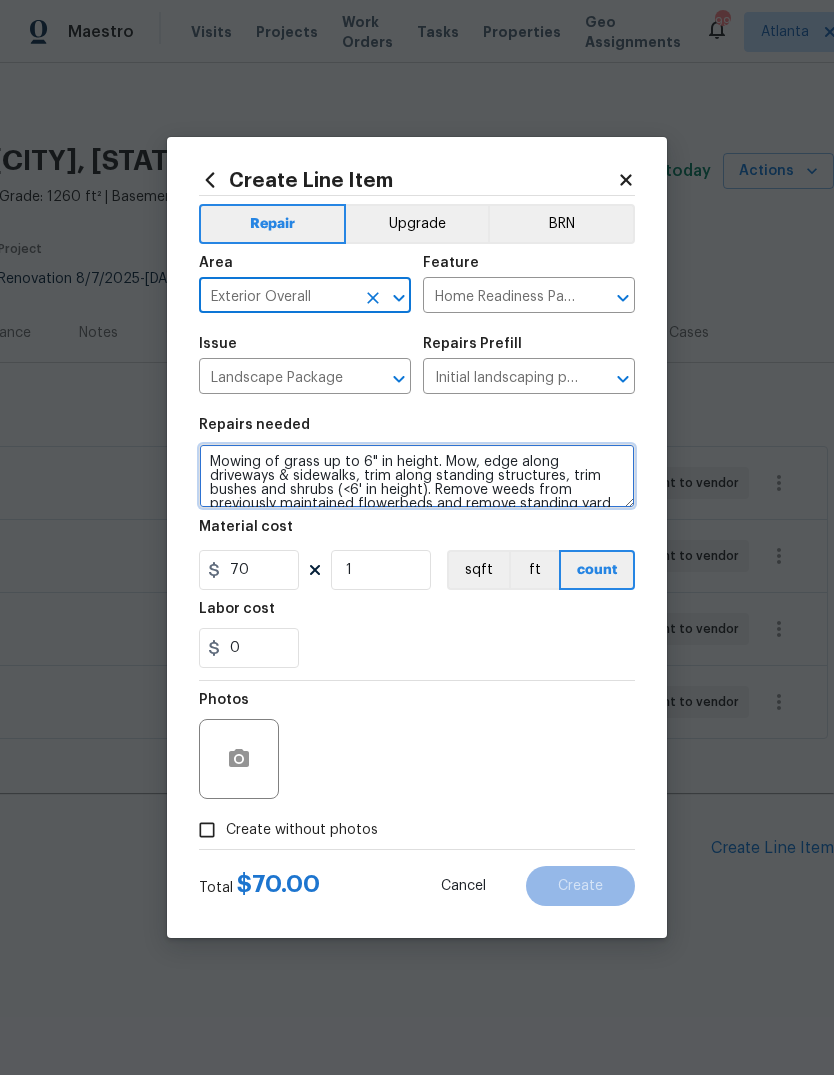 click on "Mowing of grass up to 6" in height. Mow, edge along driveways & sidewalks, trim along standing structures, trim bushes and shrubs (<6' in height). Remove weeds from previously maintained flowerbeds and remove standing yard debris (small twigs, non seasonal falling leaves).  Use leaf blower to remove clippings from hard surfaces."" at bounding box center (417, 476) 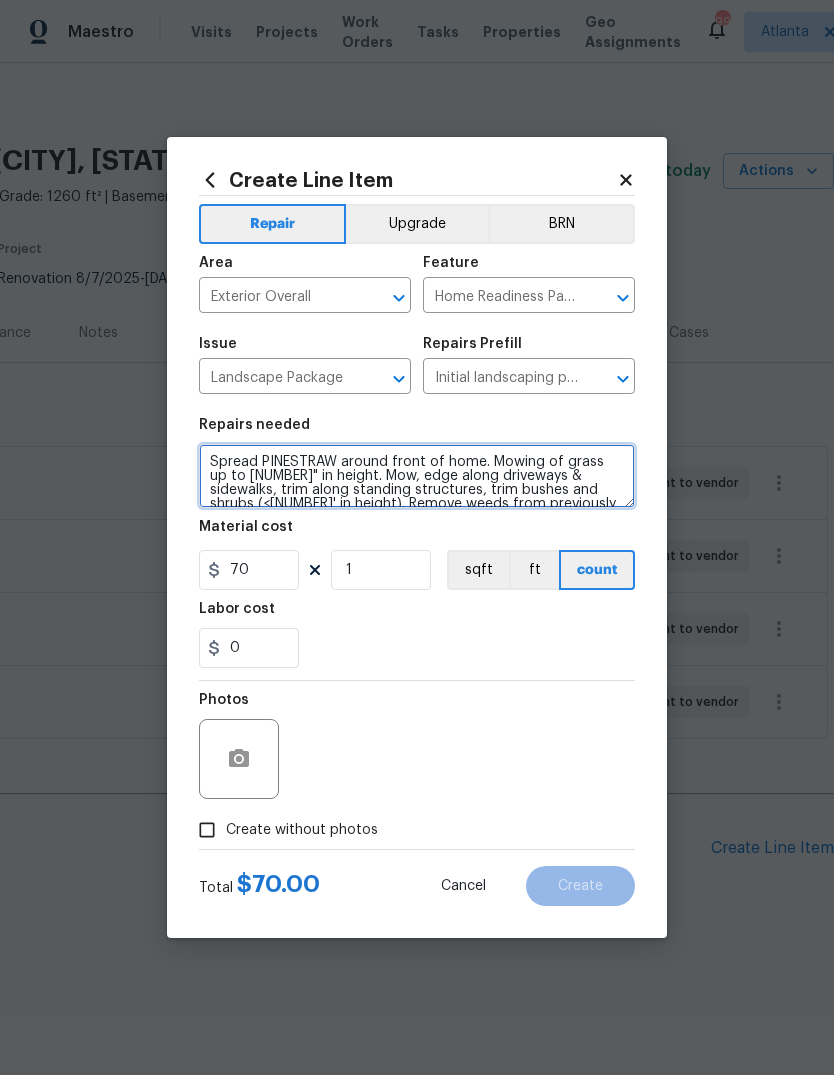 type on "Spread PINESTRAW around front of home. Mowing of grass up to 6" in height. Mow, edge along driveways & sidewalks, trim along standing structures, trim bushes and shrubs (<6' in height). Remove weeds from previously maintained flowerbeds and remove standing yard debris (small twigs, non seasonal falling leaves).  Use leaf blower to remove clippings from hard surfaces."" 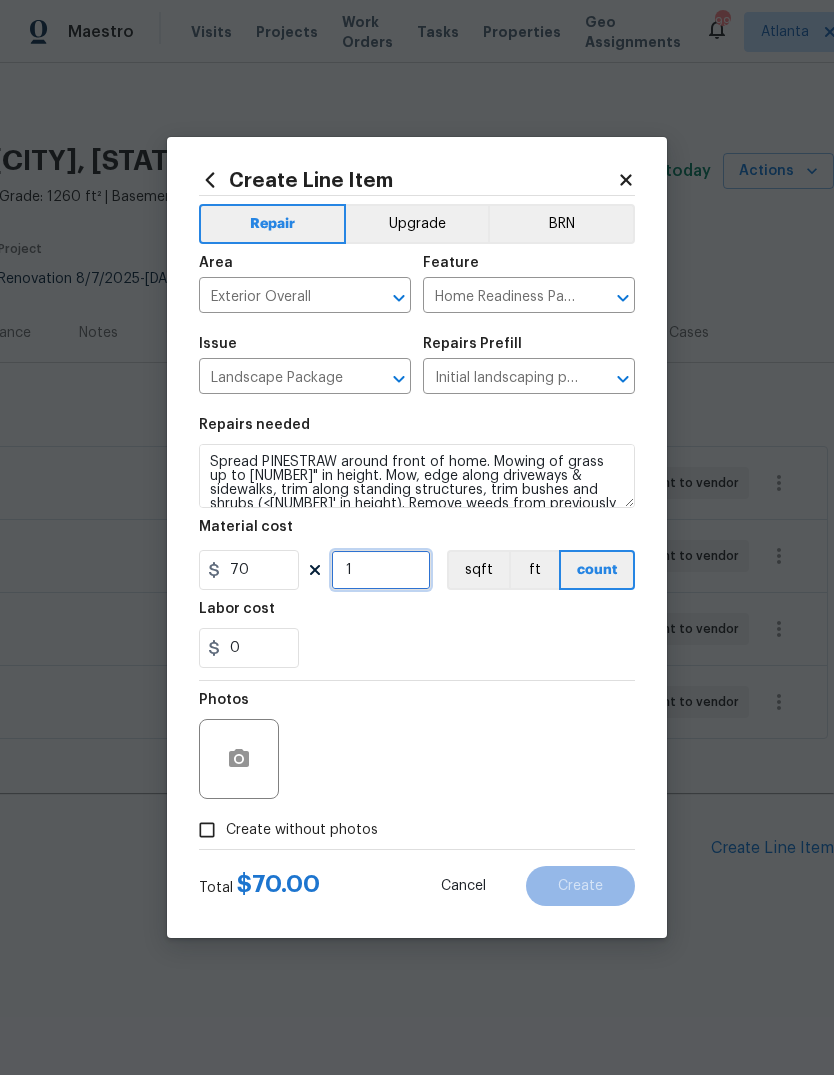 click on "1" at bounding box center [381, 570] 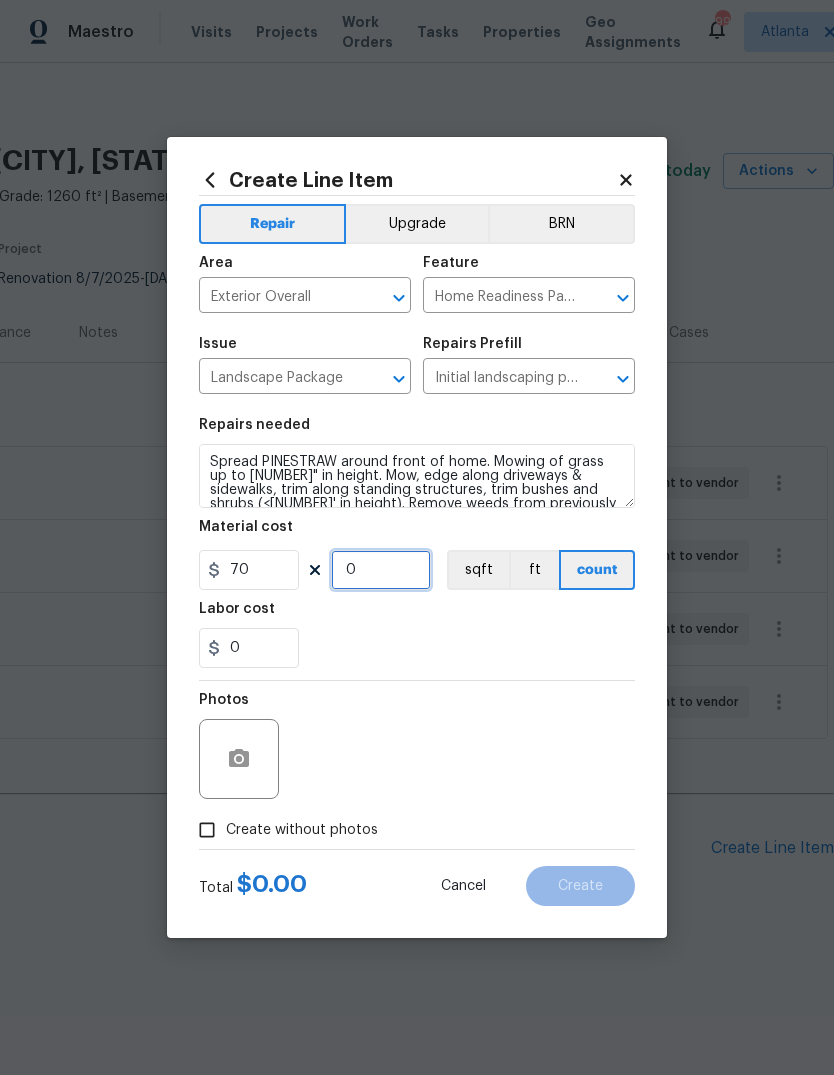 type on "2" 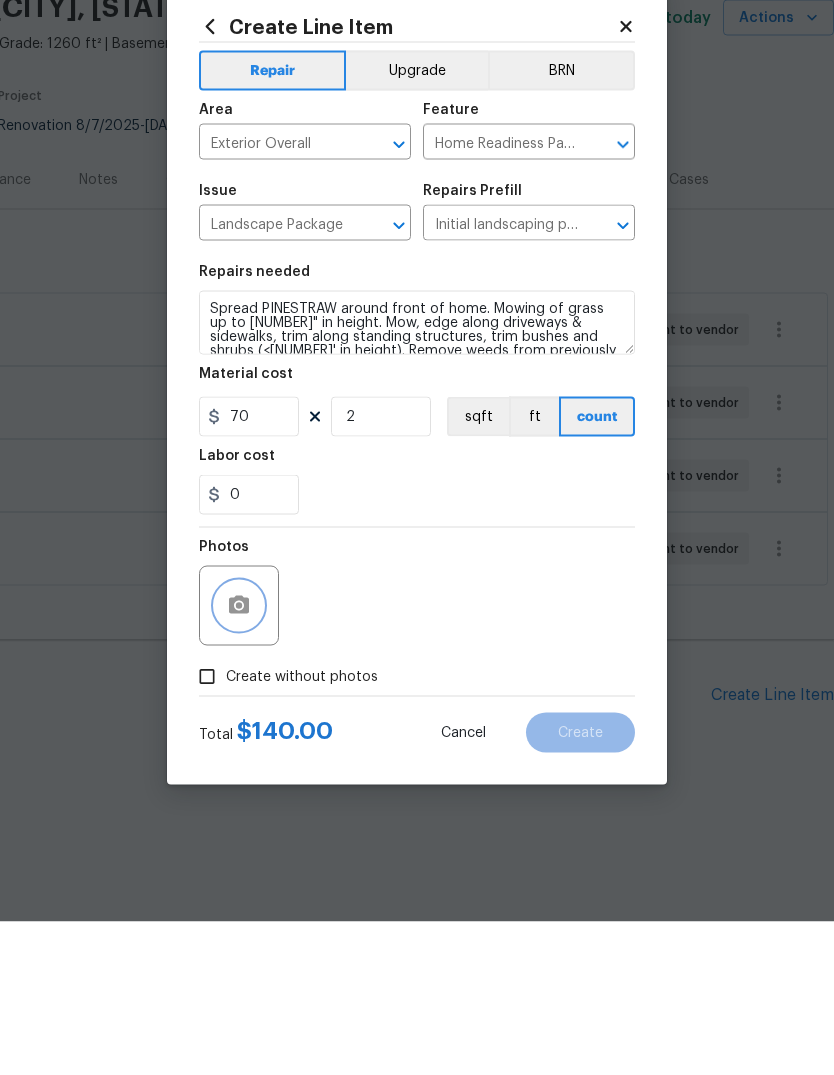 click 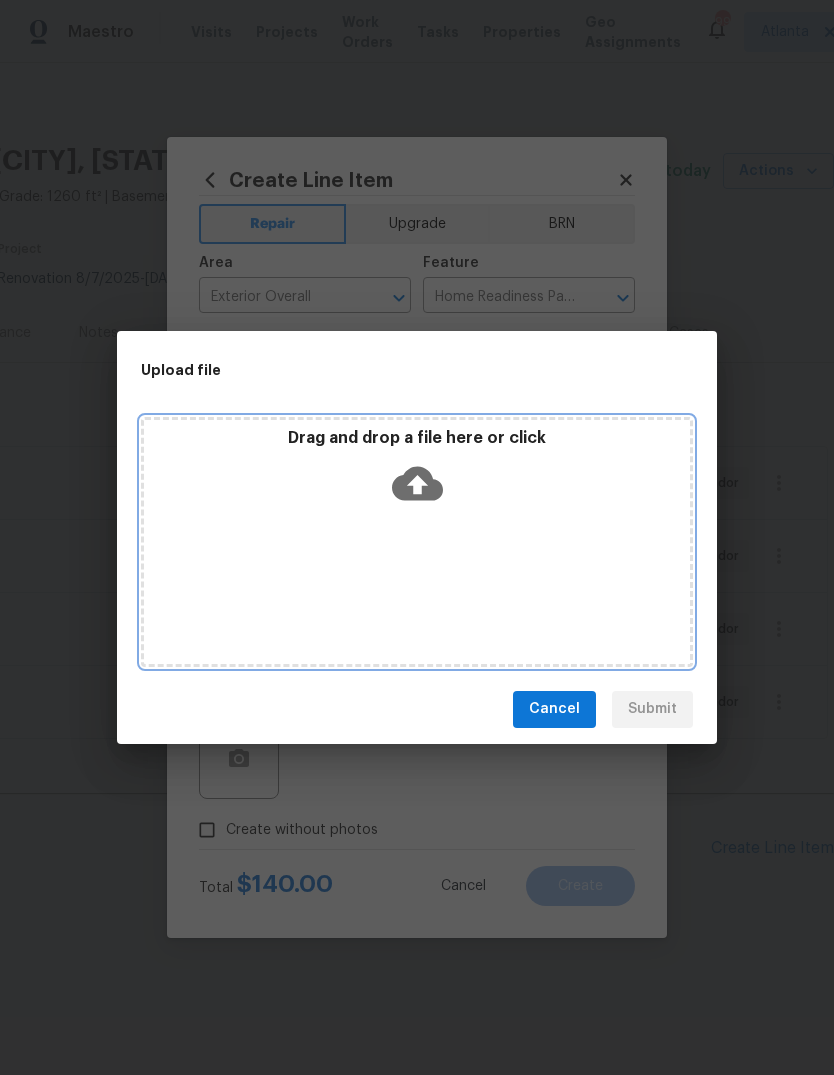 click 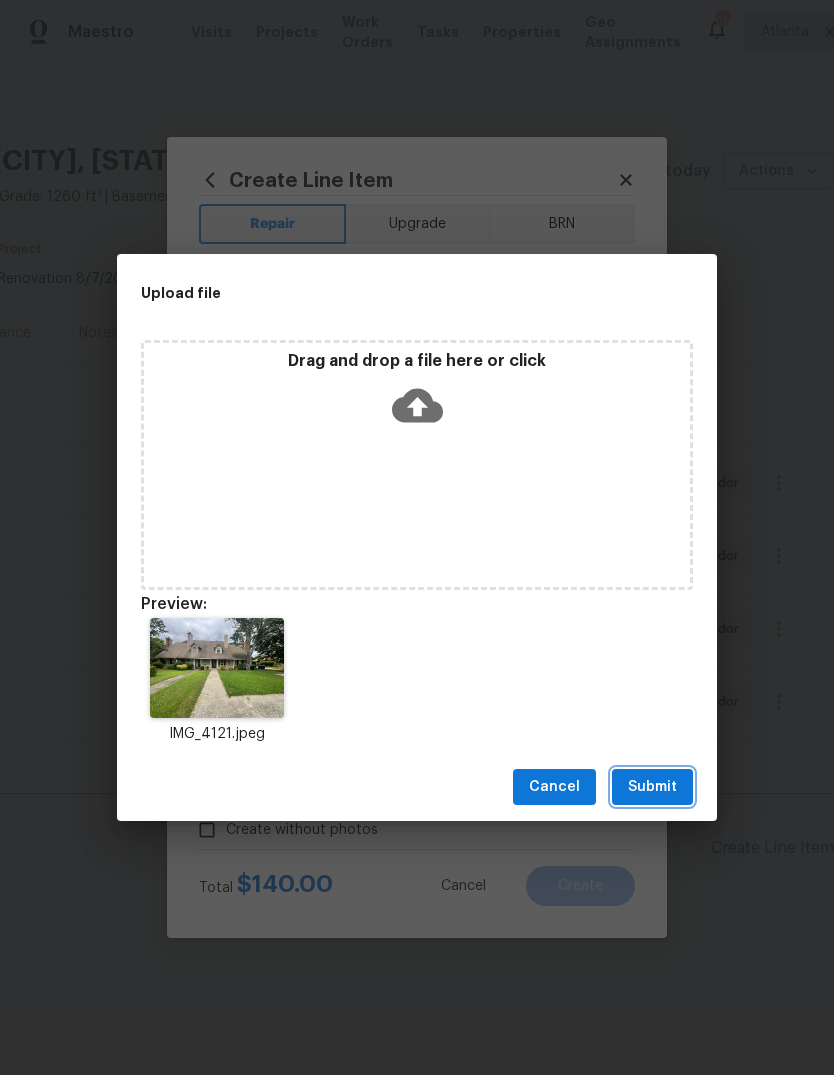 click on "Submit" at bounding box center [652, 787] 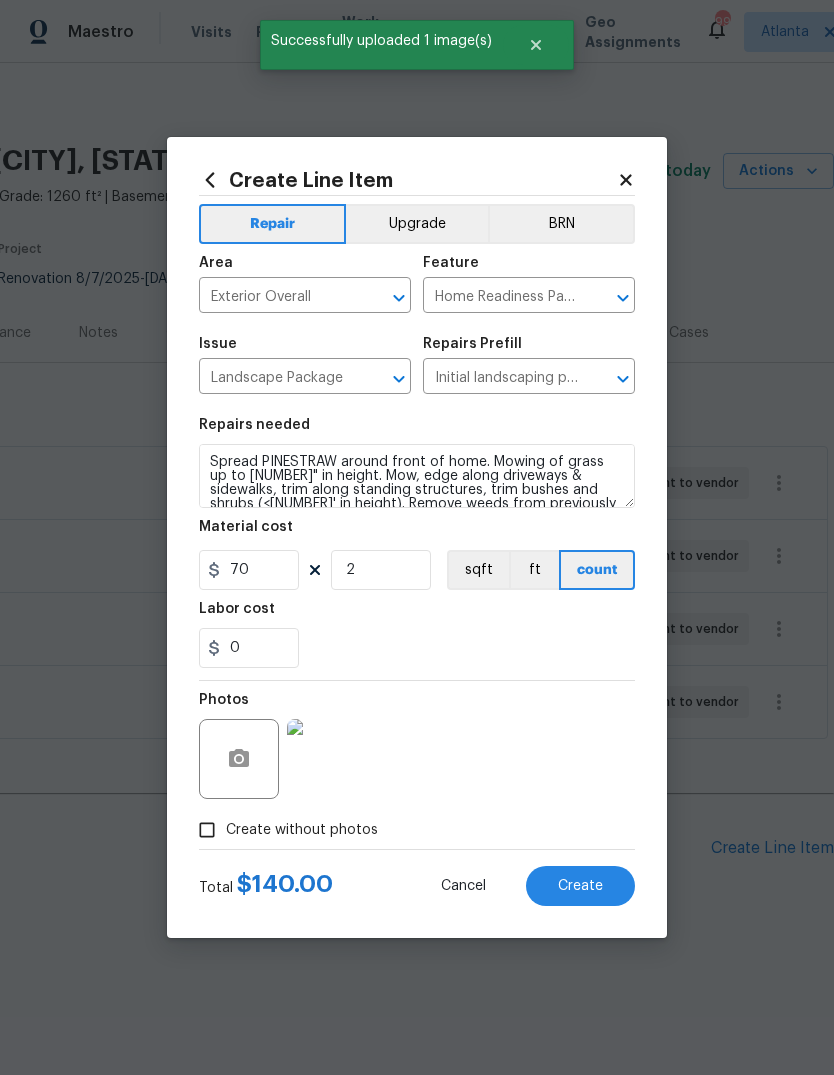 click on "Create" at bounding box center (580, 886) 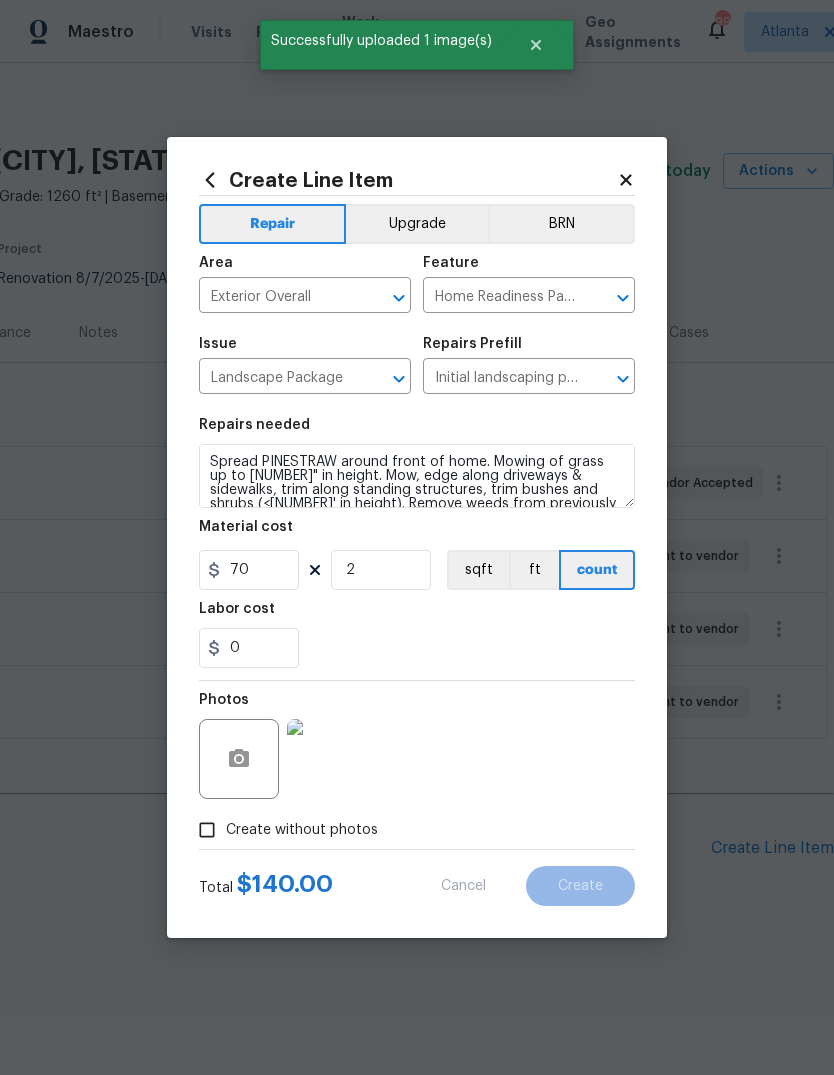 type 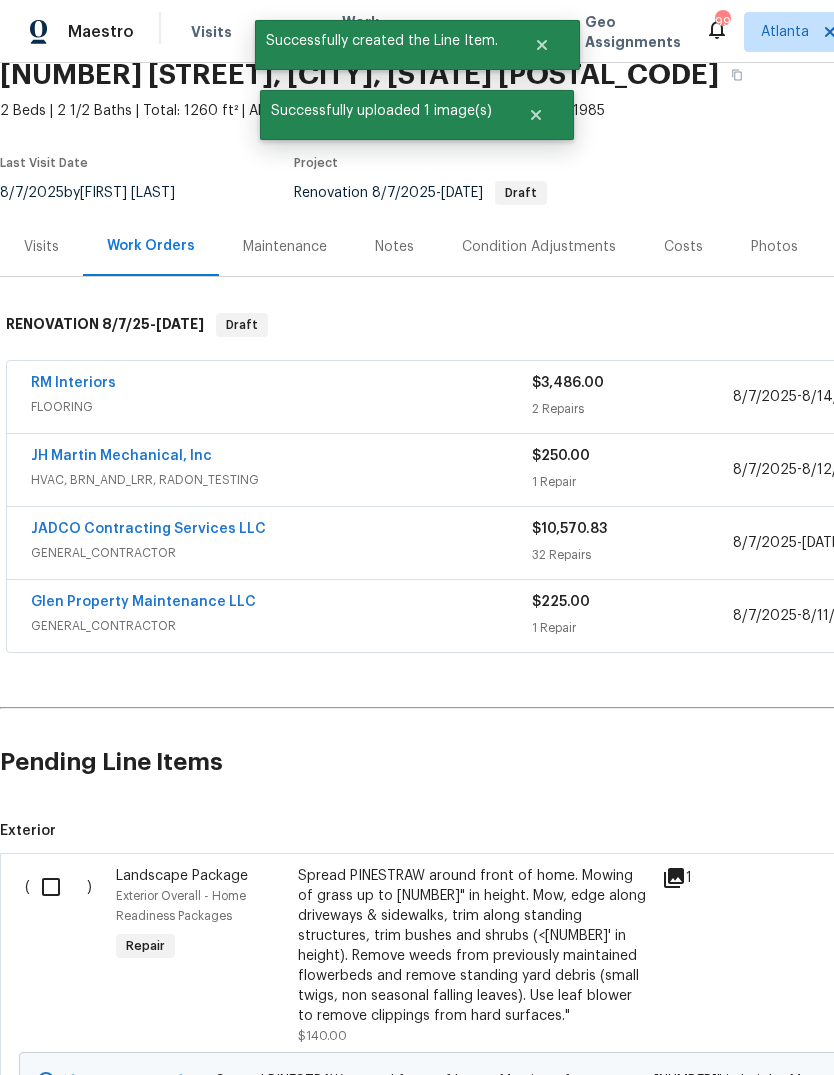 scroll, scrollTop: 86, scrollLeft: 0, axis: vertical 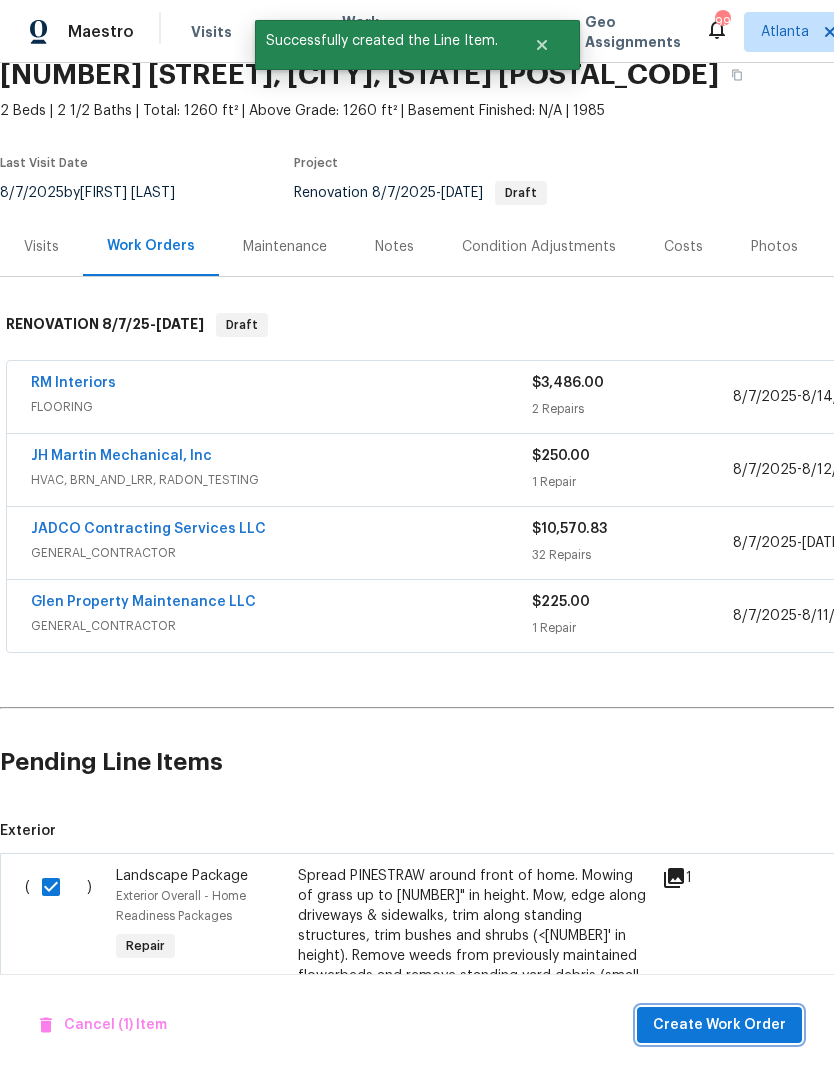 click on "Create Work Order" at bounding box center [719, 1025] 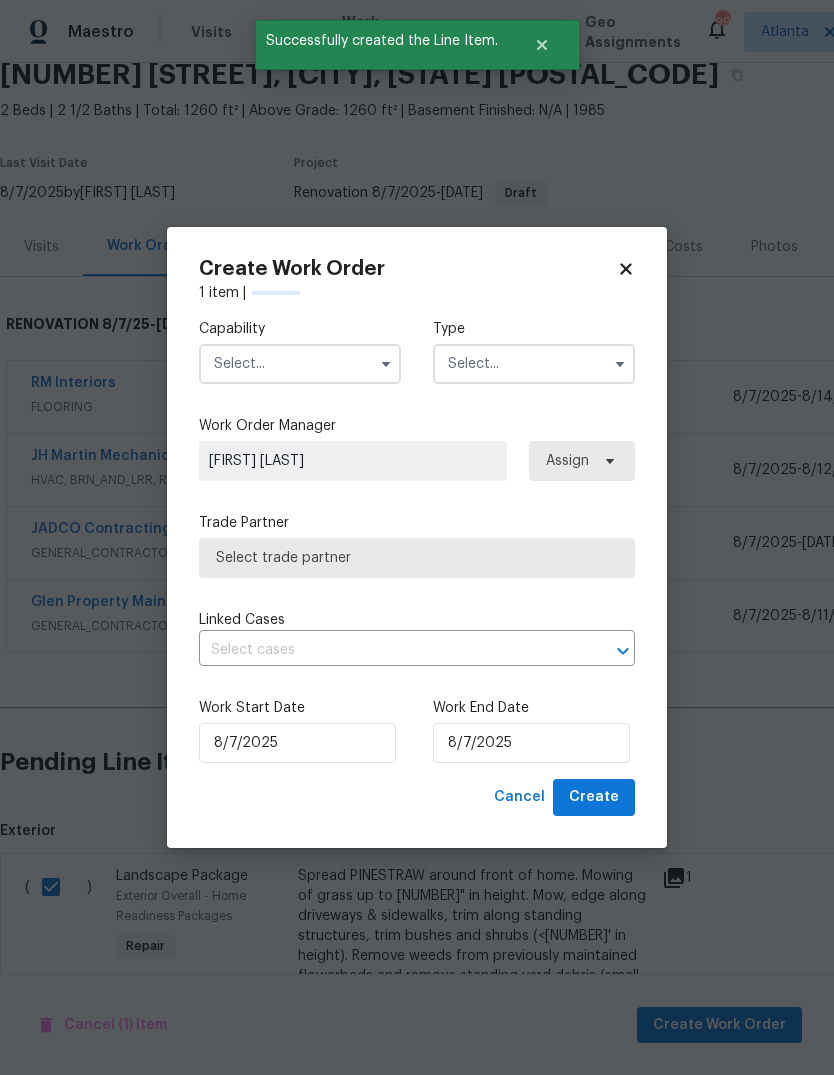 checkbox on "false" 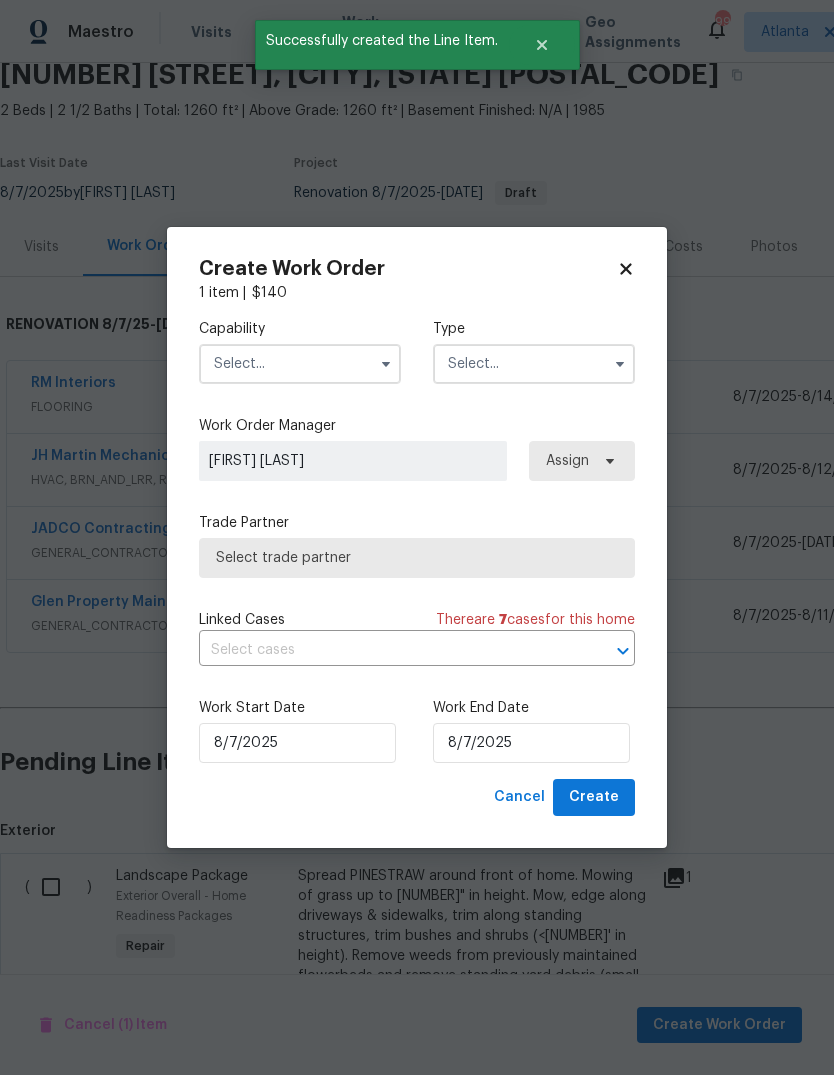 click at bounding box center (300, 364) 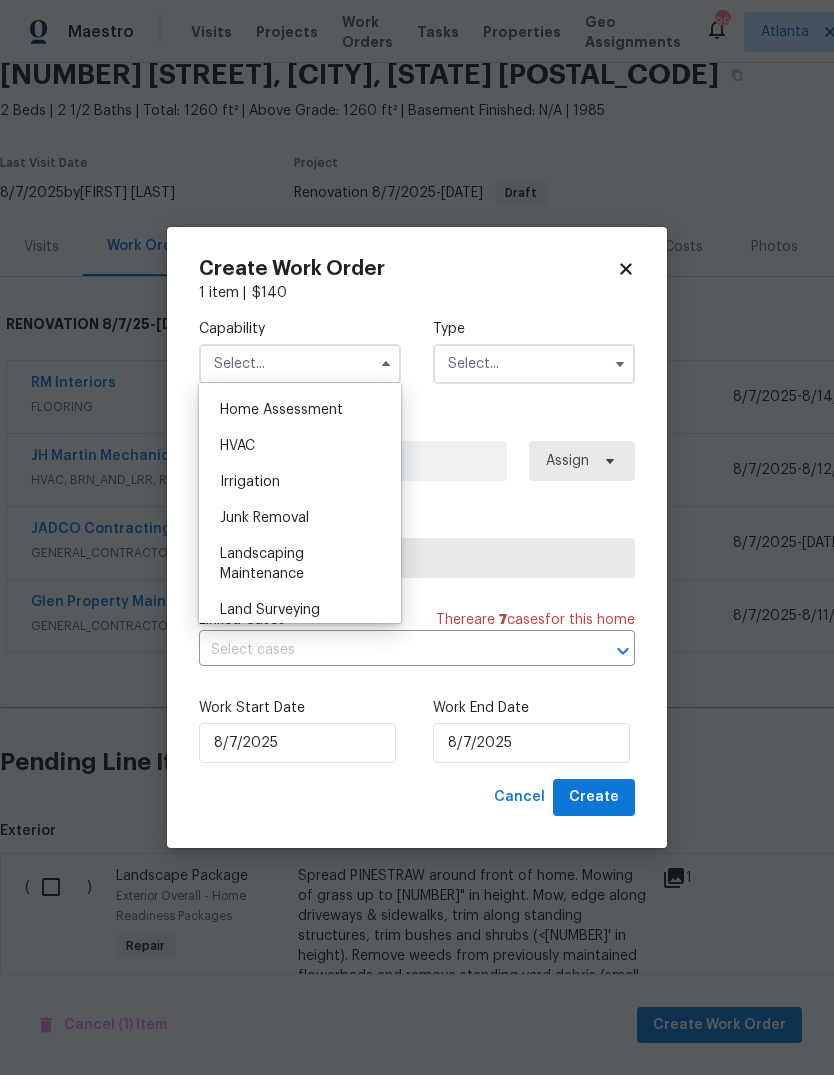 scroll, scrollTop: 1187, scrollLeft: 0, axis: vertical 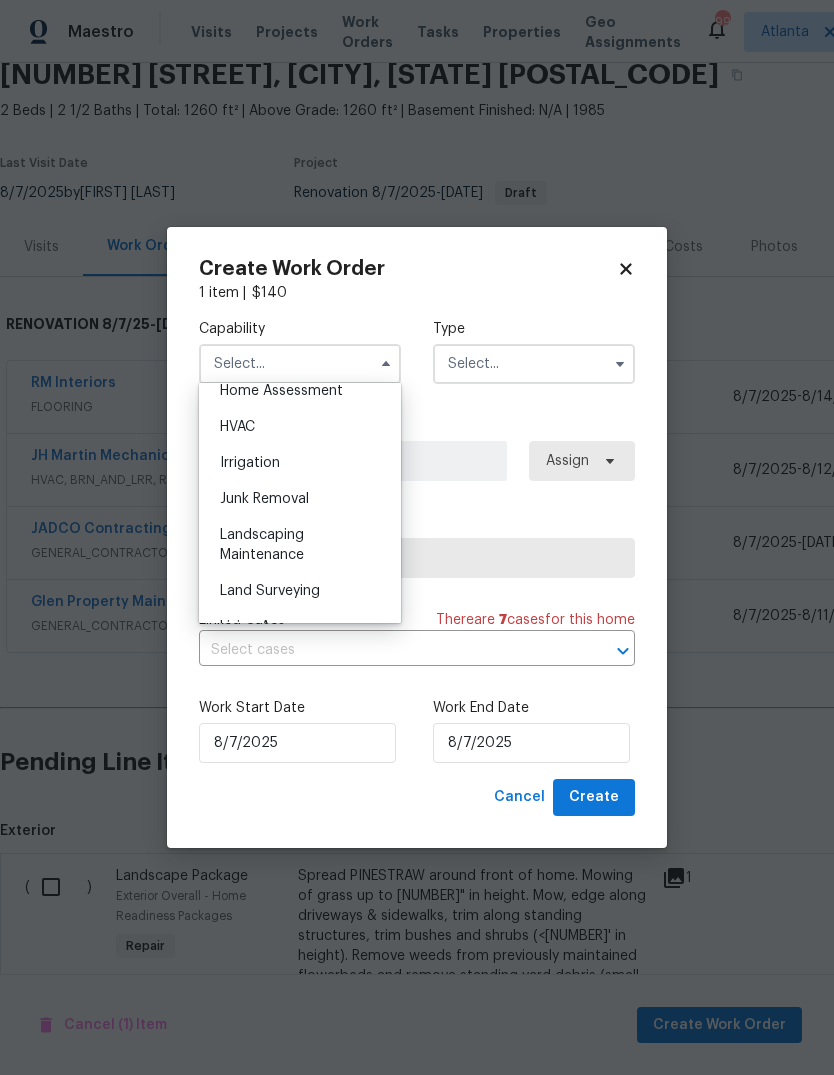 click on "Landscaping Maintenance" at bounding box center (300, 545) 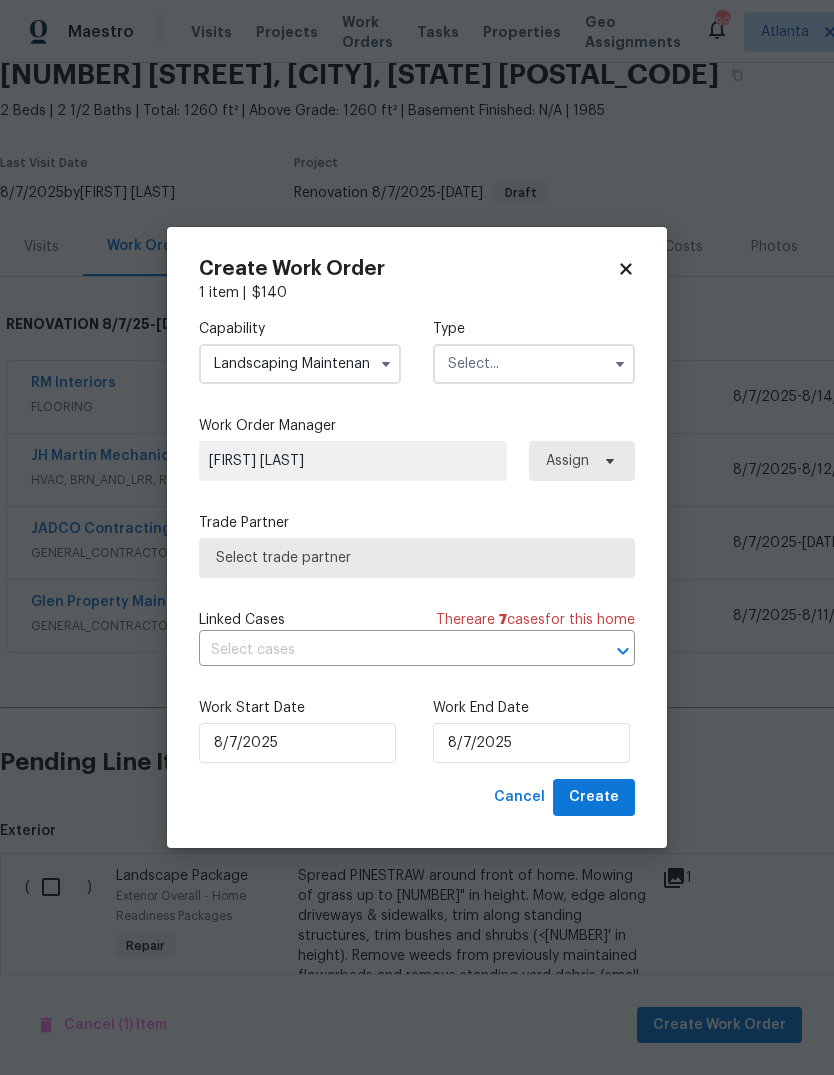 click at bounding box center [534, 364] 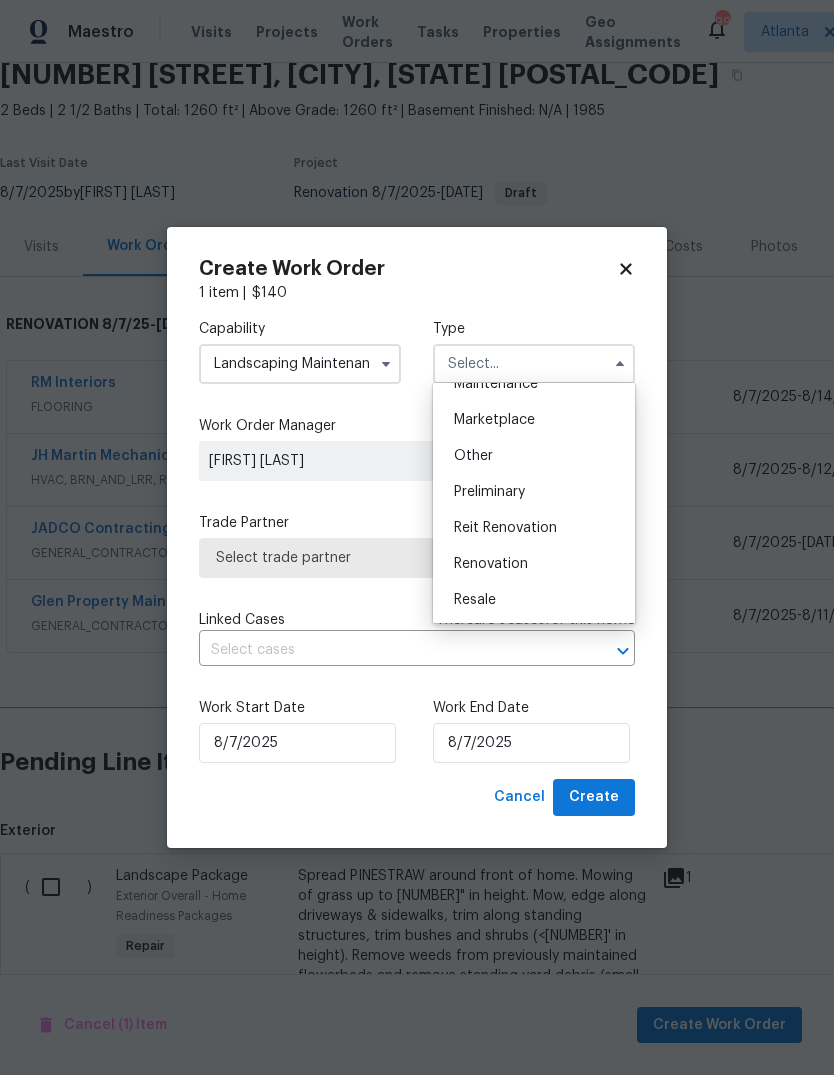 scroll, scrollTop: 345, scrollLeft: 0, axis: vertical 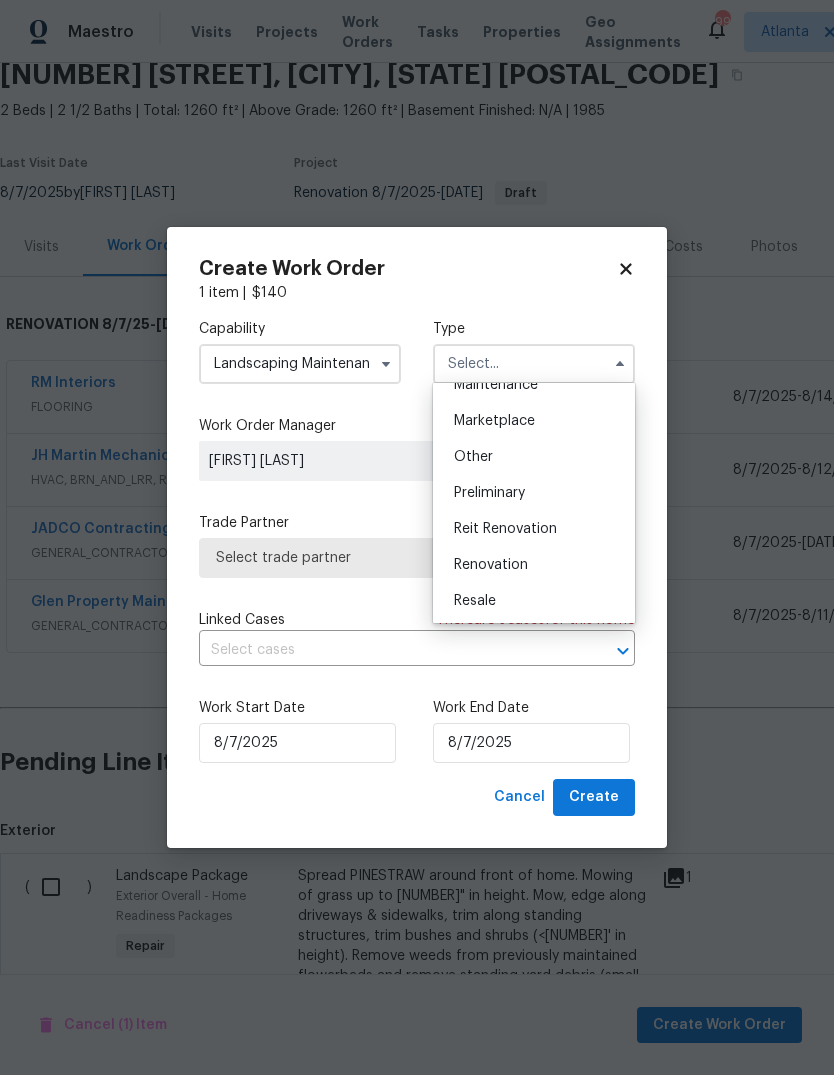 click on "Renovation" at bounding box center [491, 565] 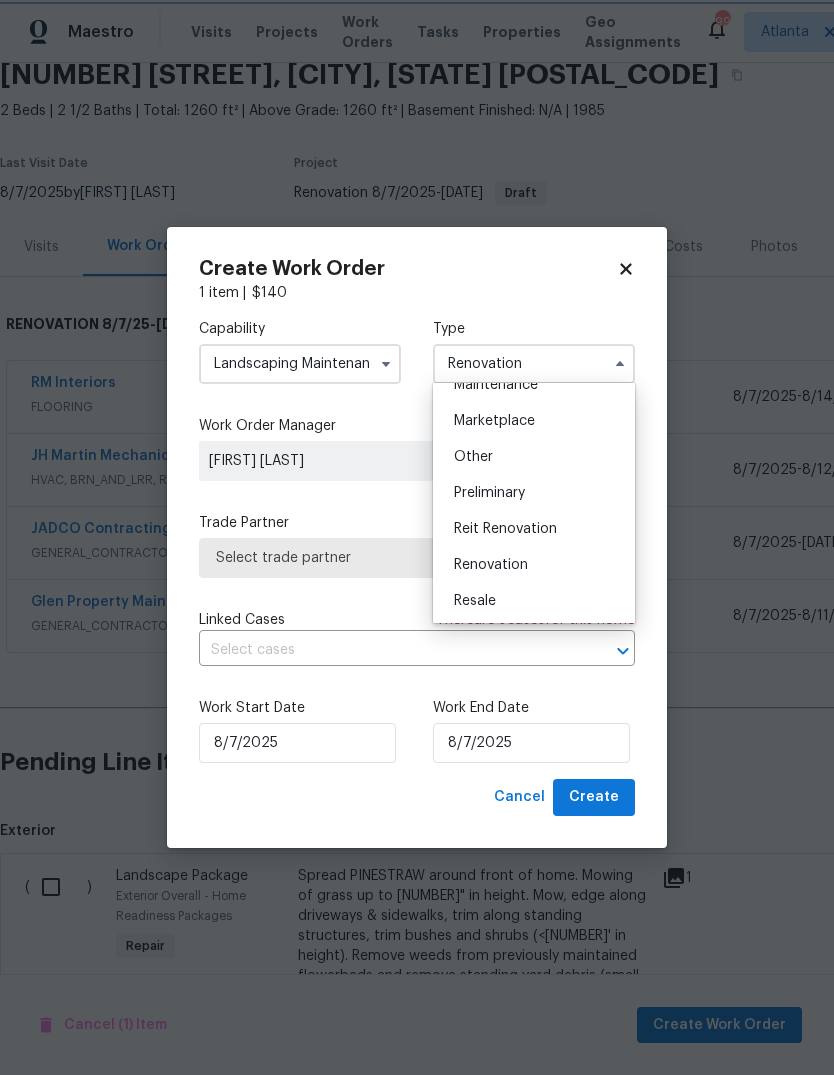 scroll, scrollTop: 0, scrollLeft: 0, axis: both 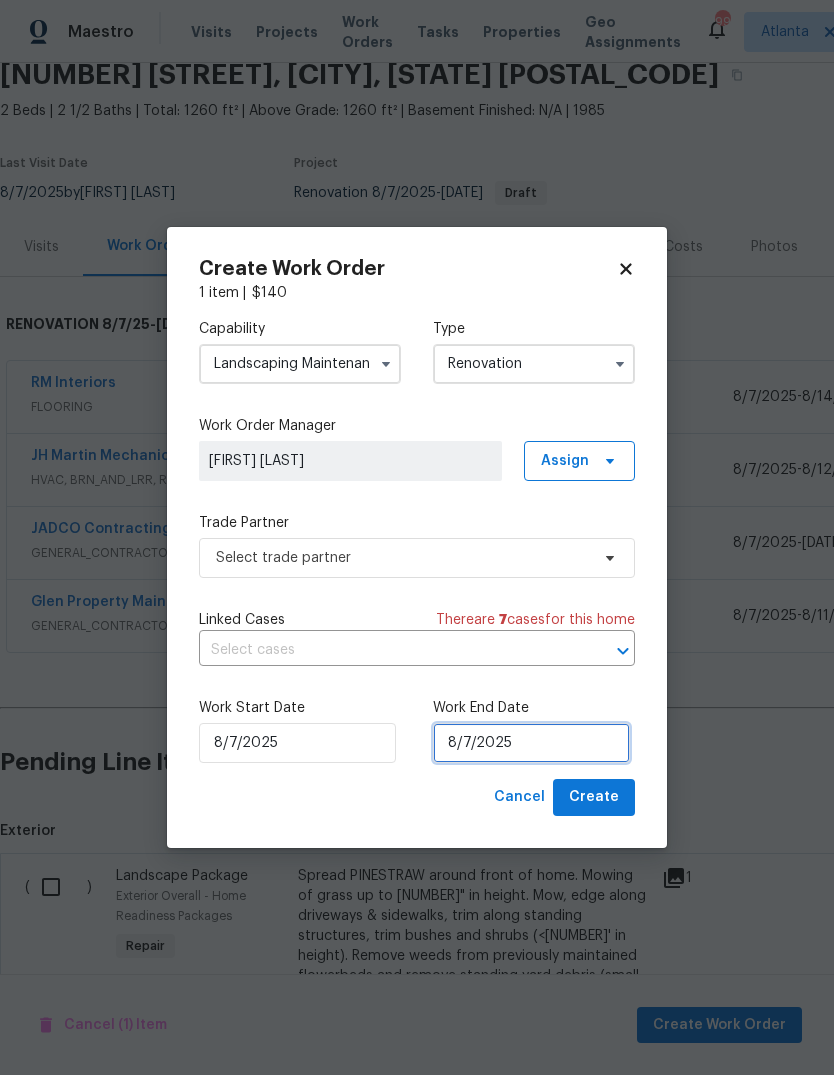 click on "8/7/2025" at bounding box center [531, 743] 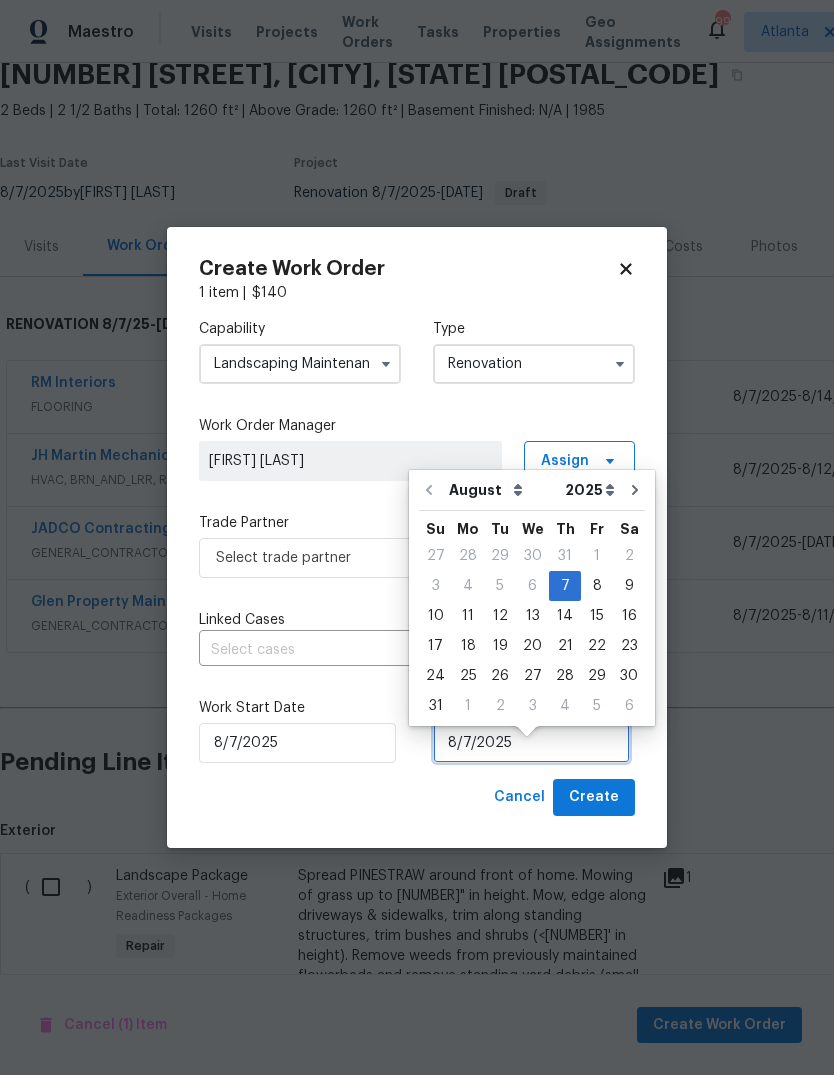 scroll, scrollTop: 15, scrollLeft: 0, axis: vertical 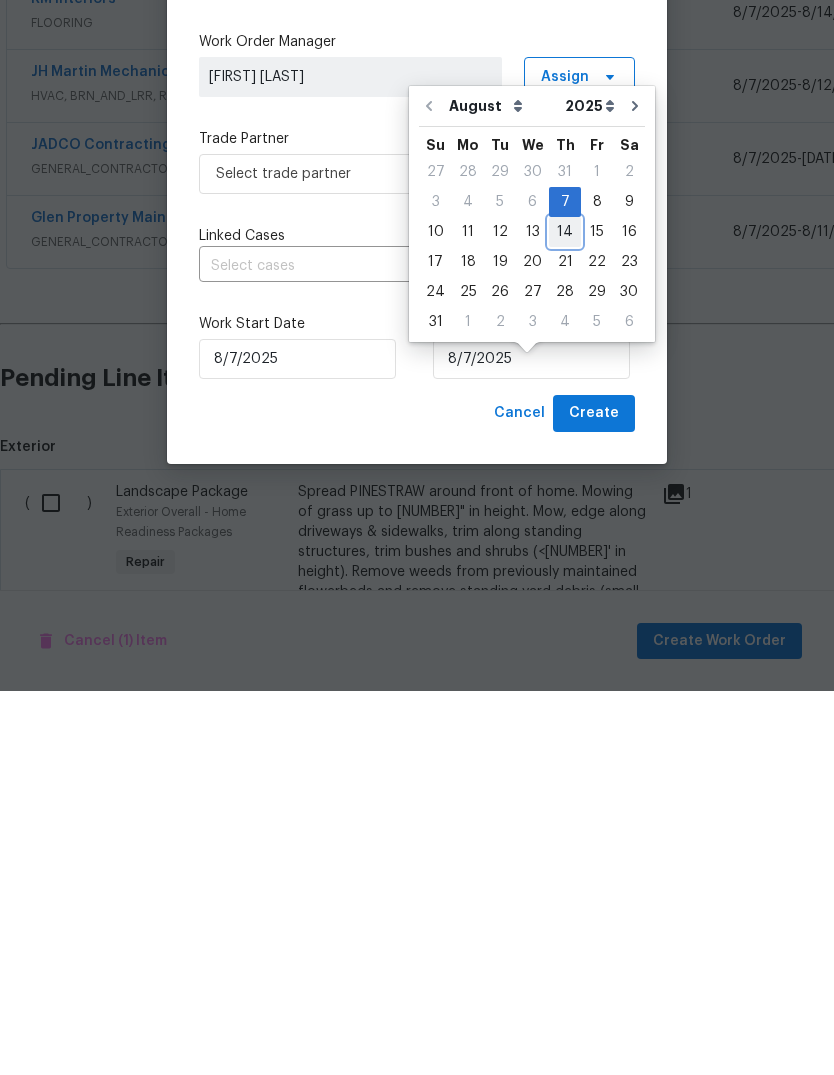 click on "14" at bounding box center (565, 616) 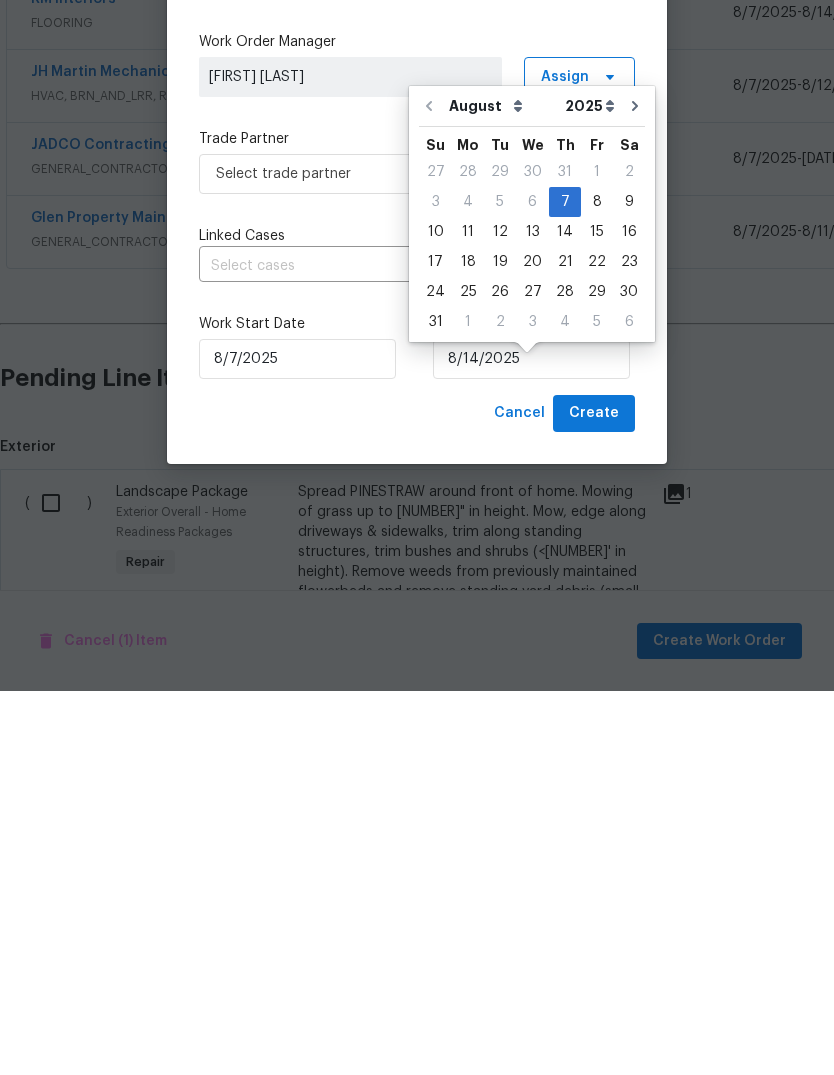 scroll, scrollTop: 75, scrollLeft: 0, axis: vertical 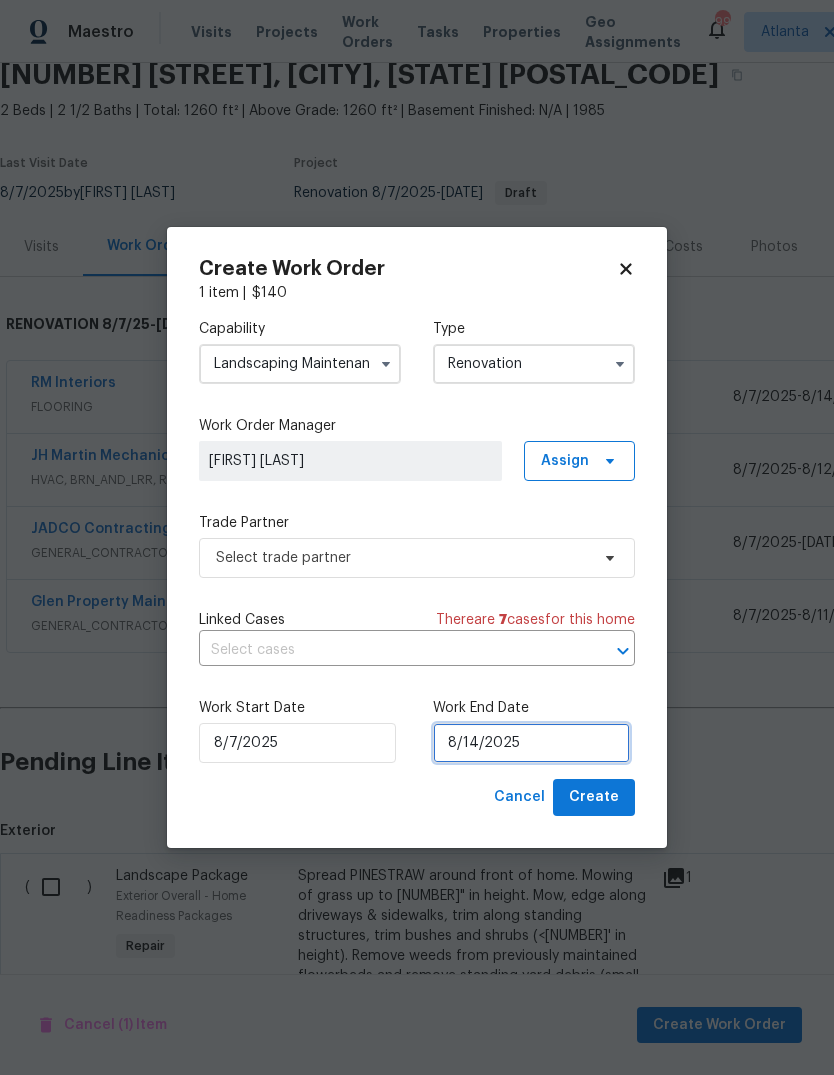 click on "8/14/2025" at bounding box center (531, 743) 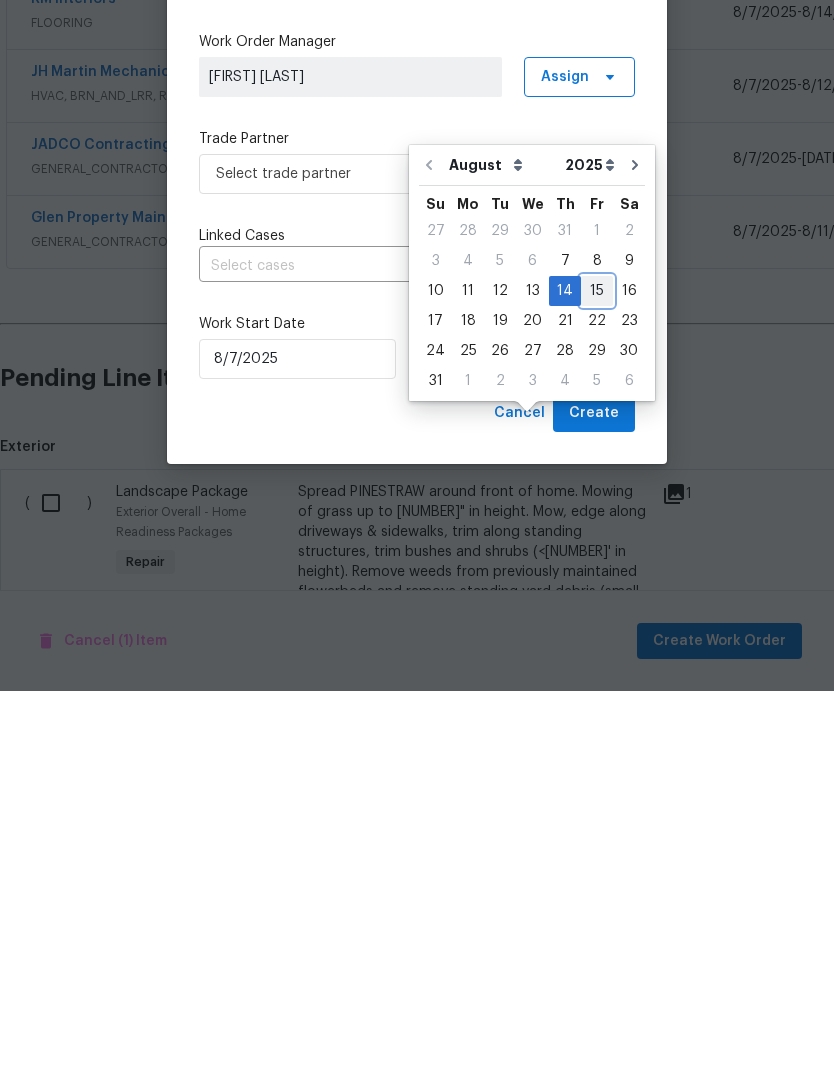 click on "15" at bounding box center (597, 675) 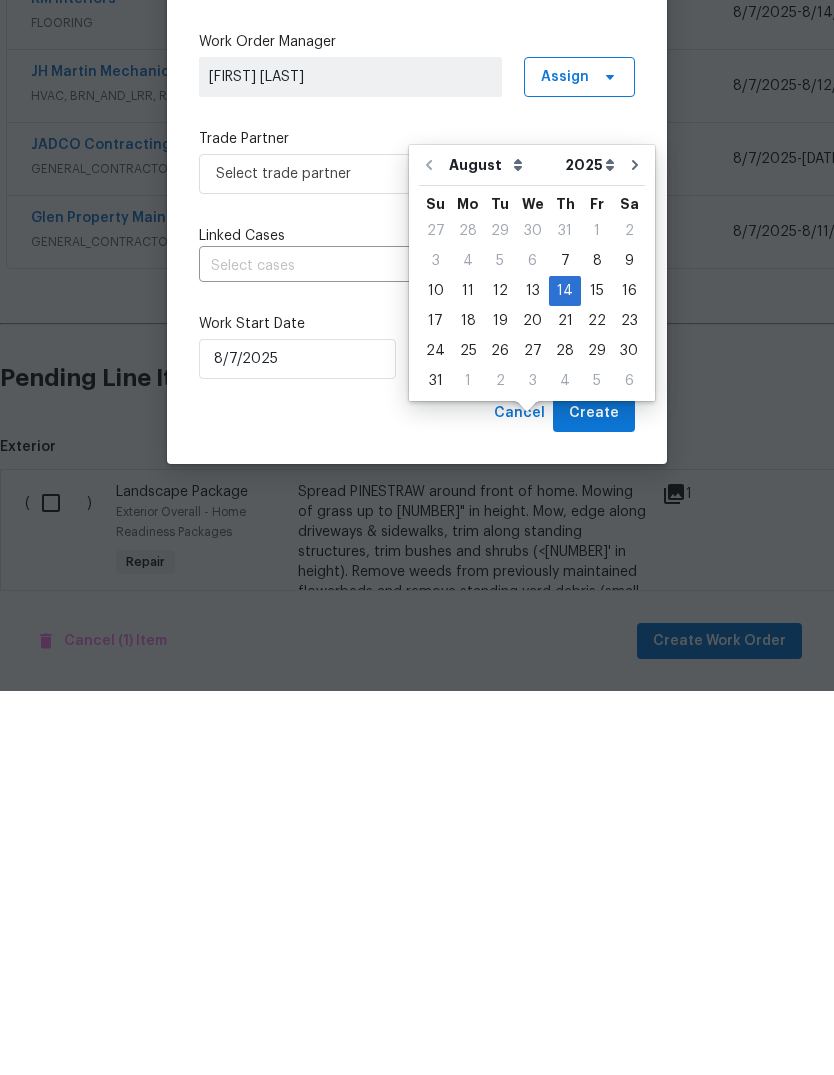 type on "8/15/2025" 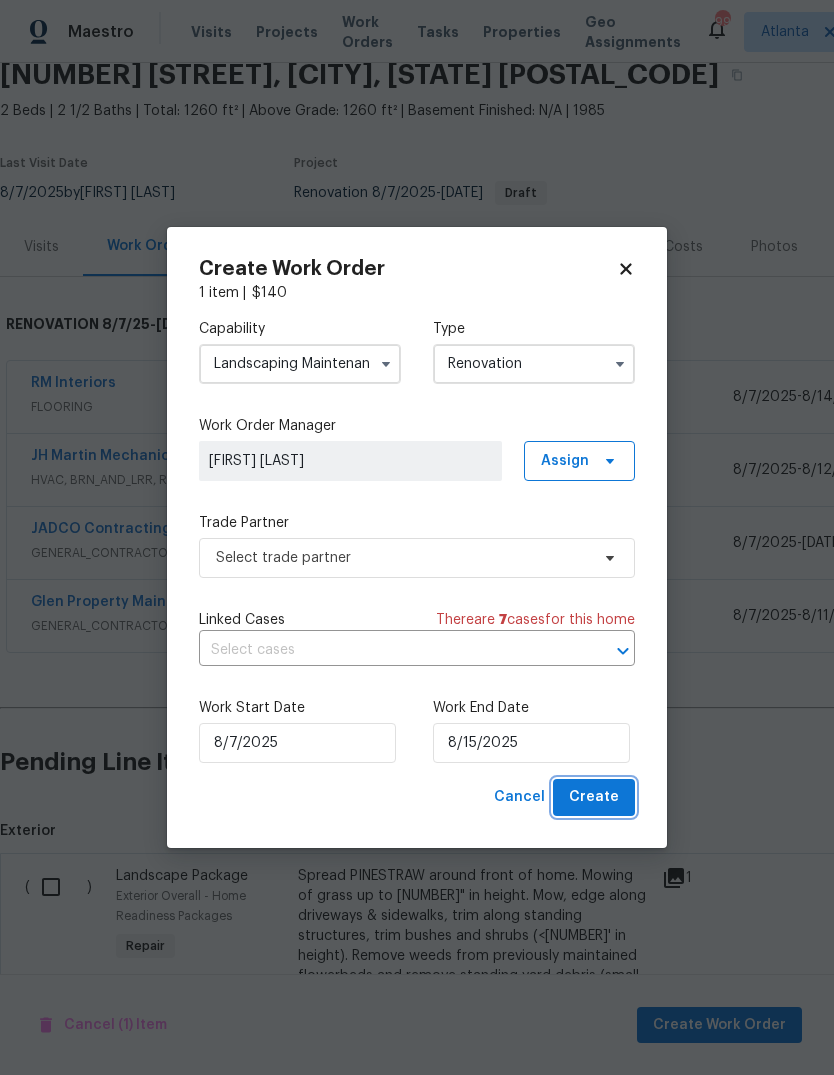 click on "Create" at bounding box center [594, 797] 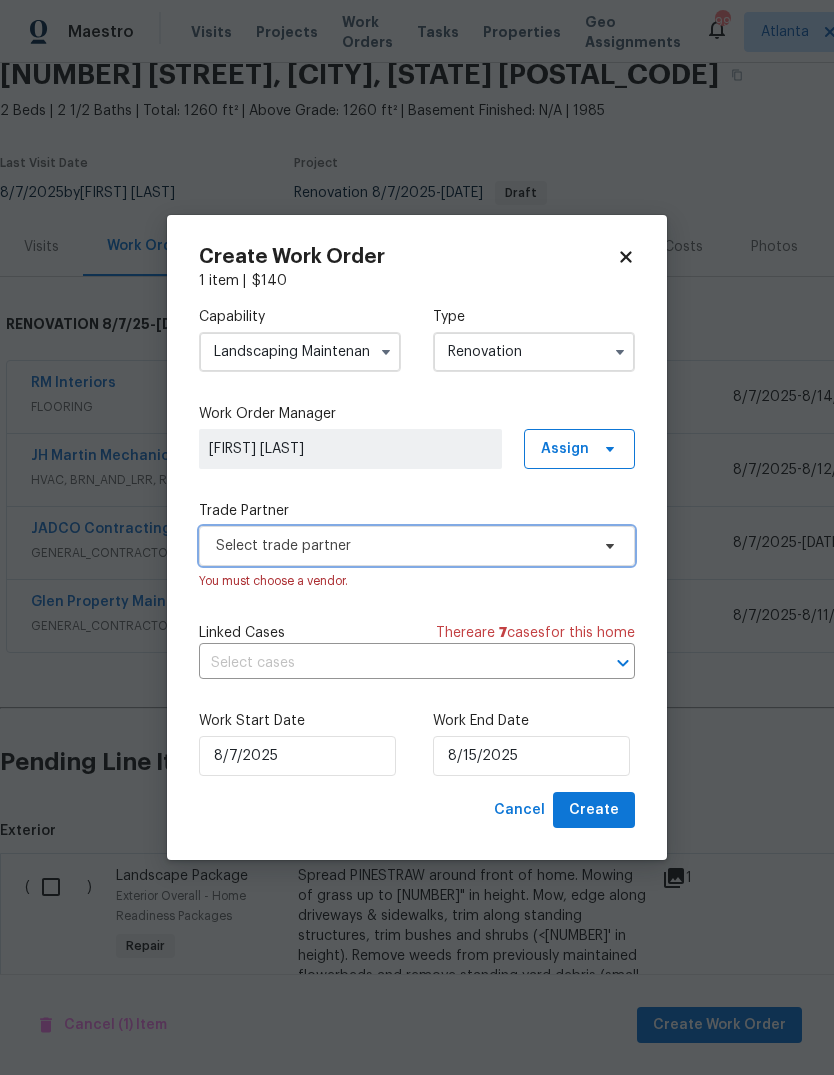 click on "Select trade partner" at bounding box center [417, 546] 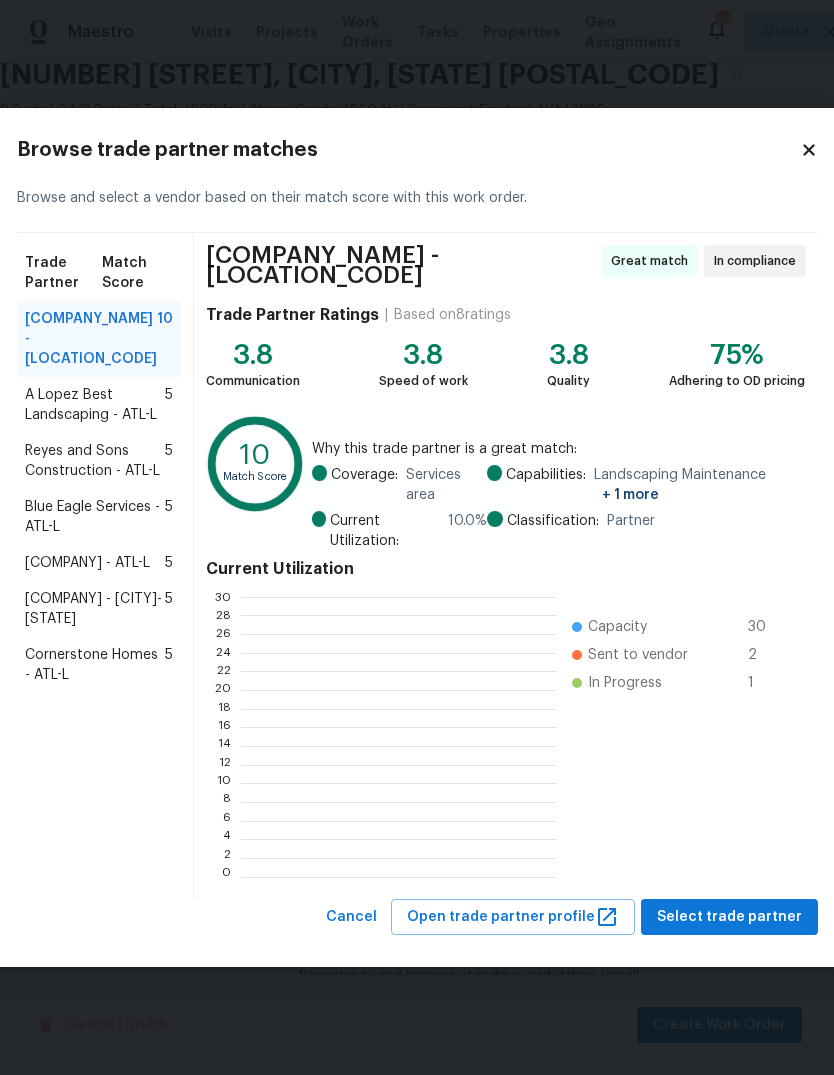 scroll, scrollTop: 2, scrollLeft: 2, axis: both 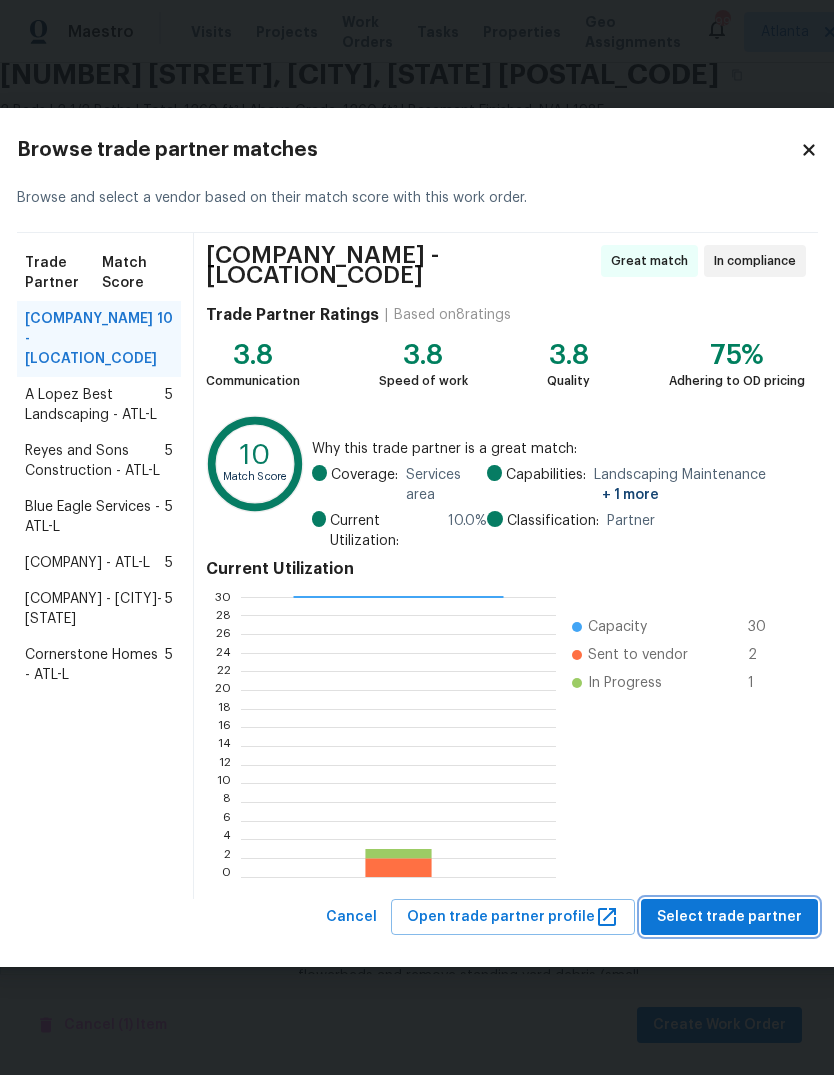 click on "Select trade partner" at bounding box center (729, 917) 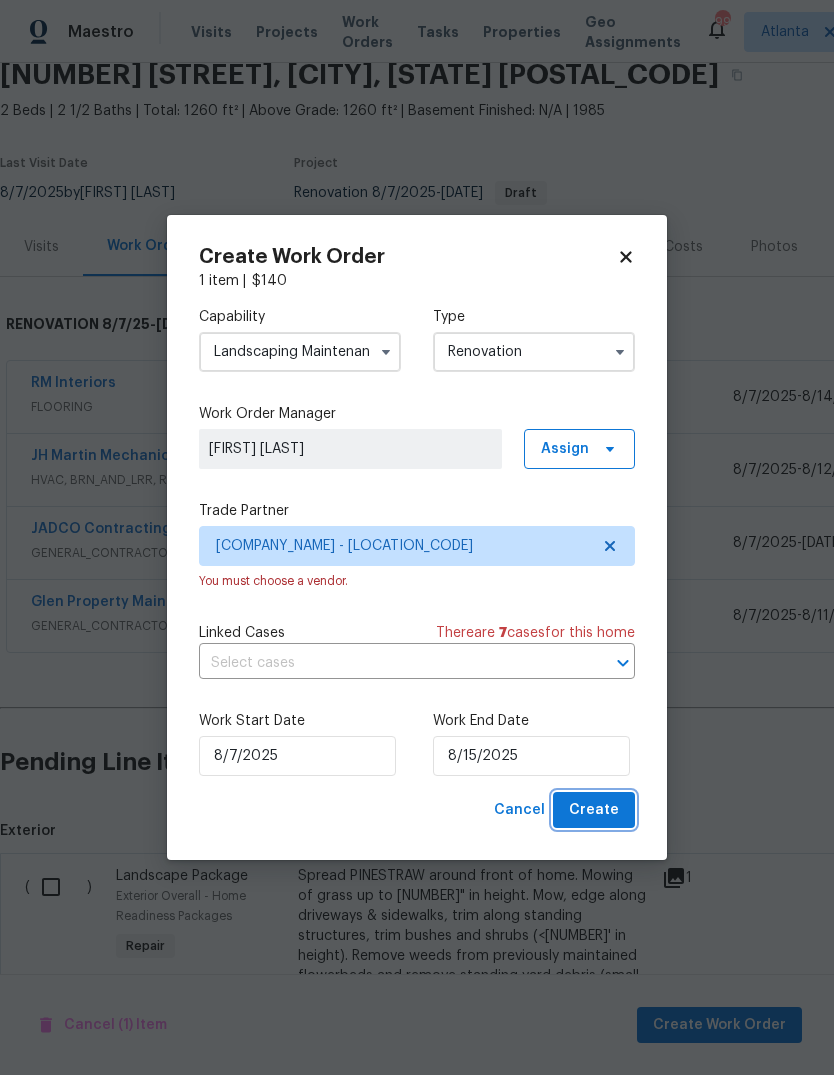 click on "Create" at bounding box center (594, 810) 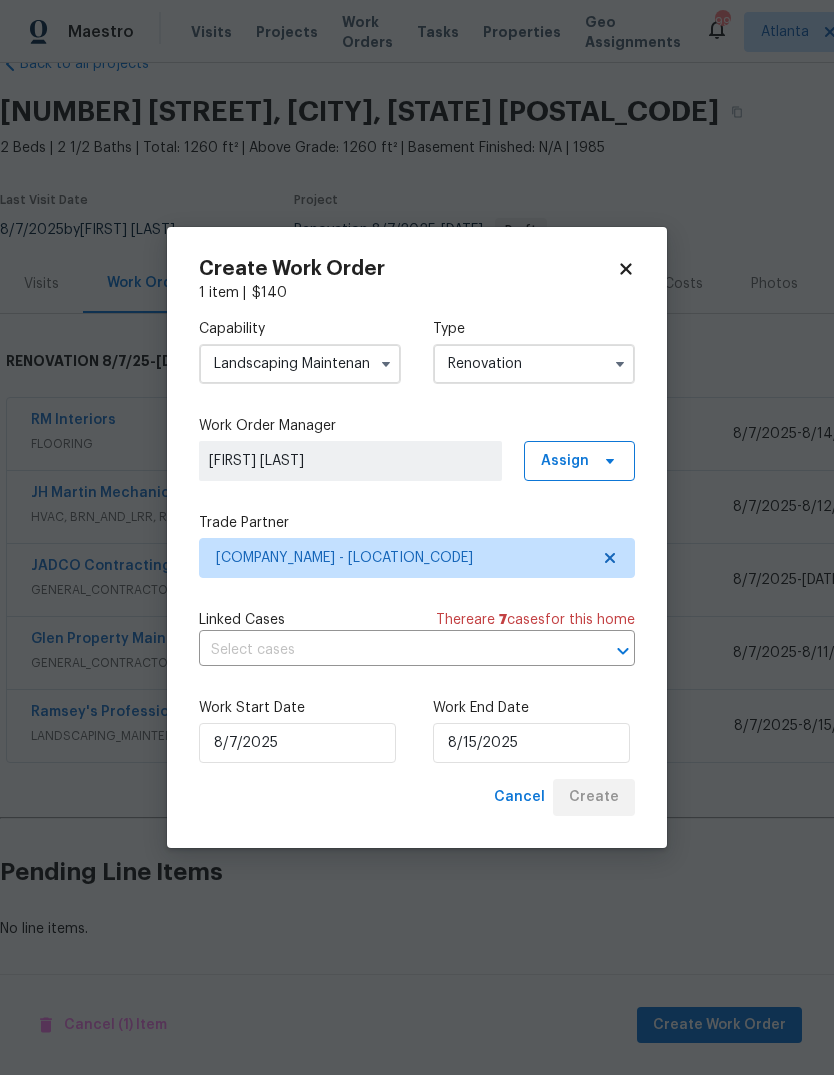 scroll, scrollTop: 48, scrollLeft: 0, axis: vertical 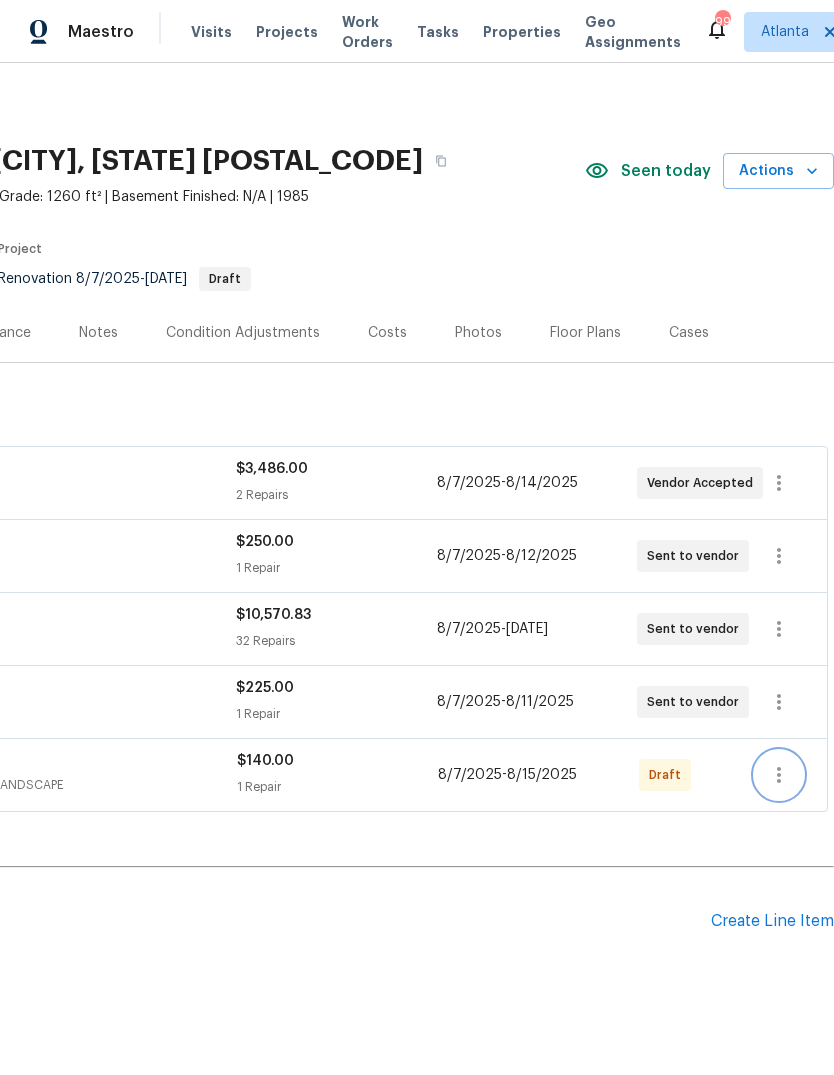 click 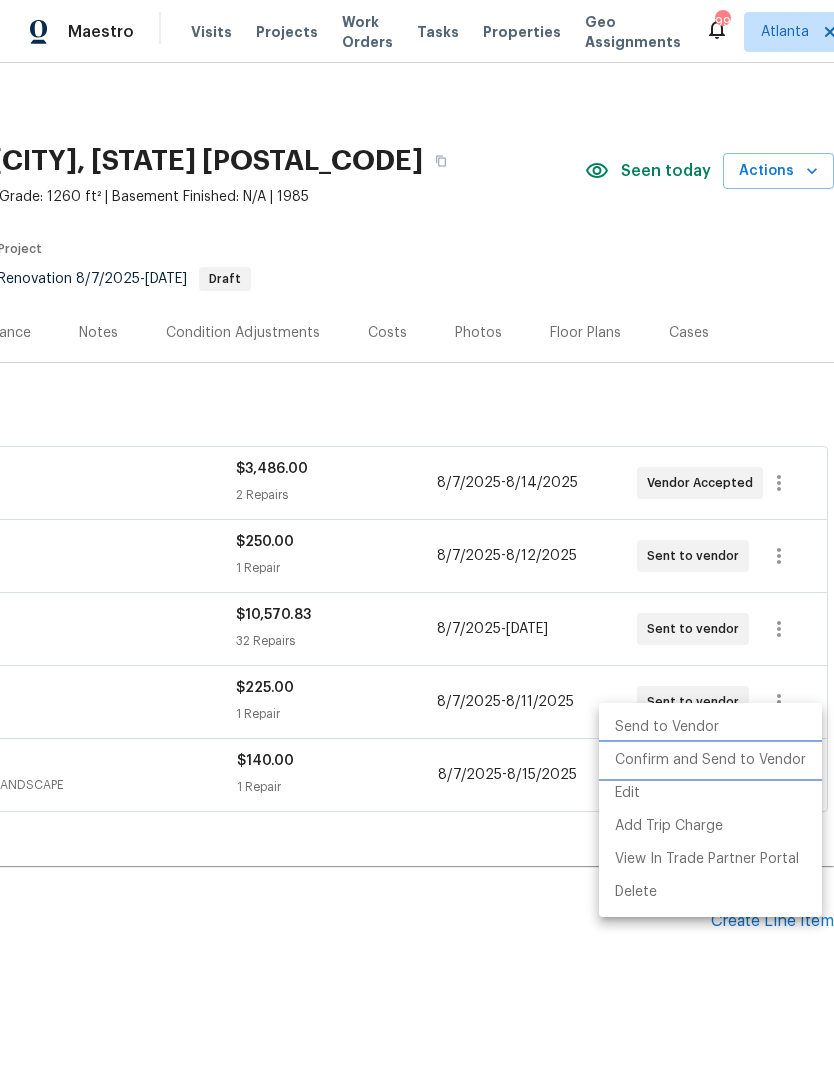 click on "Confirm and Send to Vendor" at bounding box center (710, 760) 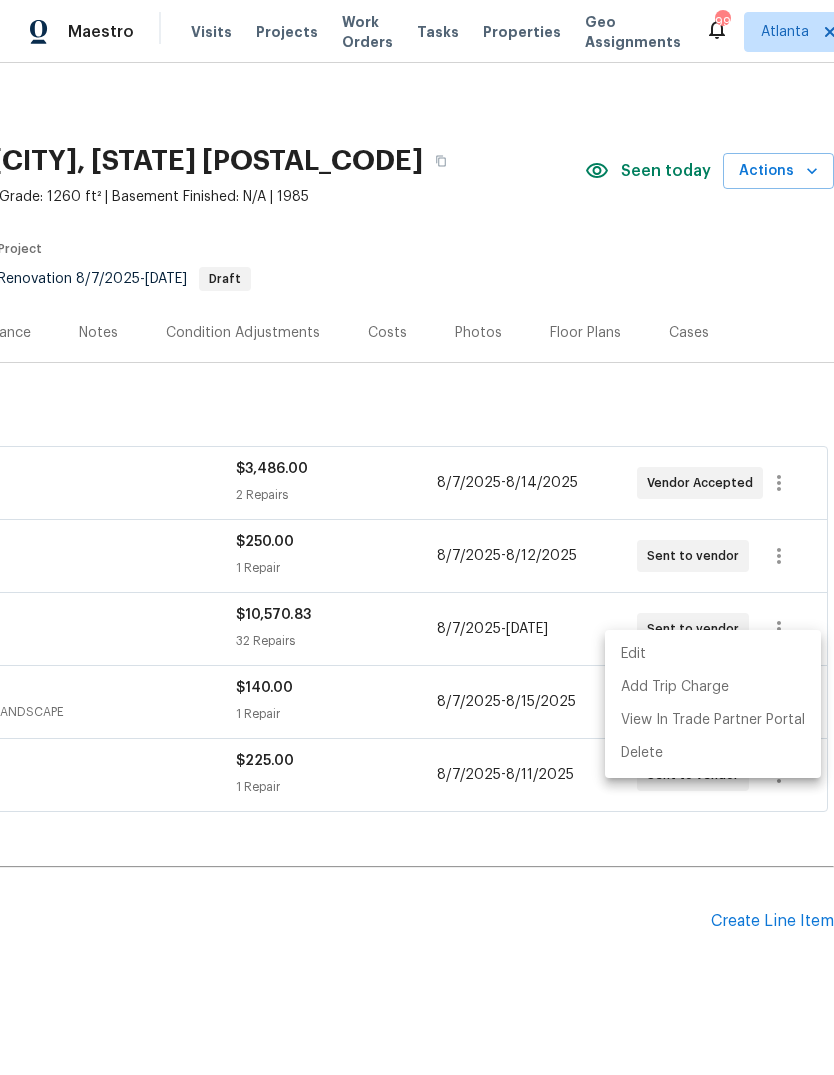 click at bounding box center (417, 537) 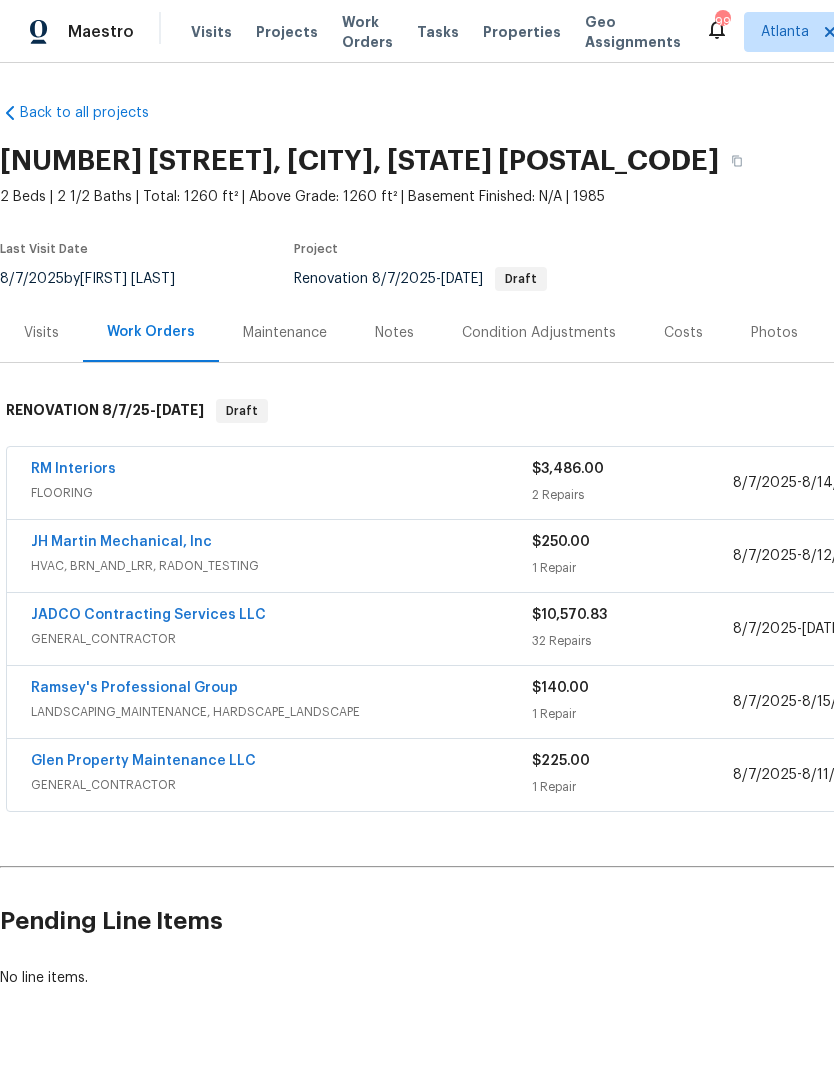 scroll, scrollTop: 0, scrollLeft: 0, axis: both 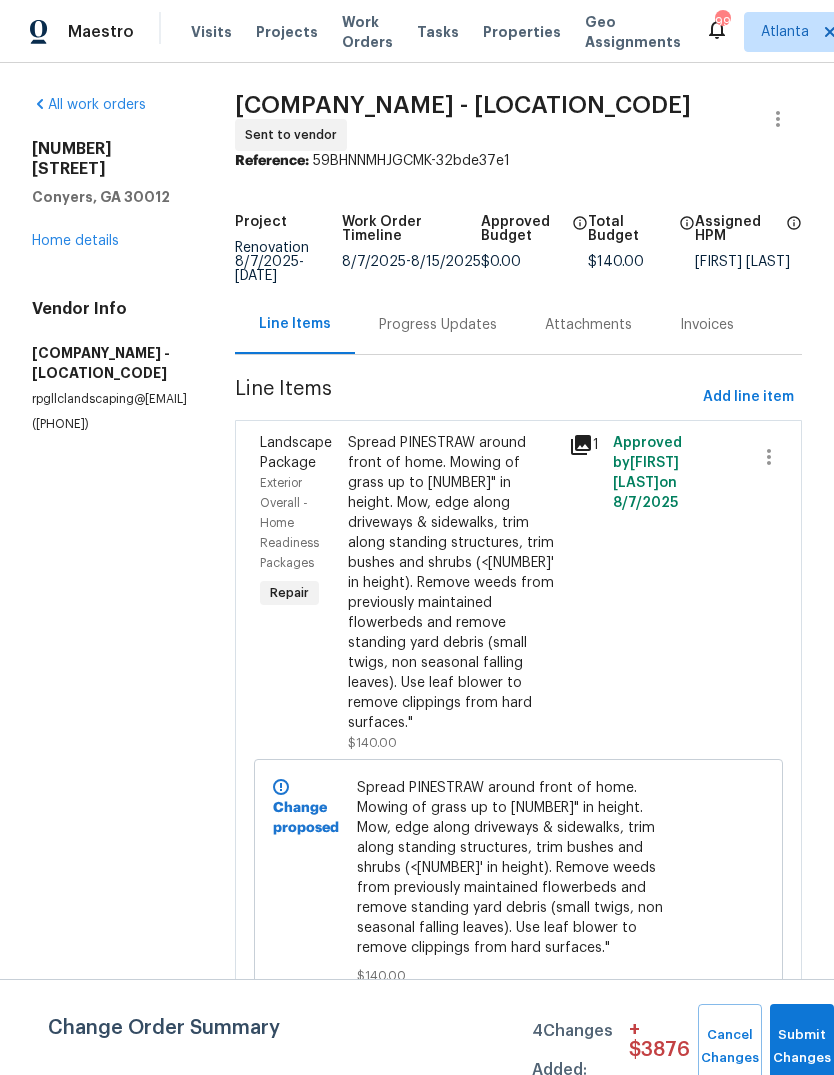 click on "Progress Updates" at bounding box center (438, 325) 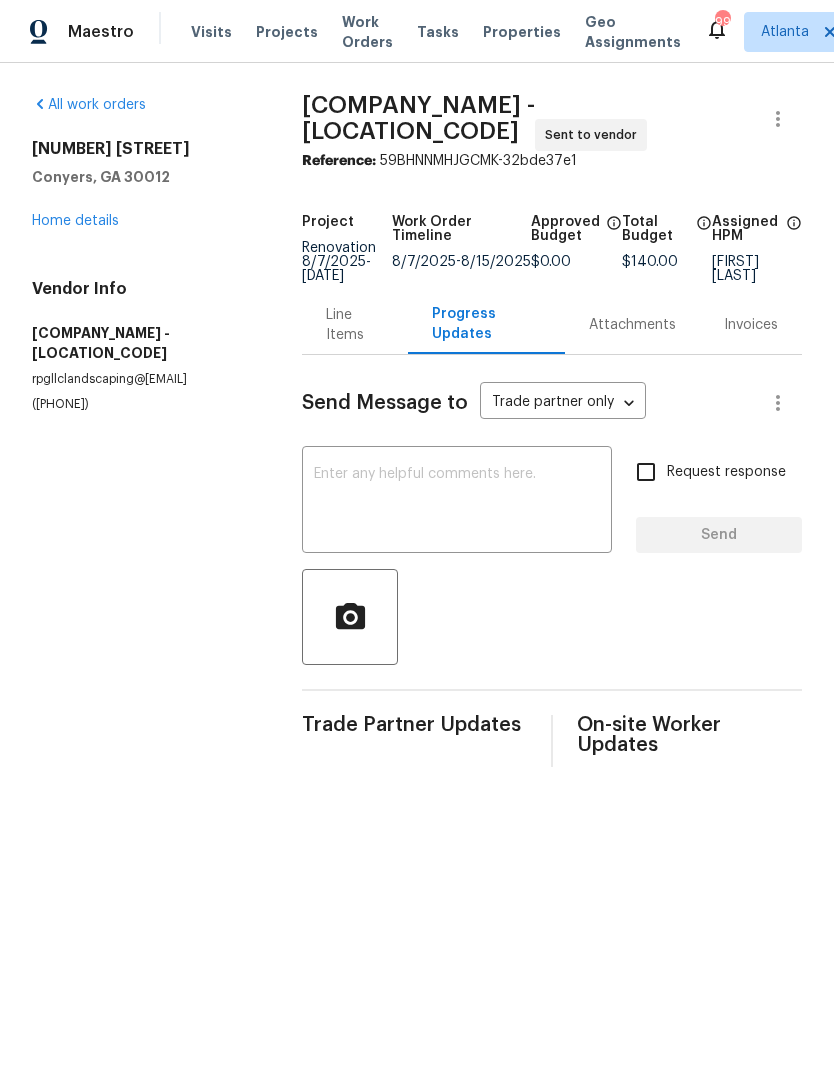 click at bounding box center [457, 502] 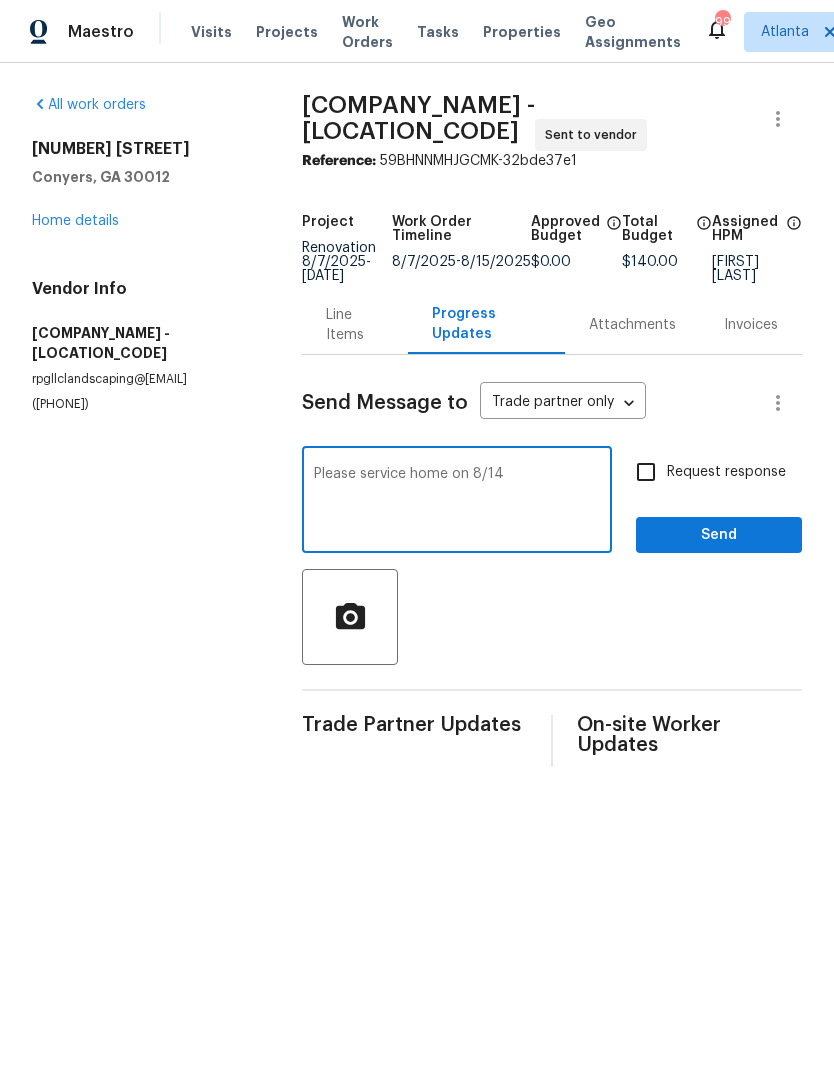 type on "Please service home on 8/14" 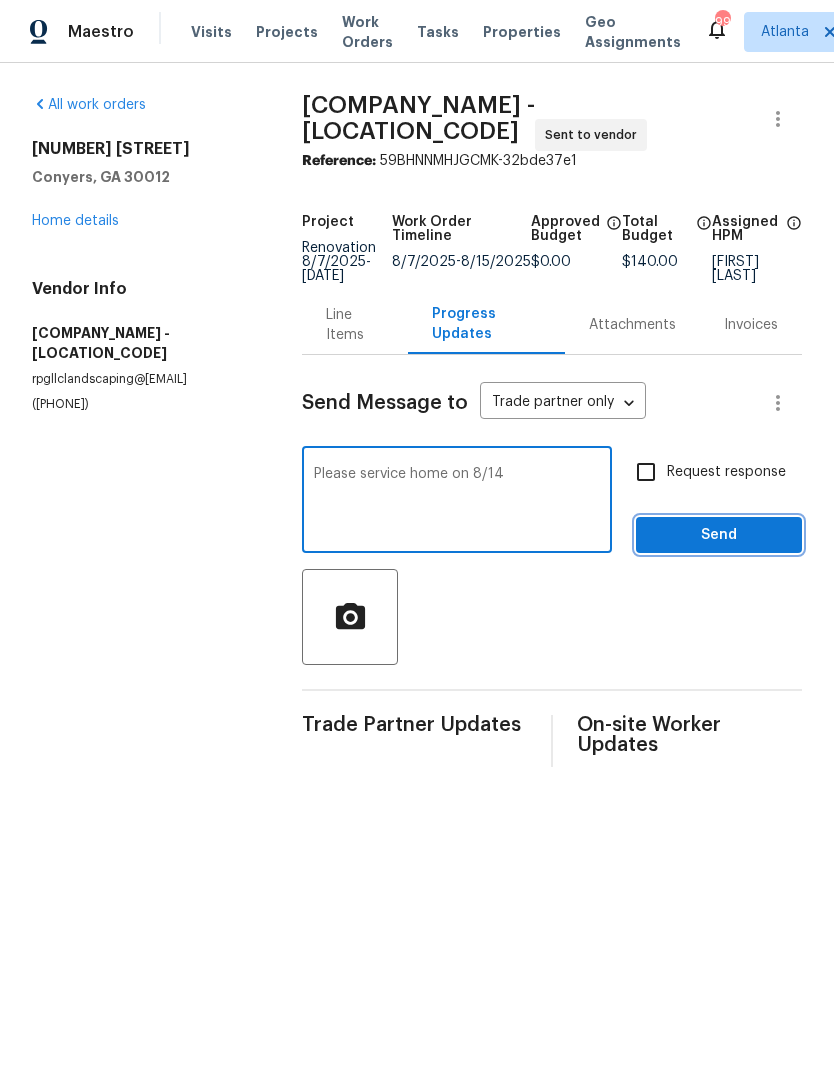 click on "Send" at bounding box center (719, 535) 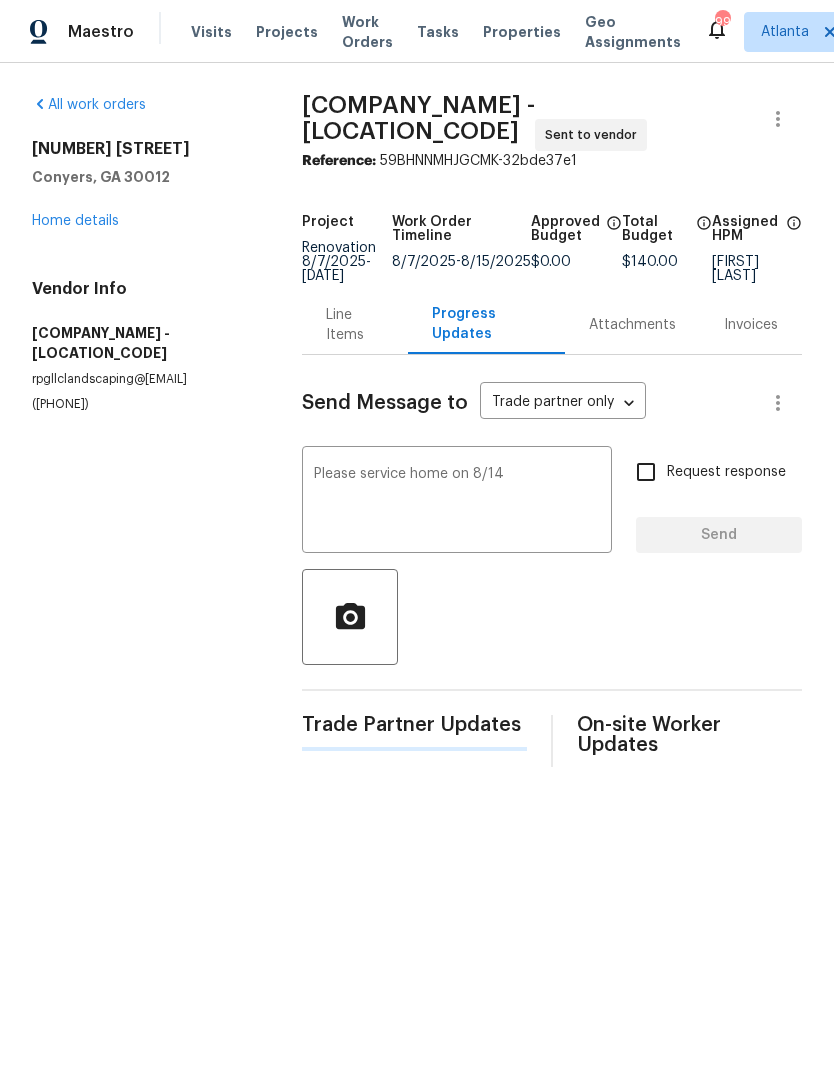 type 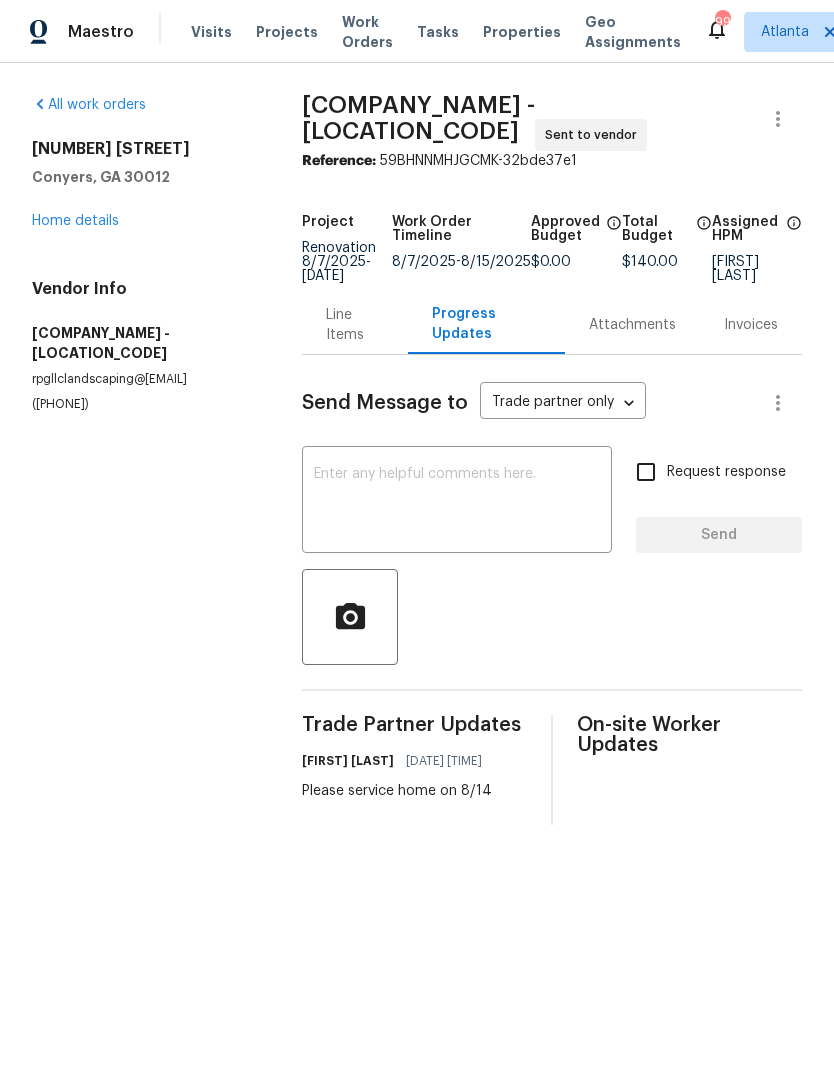 click on "Home details" at bounding box center [75, 221] 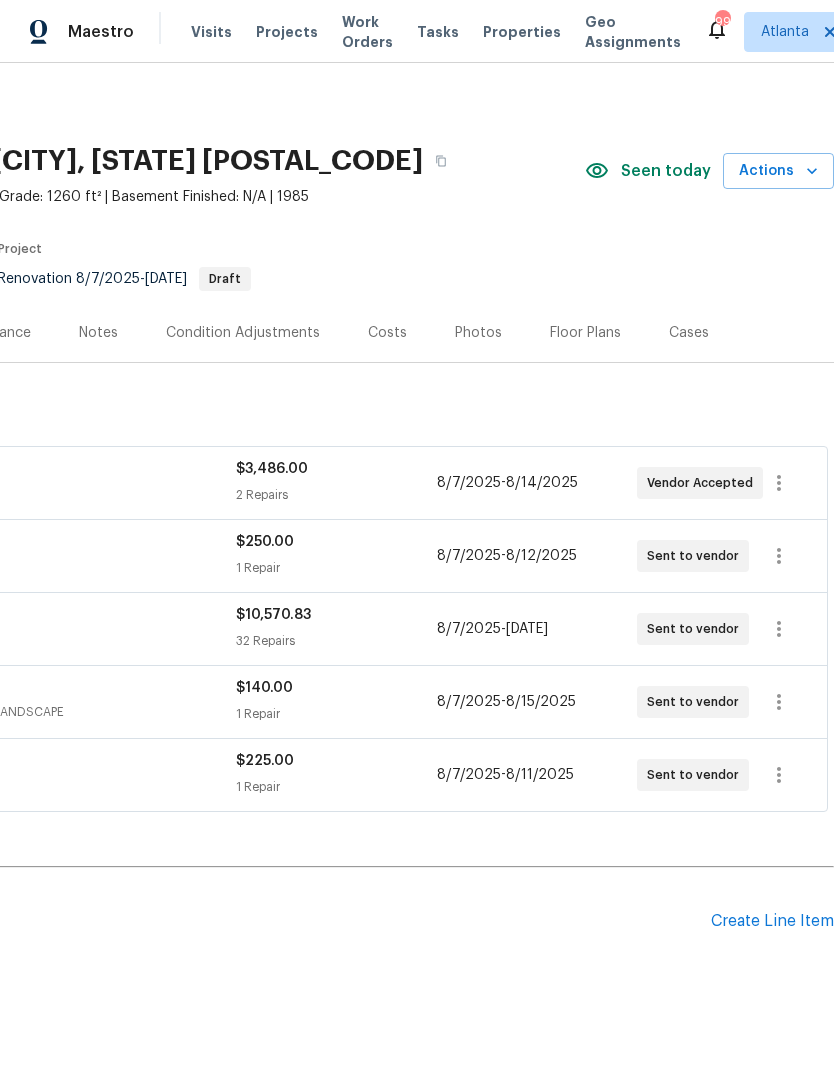 scroll, scrollTop: 0, scrollLeft: 296, axis: horizontal 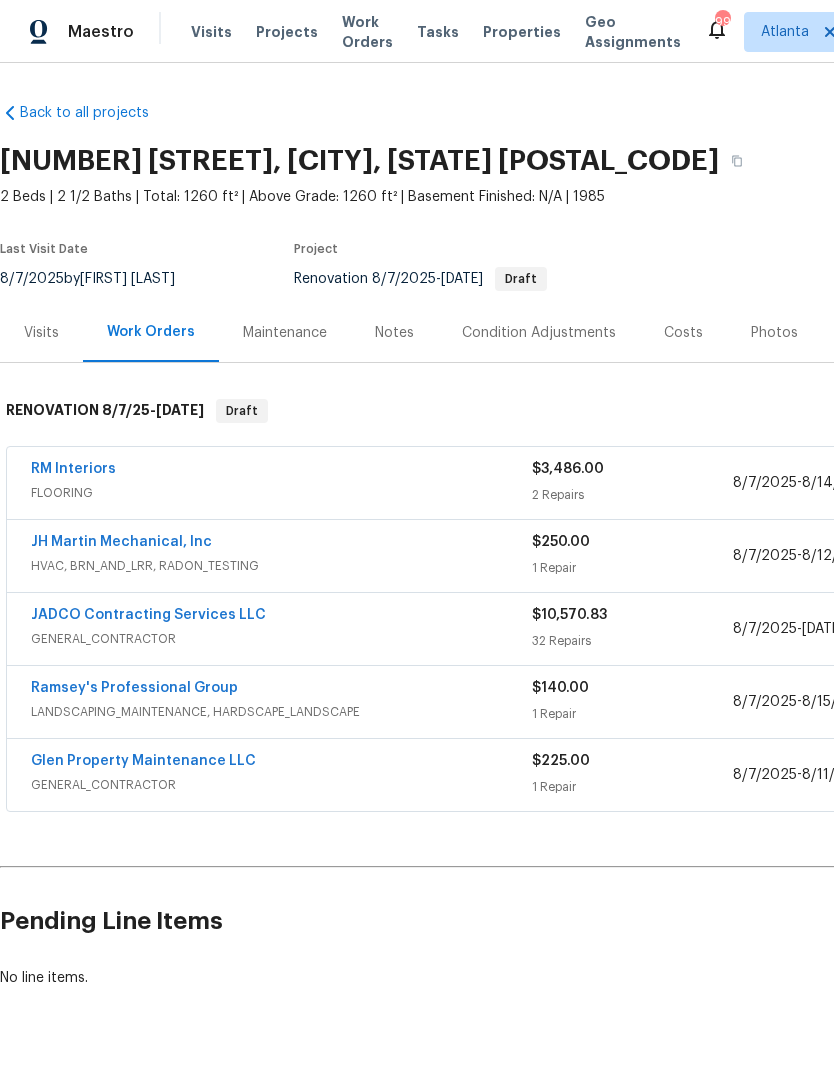 click on "JADCO Contracting Services LLC" at bounding box center [148, 615] 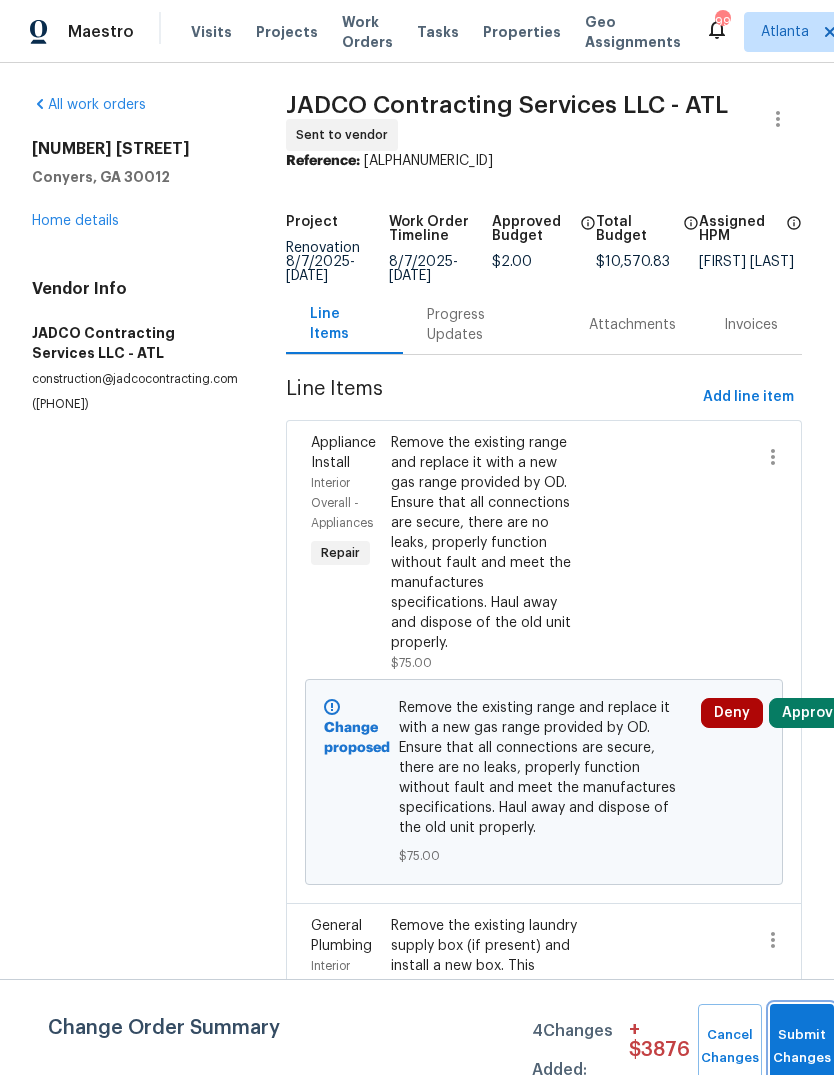 click on "Submit Changes" at bounding box center (802, 1047) 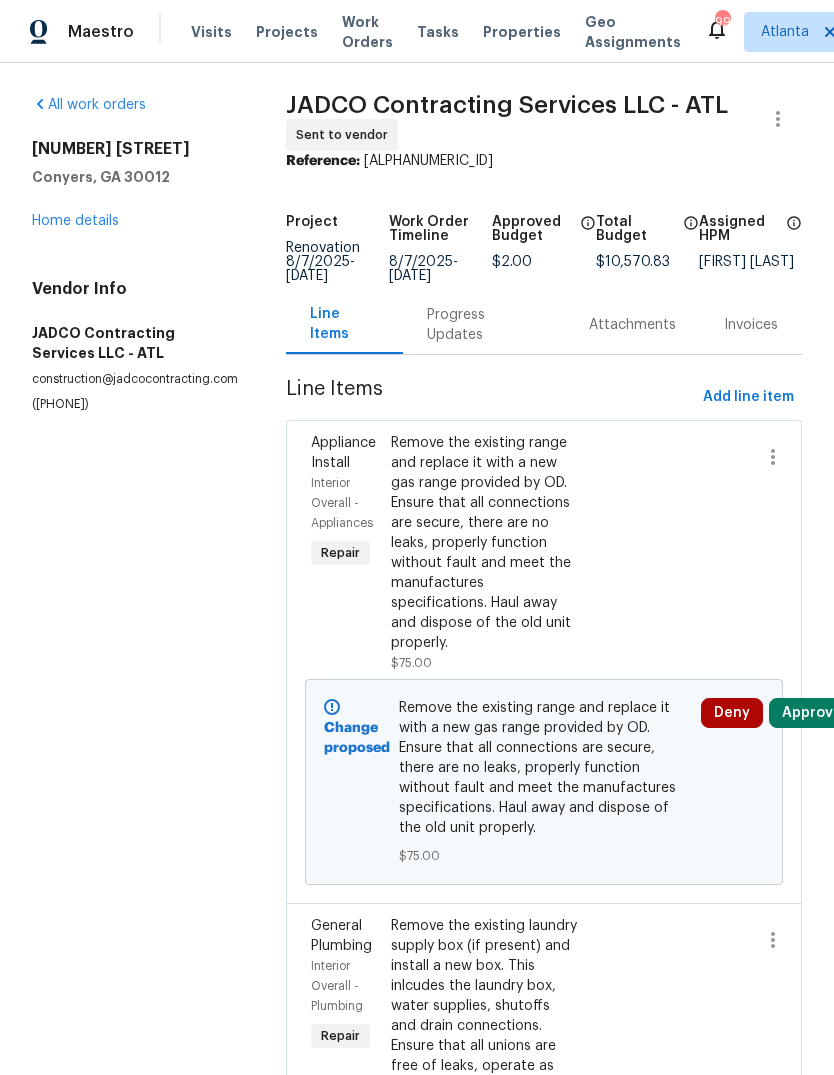 scroll, scrollTop: 0, scrollLeft: 0, axis: both 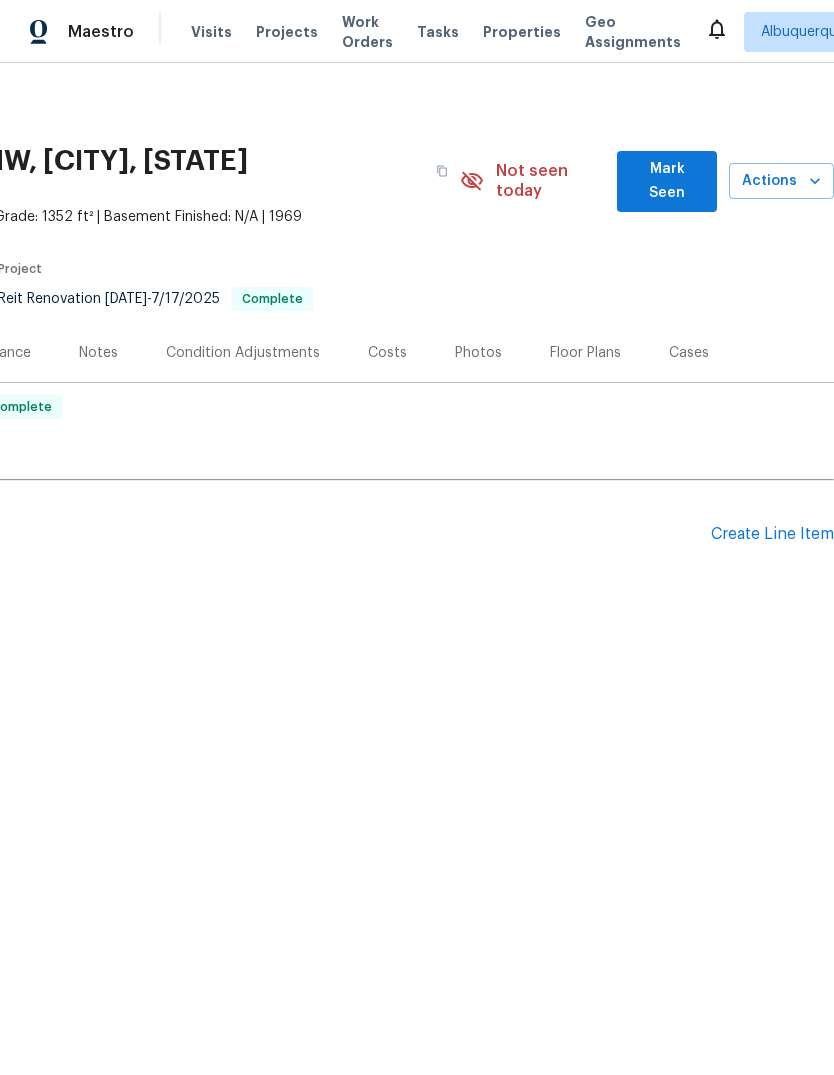 click on "Create Line Item" at bounding box center (772, 534) 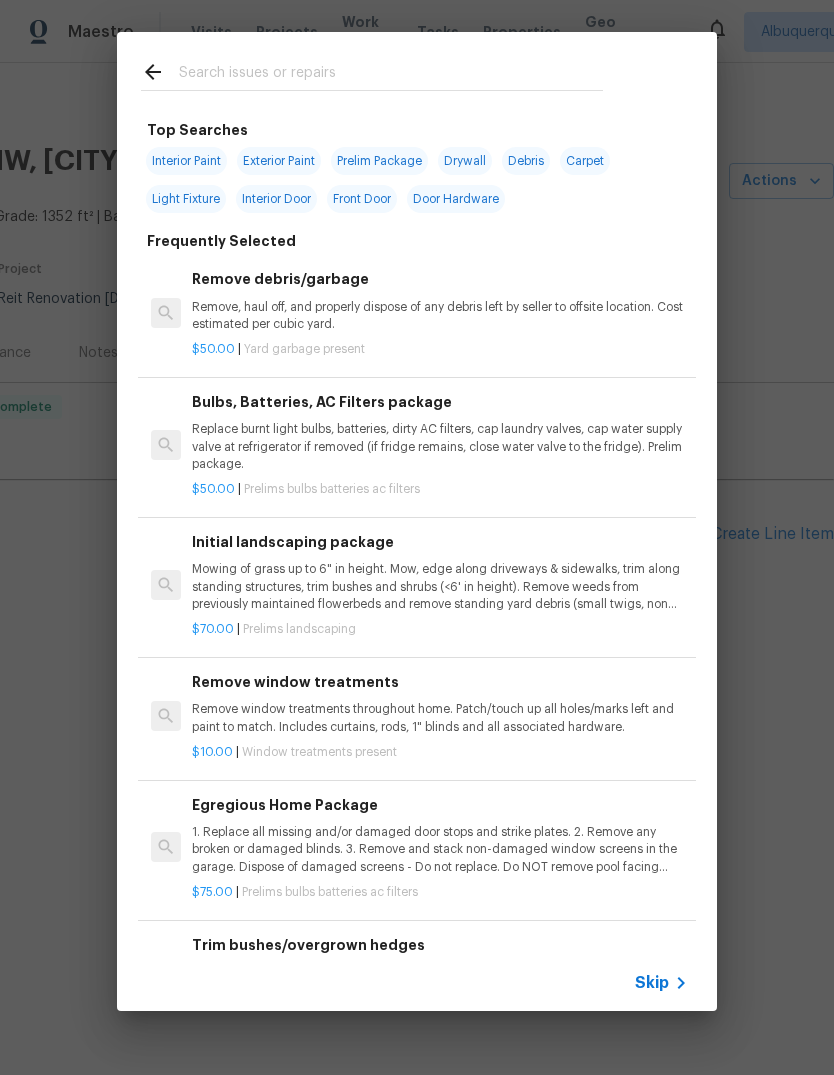 click at bounding box center [391, 75] 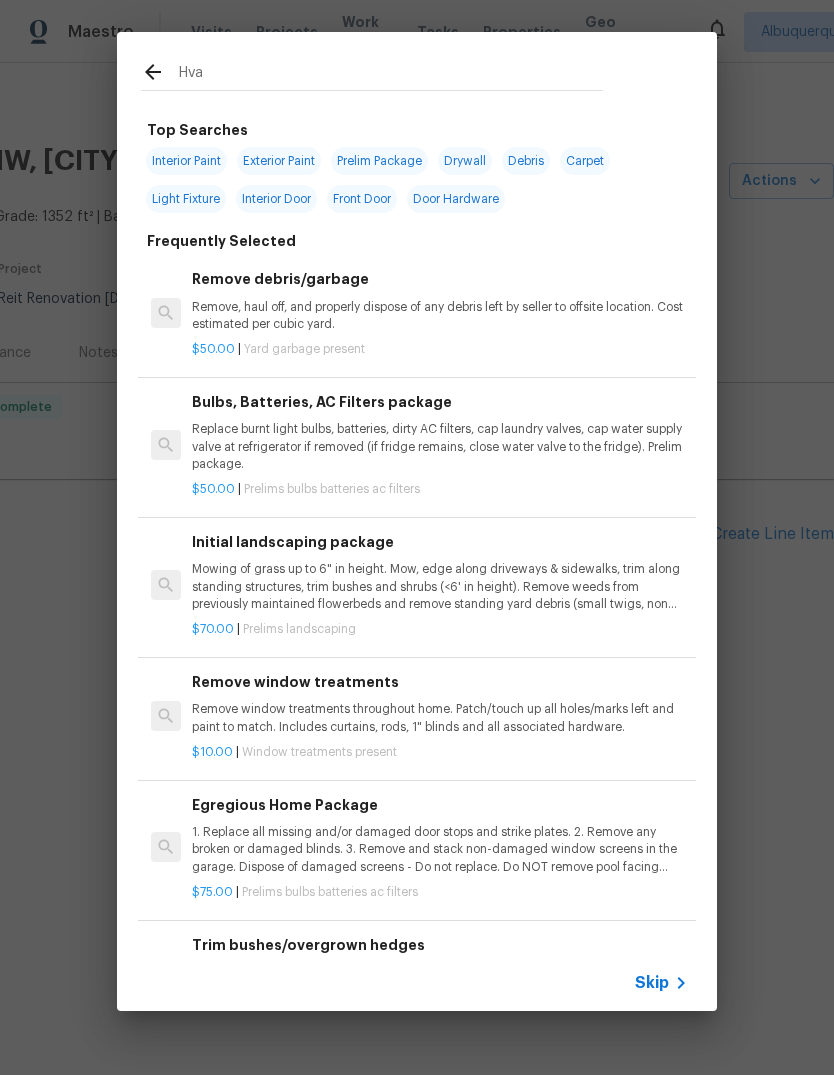 type on "Hvac" 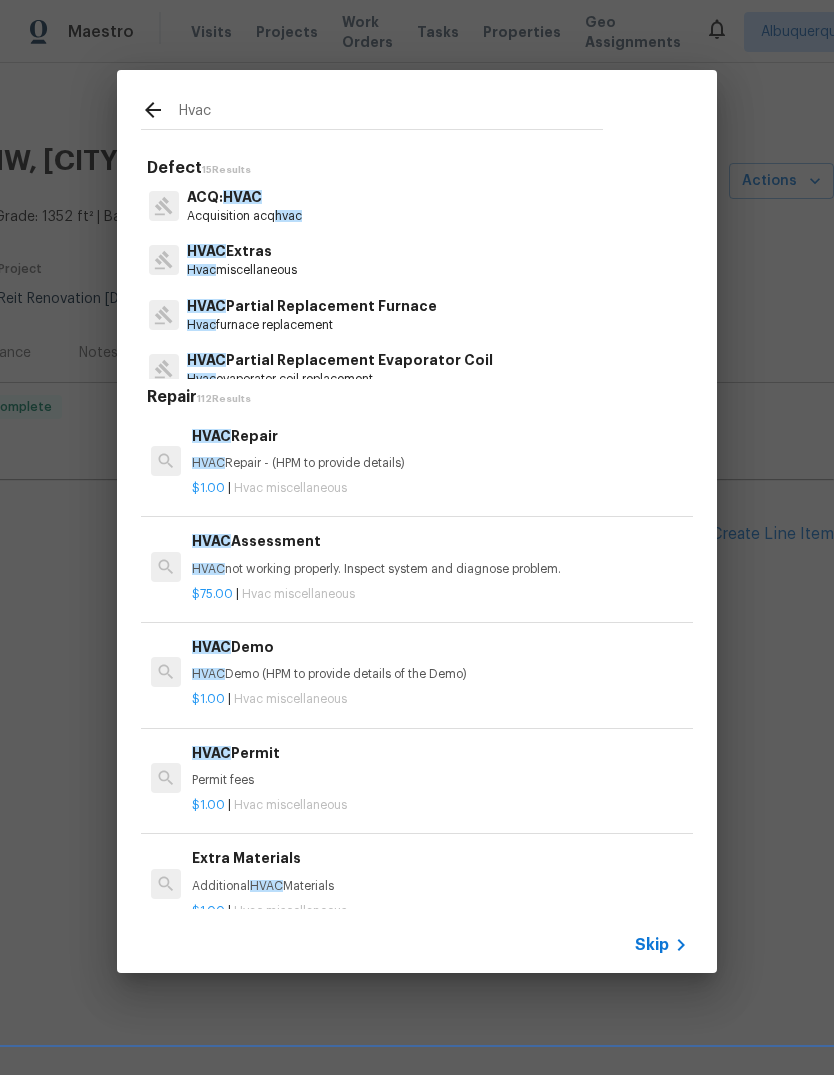 click on "HVAC  Extras" at bounding box center [242, 251] 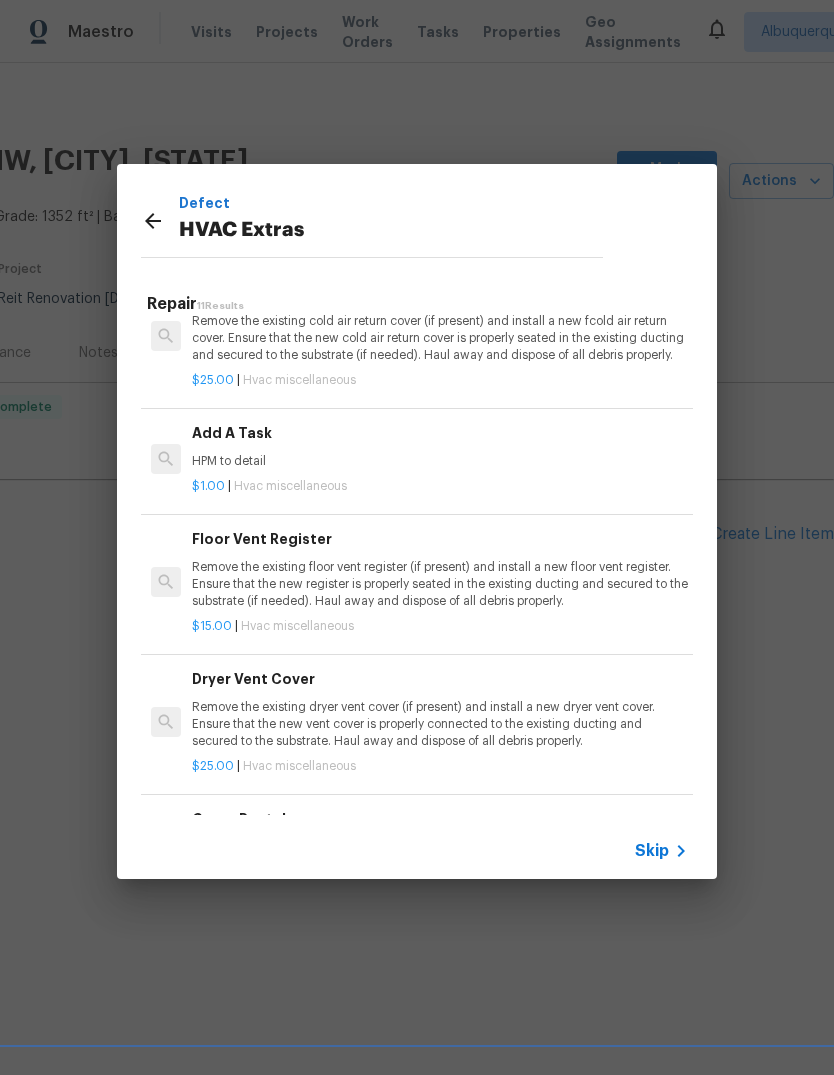 scroll, scrollTop: 713, scrollLeft: 0, axis: vertical 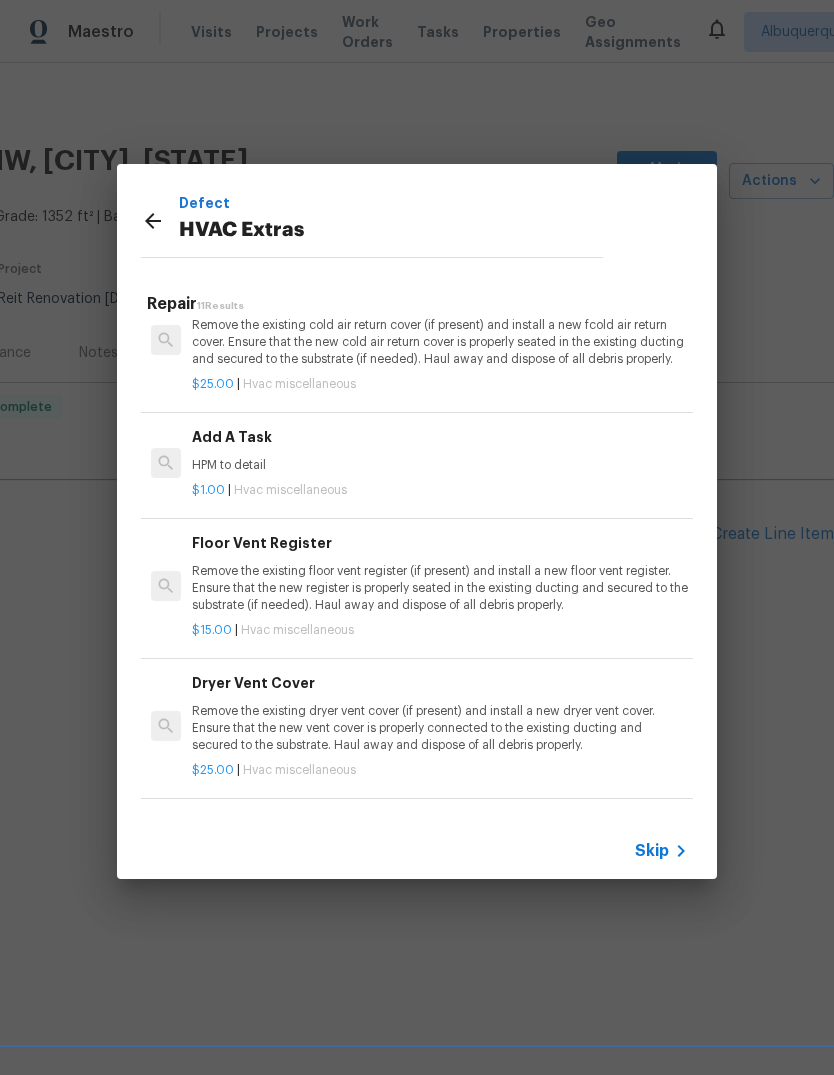 click on "HPM to detail" at bounding box center [440, 465] 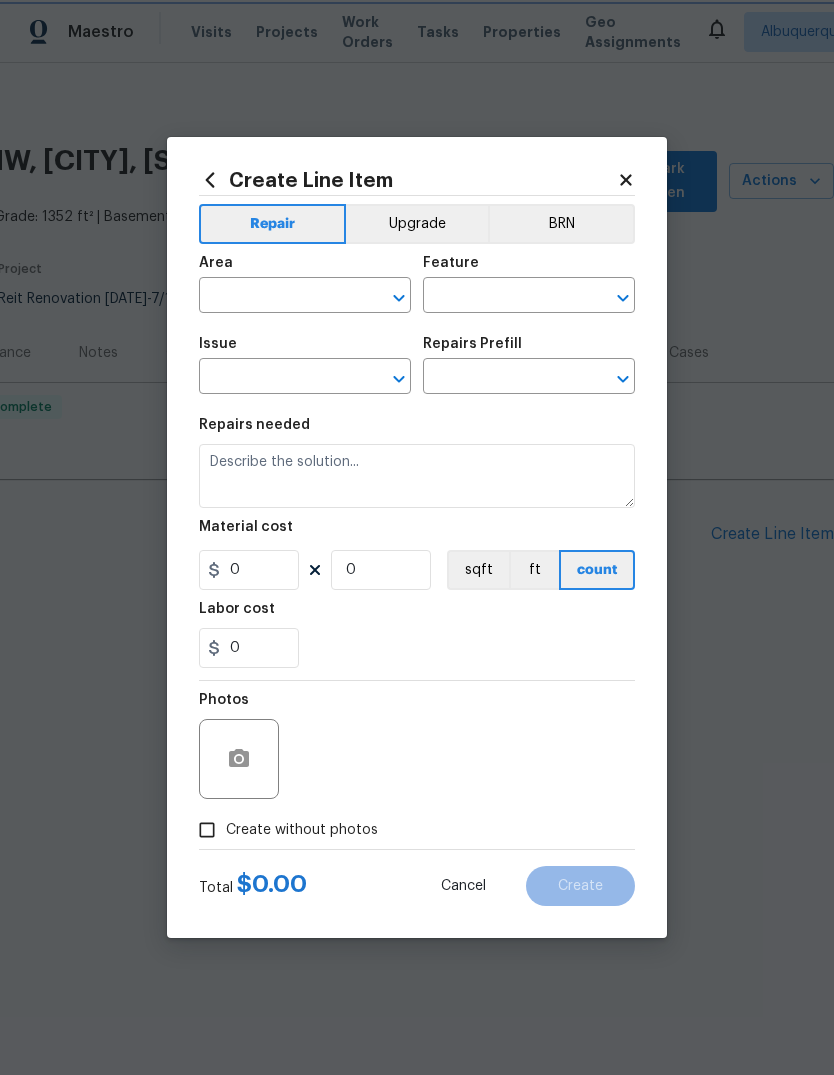type on "HVAC" 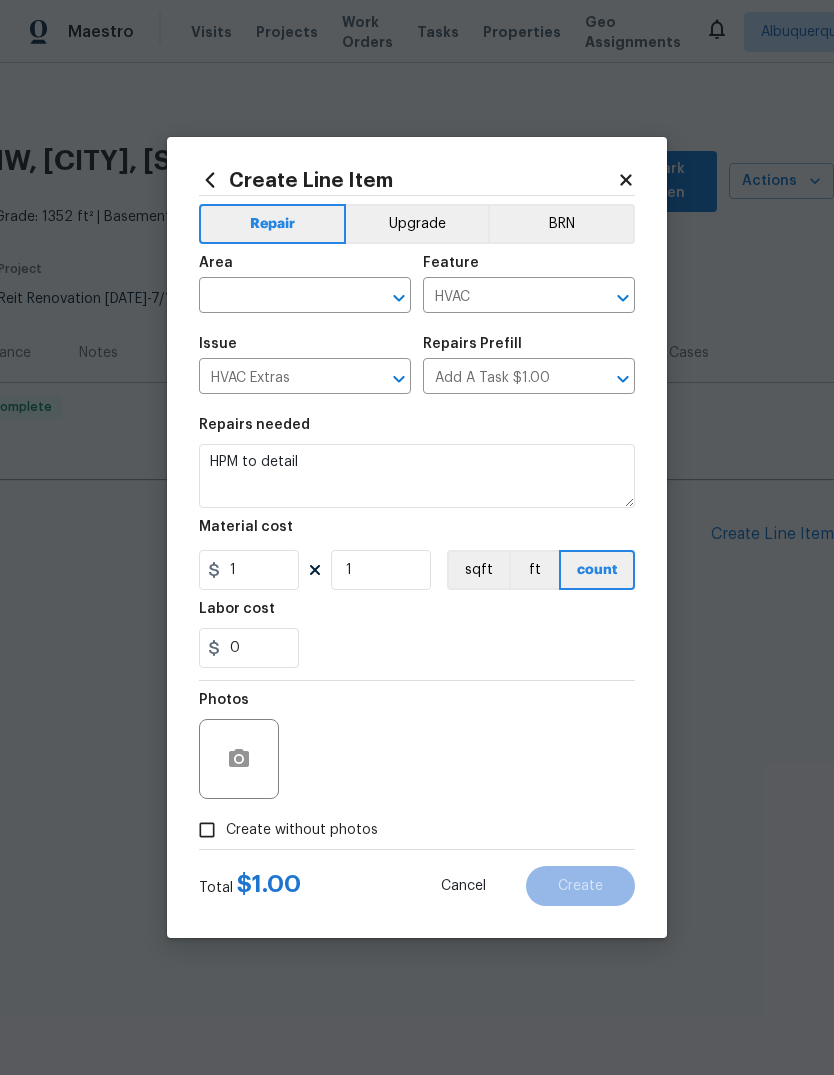 click at bounding box center (277, 297) 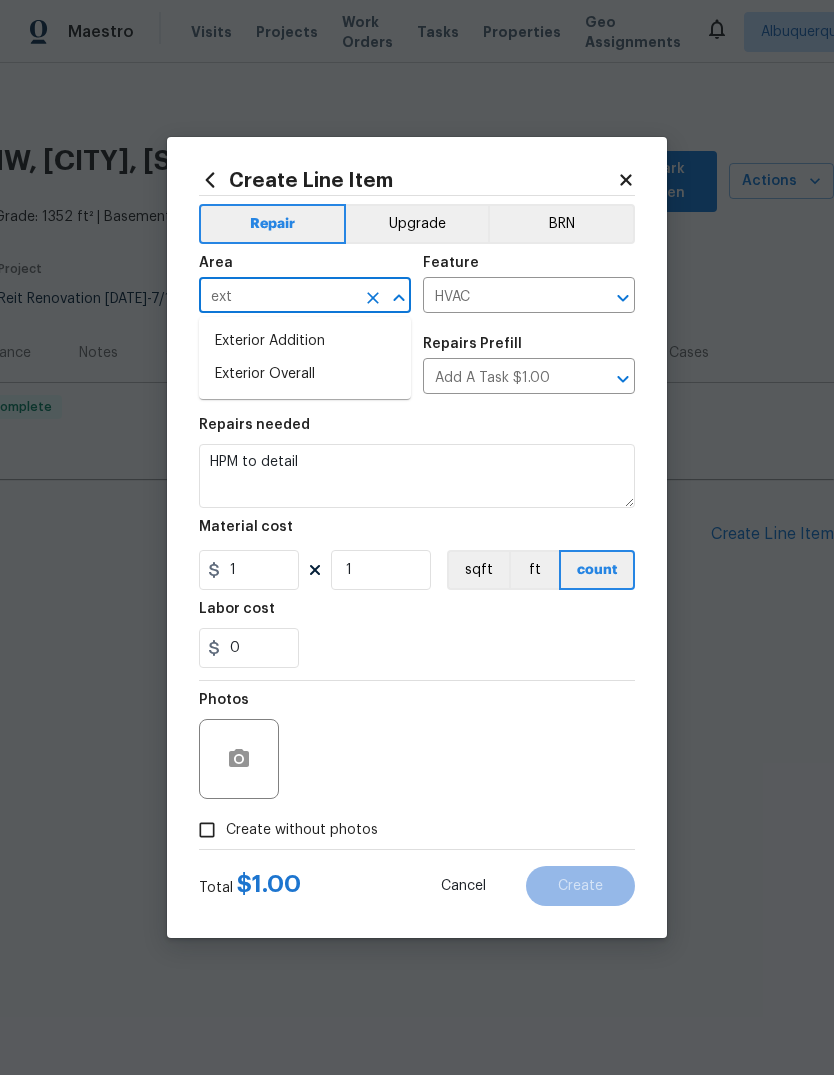 click on "Exterior Overall" at bounding box center [305, 374] 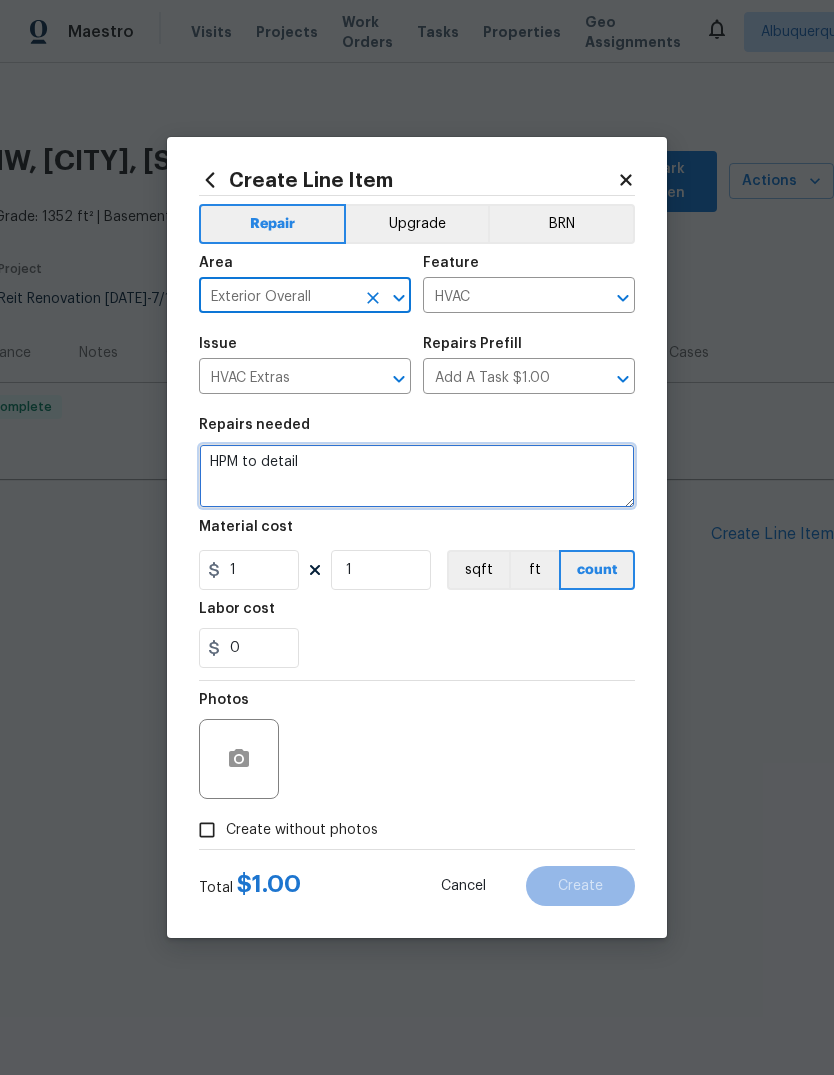 click on "HPM to detail" at bounding box center (417, 476) 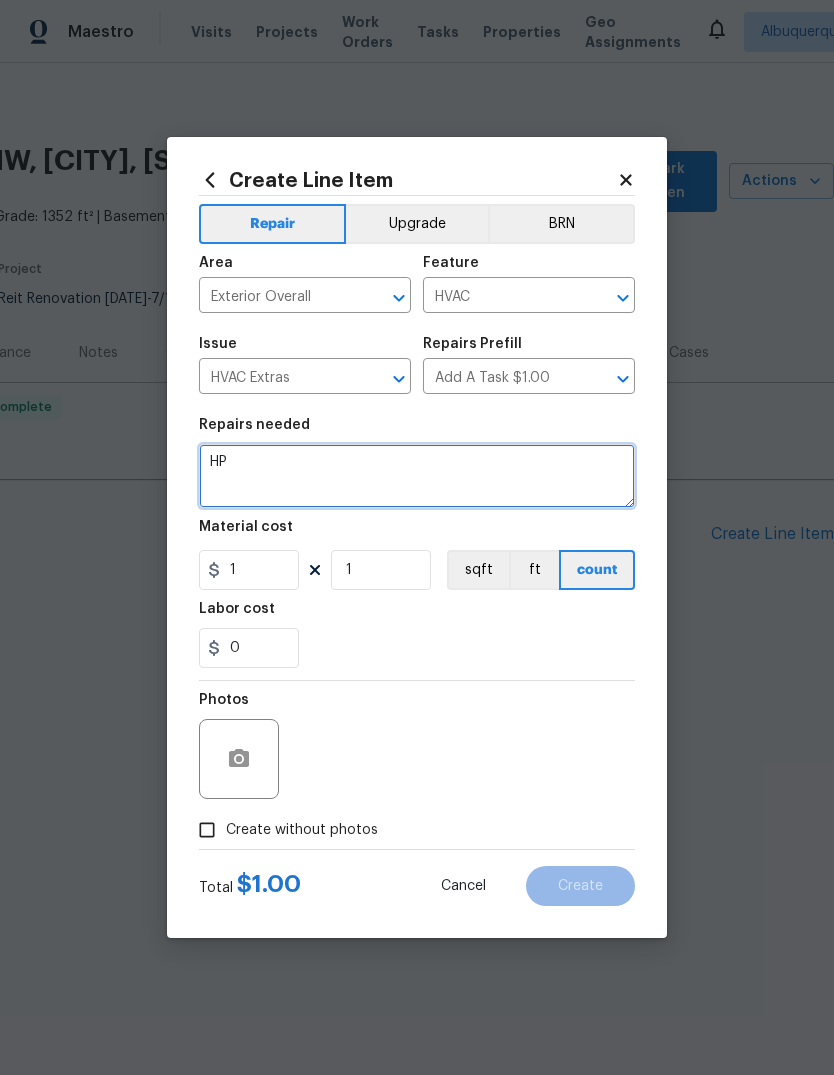 type on "H" 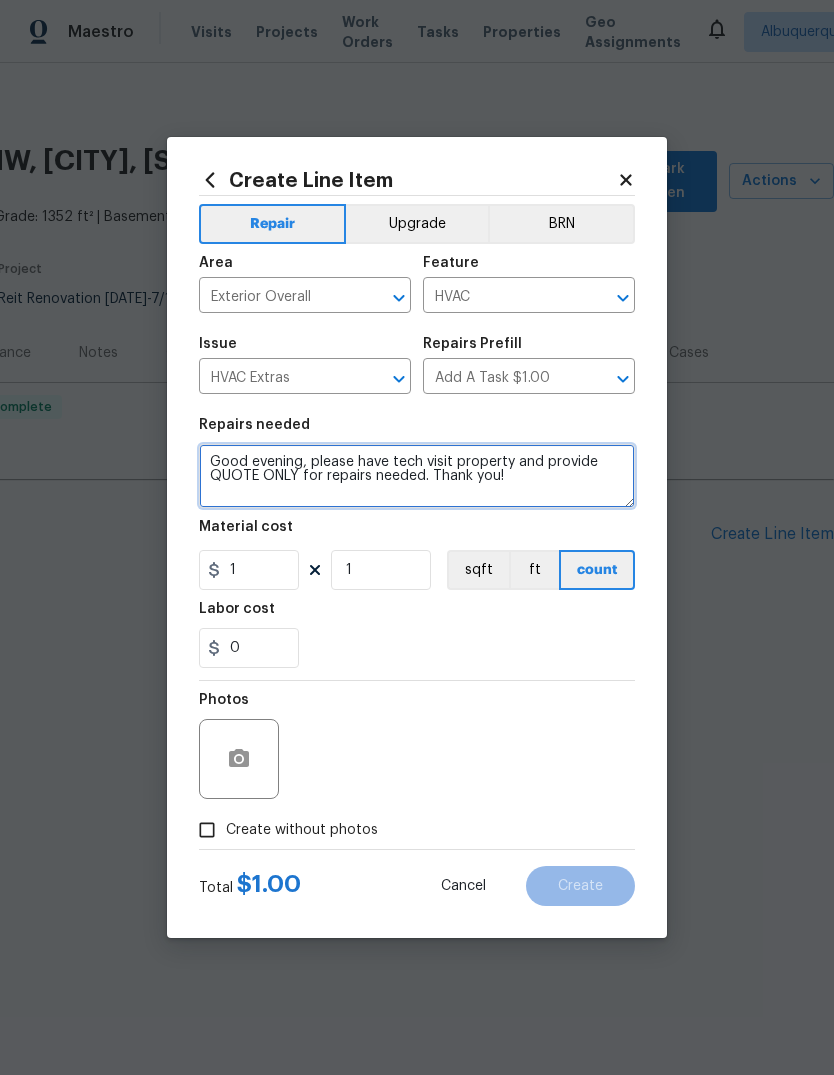 type on "Good evening, please have tech visit property and provide QUOTE ONLY for repairs needed. Thank you!" 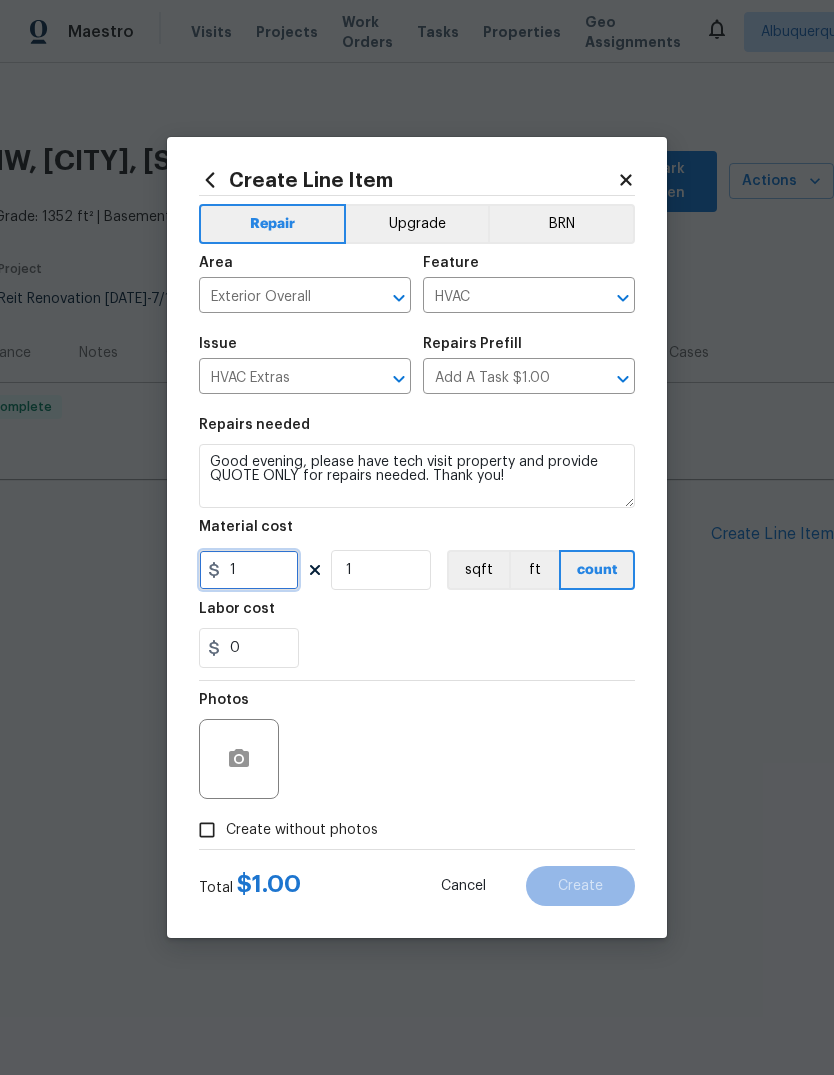 click on "1" at bounding box center [249, 570] 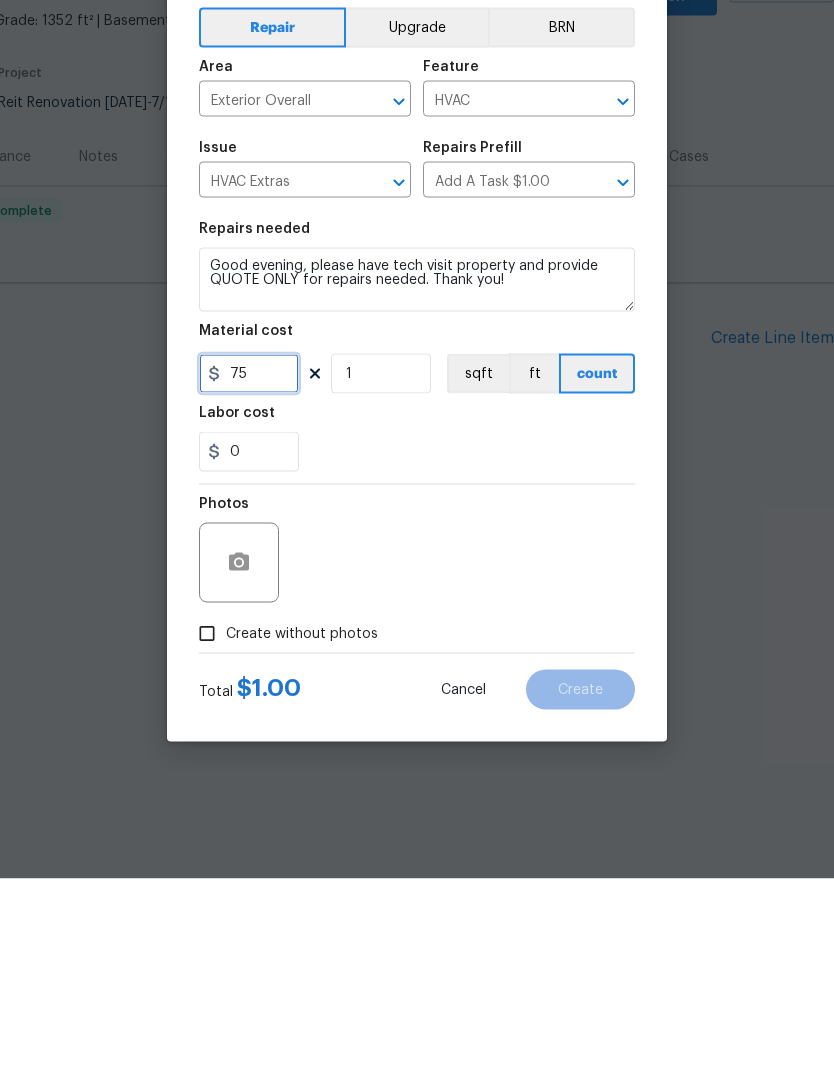 type on "75" 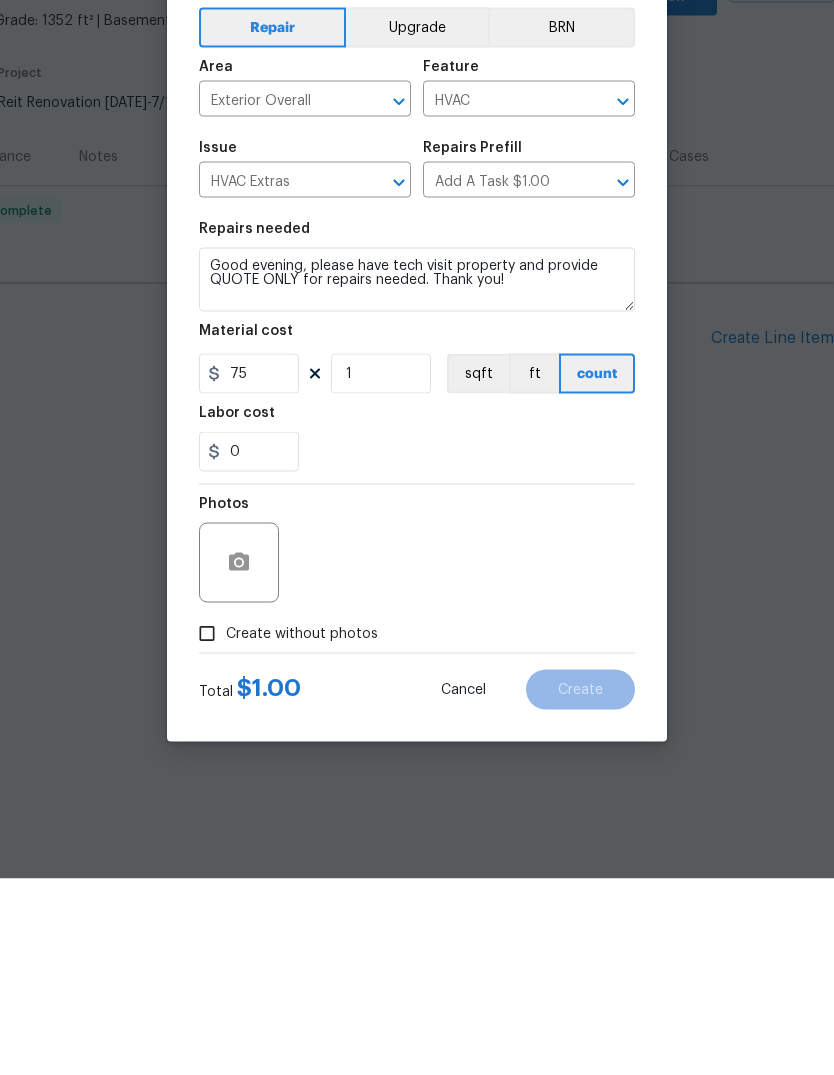 click on "Create without photos" at bounding box center [207, 830] 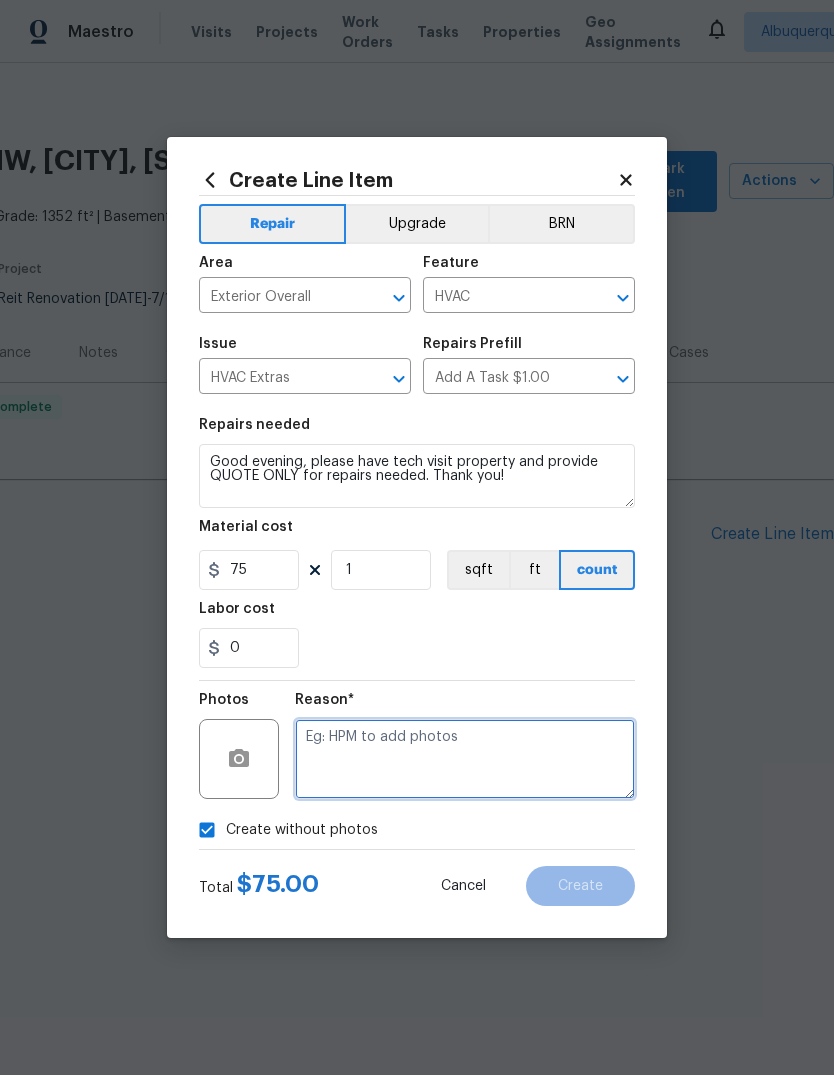 click at bounding box center (465, 759) 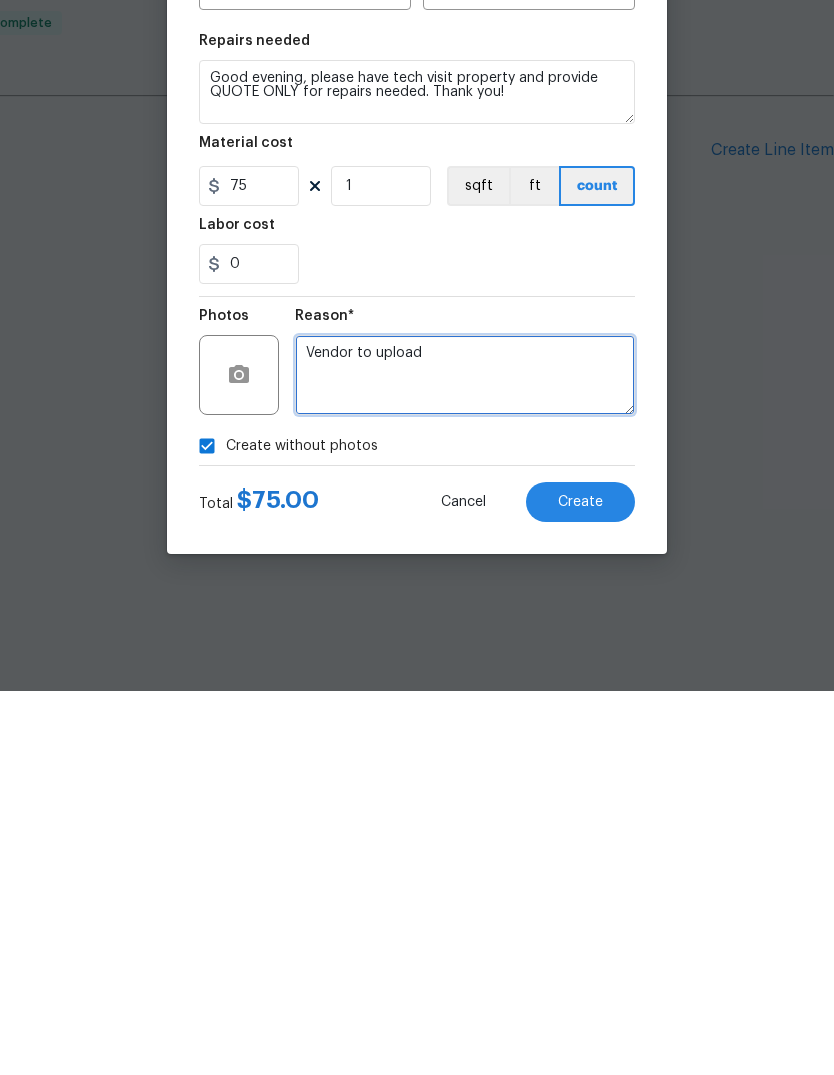 type on "Vendor to upload" 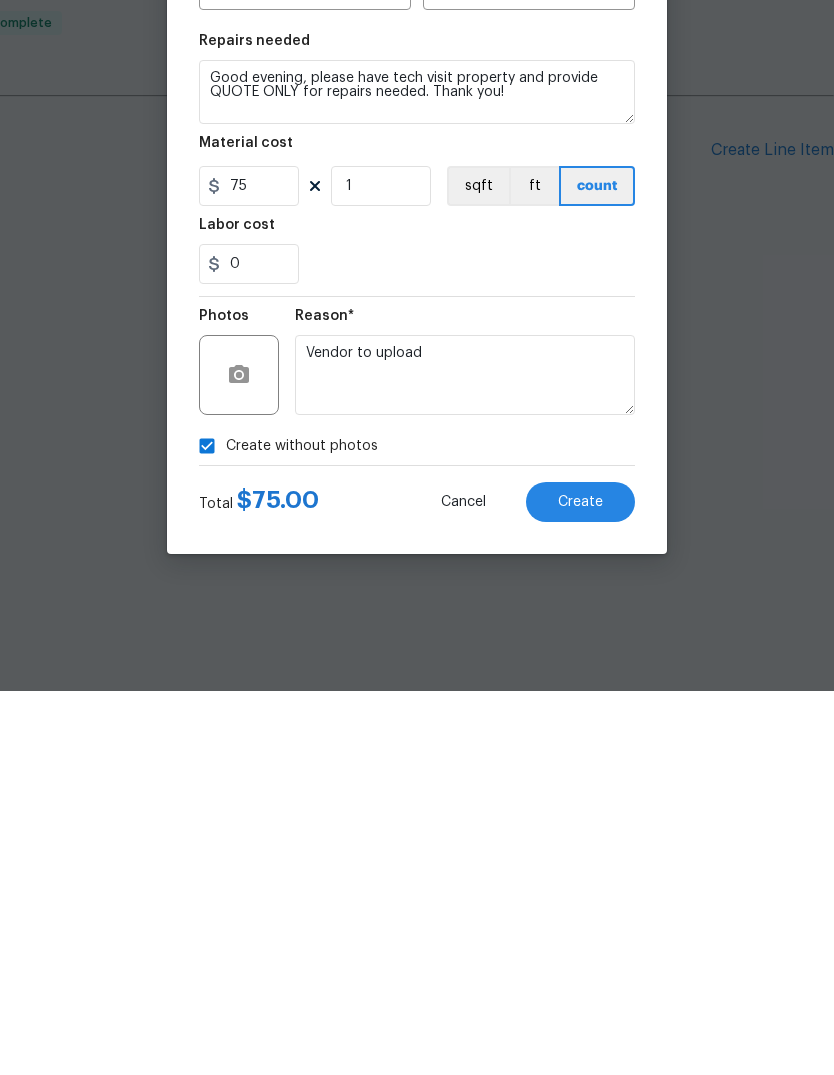 click on "Create" at bounding box center [580, 886] 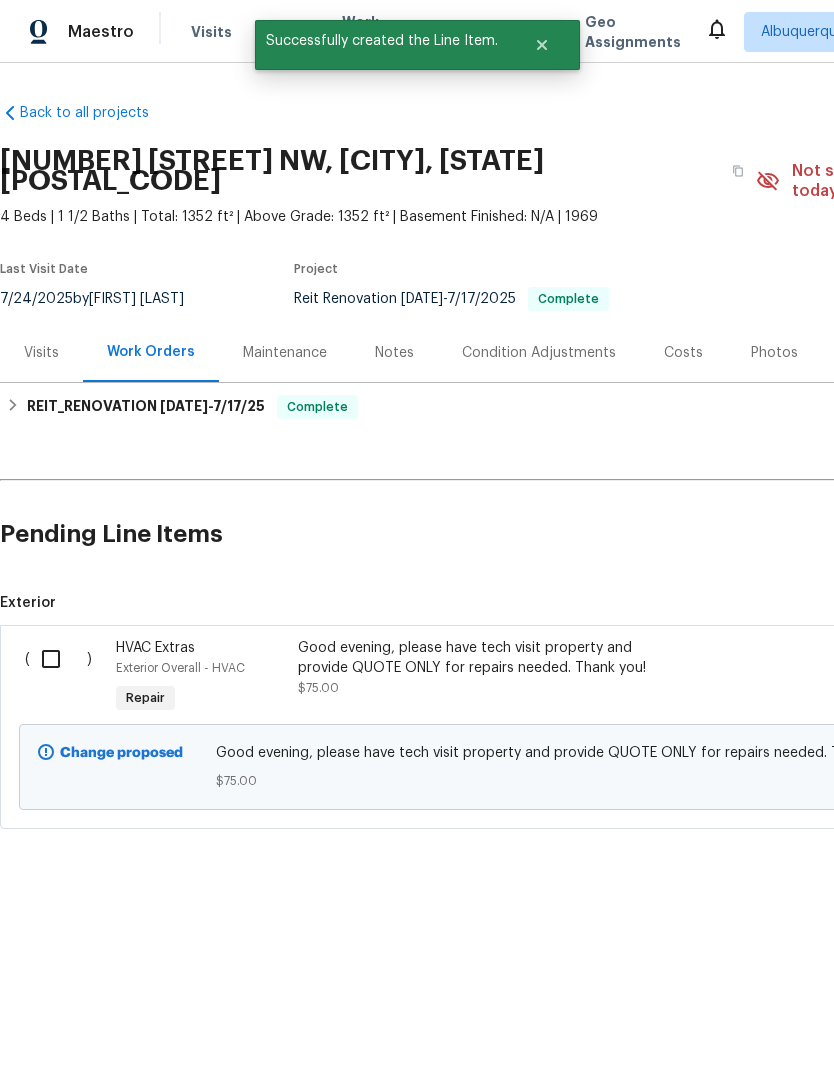 scroll, scrollTop: 0, scrollLeft: 0, axis: both 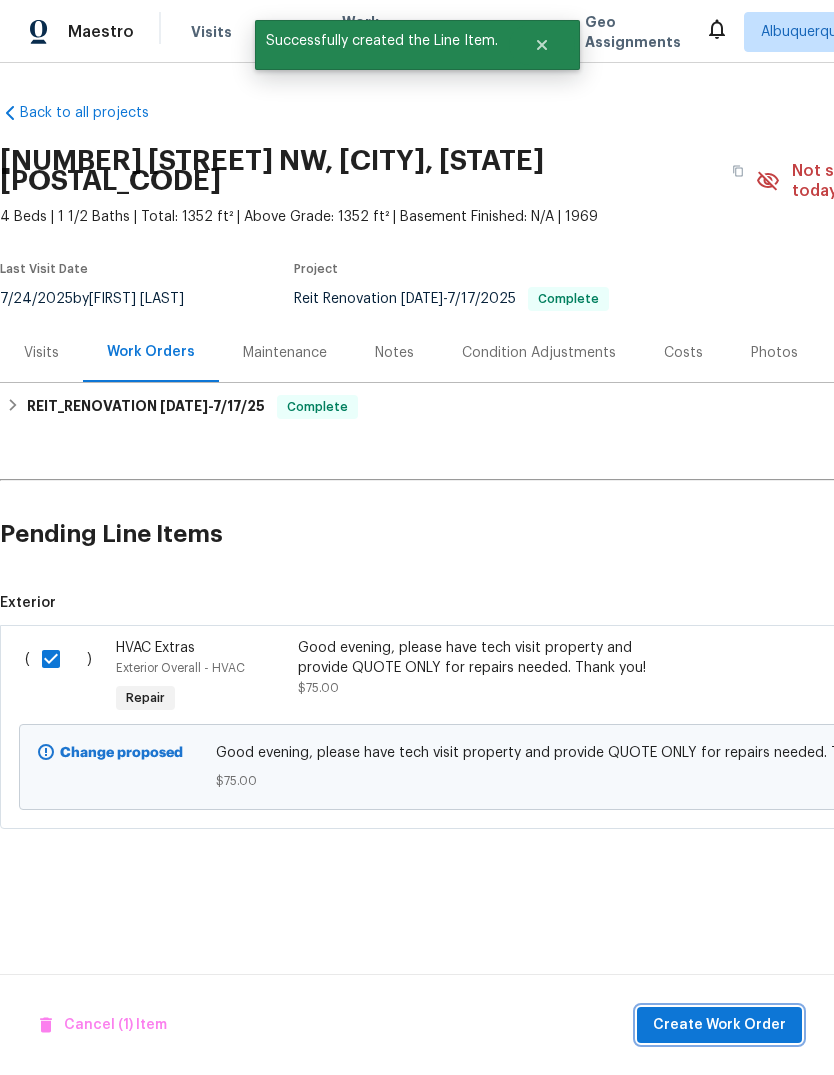 click on "Create Work Order" at bounding box center [719, 1025] 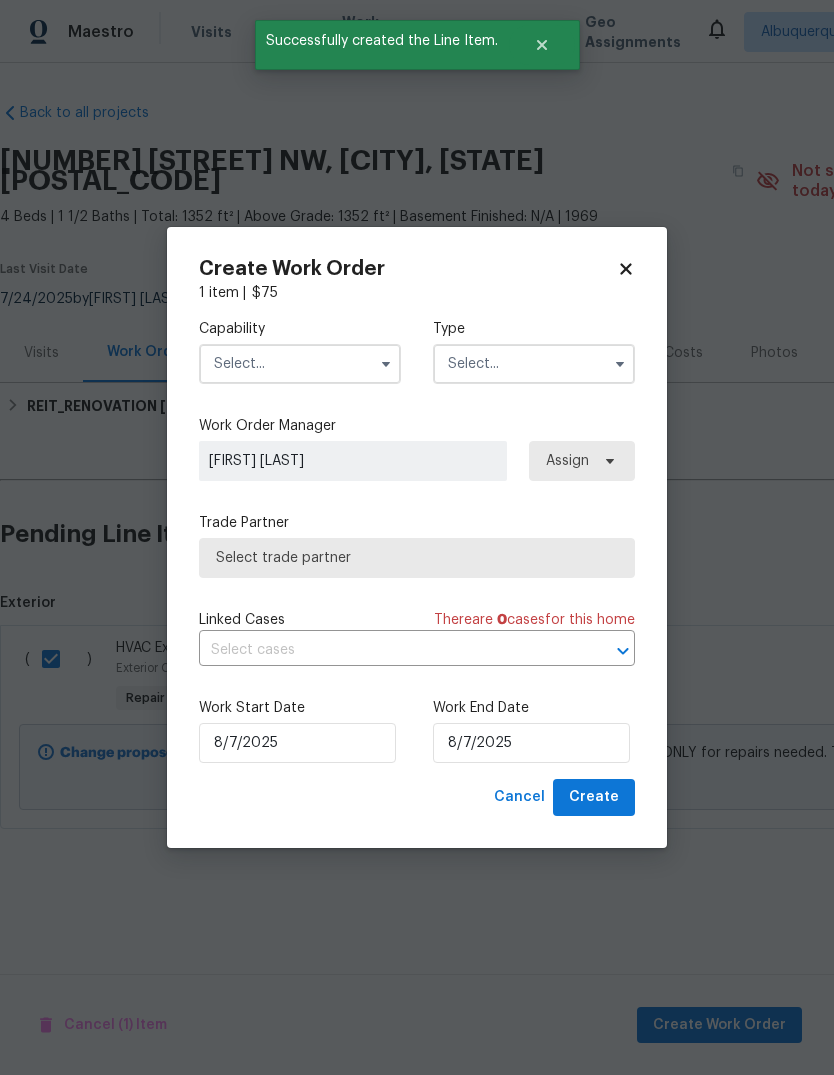 click at bounding box center (300, 364) 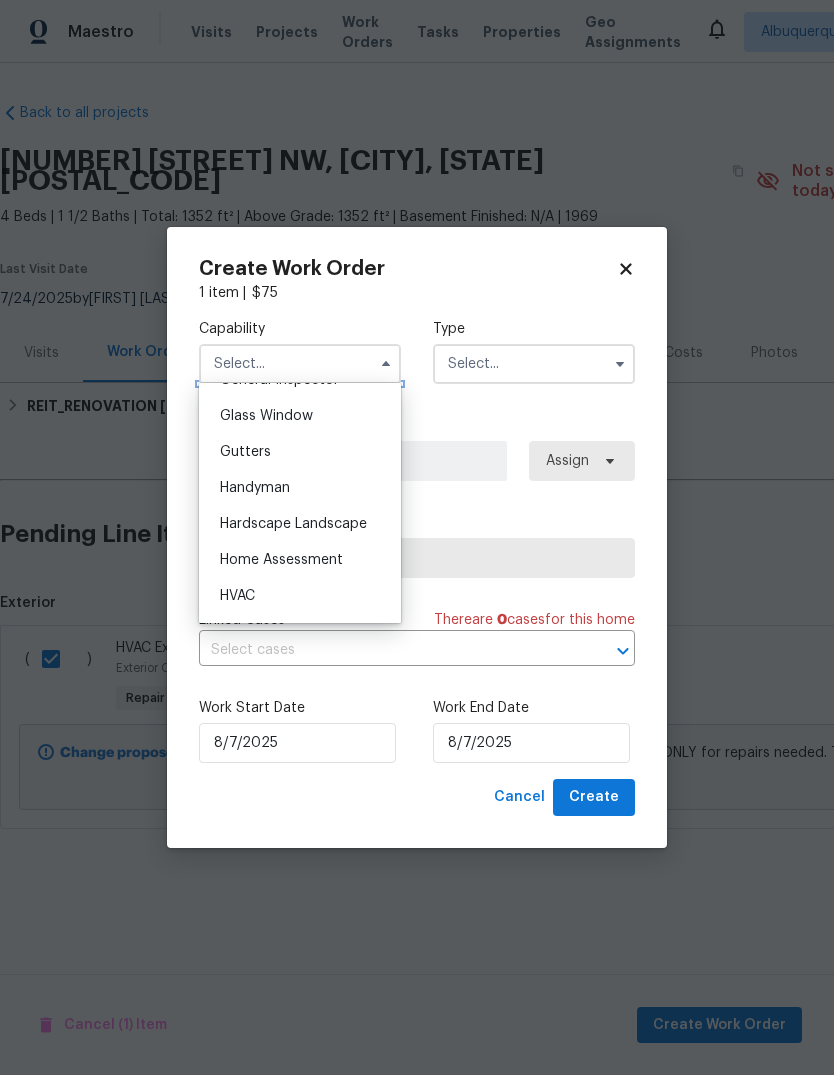 scroll, scrollTop: 1026, scrollLeft: 0, axis: vertical 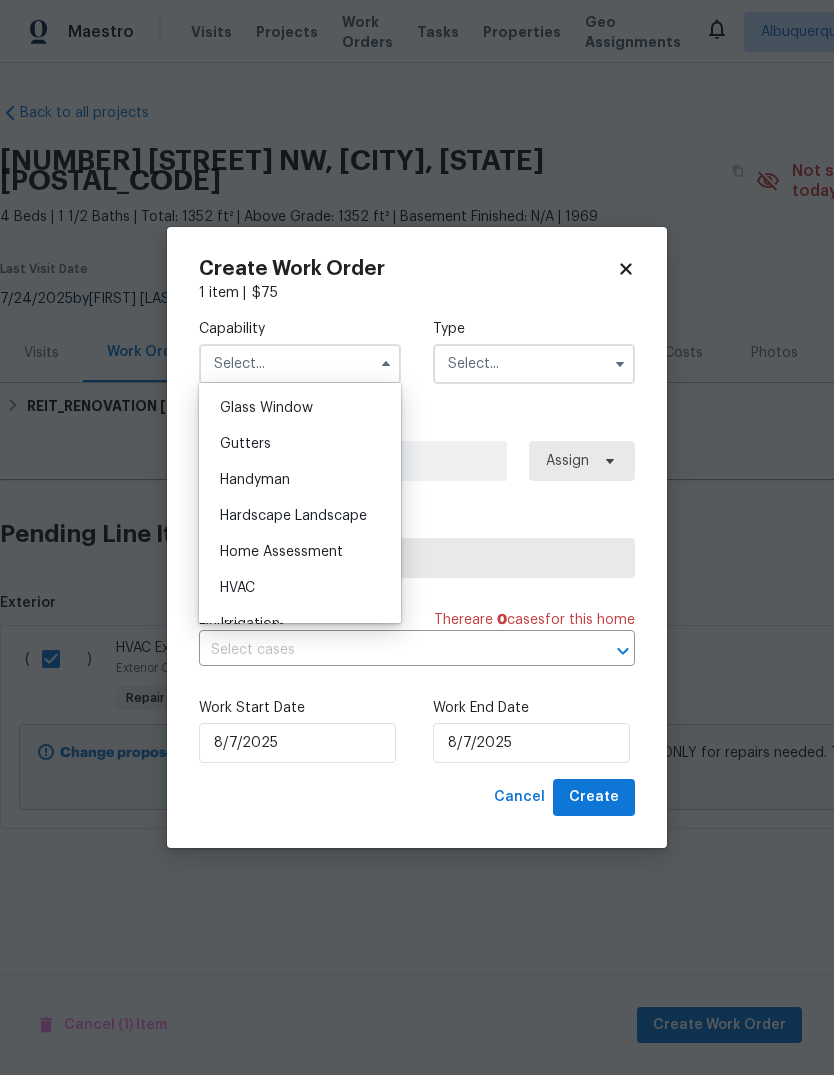 click on "HVAC" at bounding box center [300, 588] 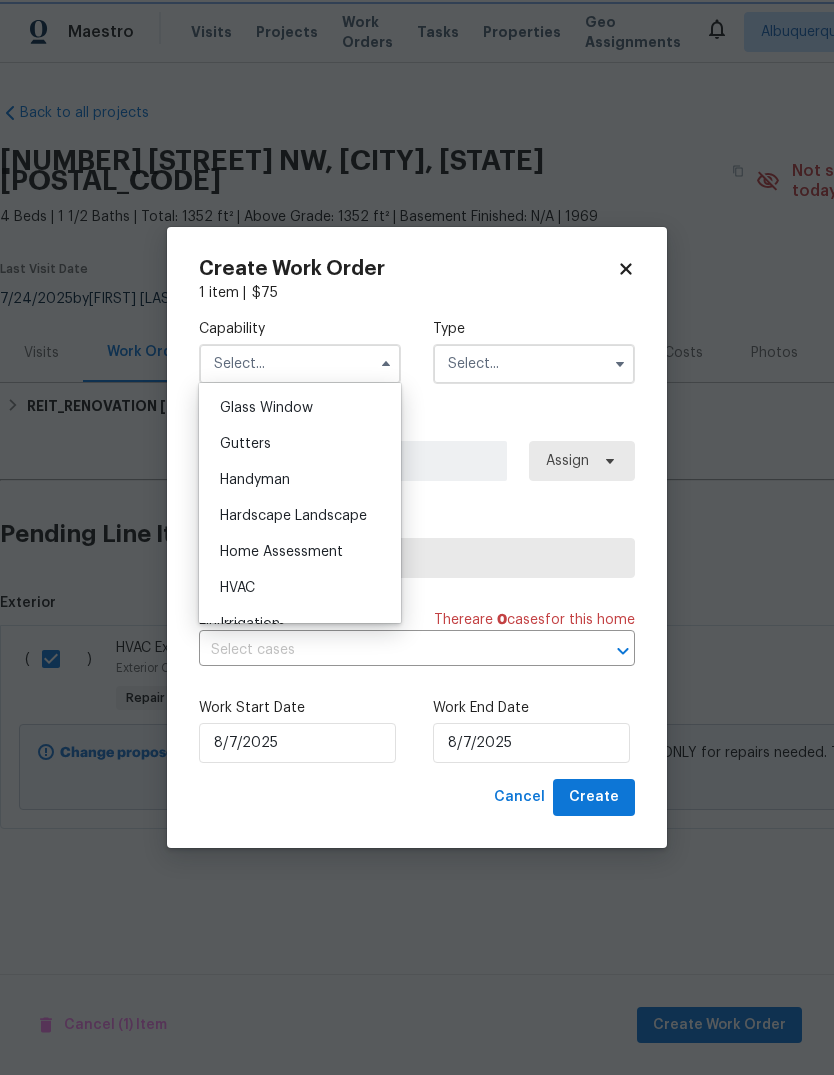 type on "HVAC" 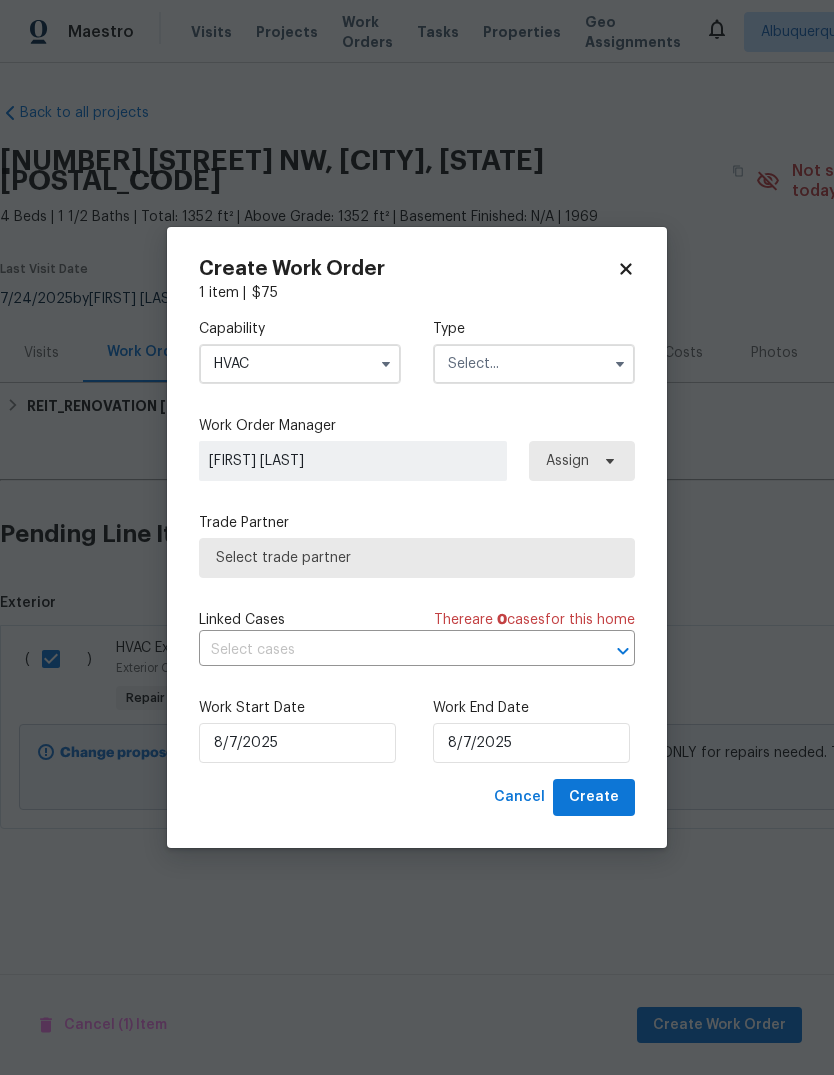 click at bounding box center (534, 364) 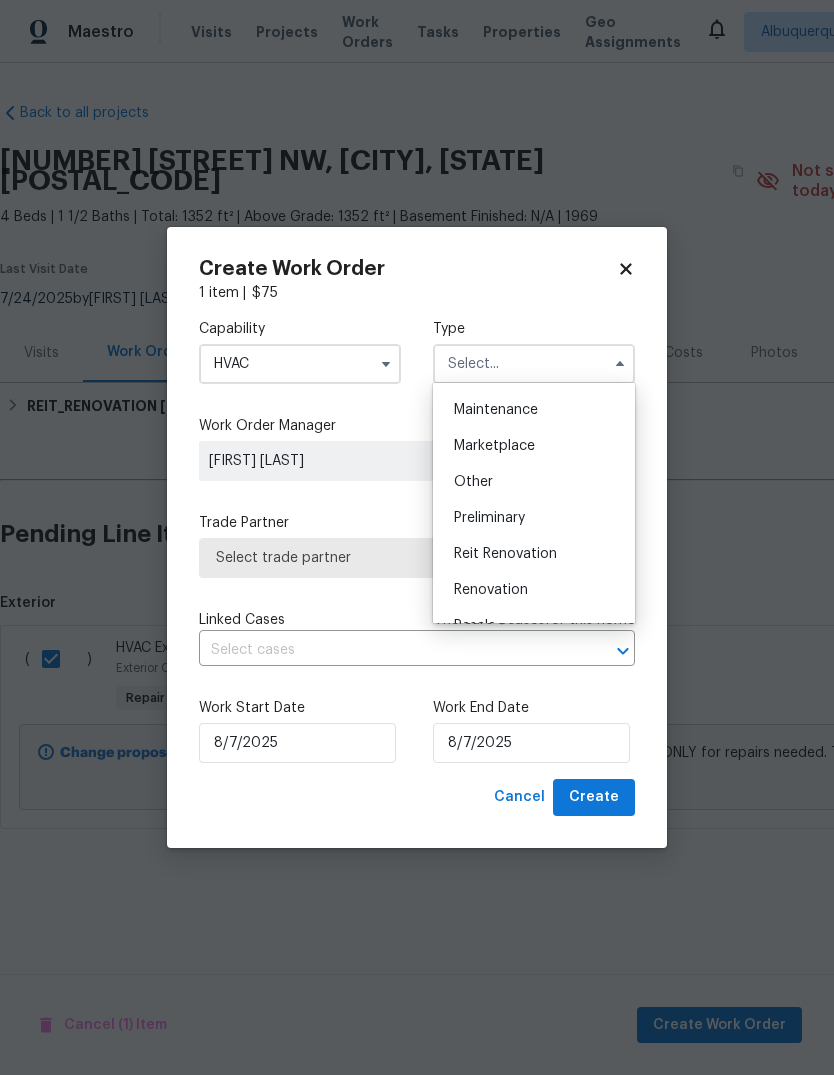 scroll, scrollTop: 305, scrollLeft: 0, axis: vertical 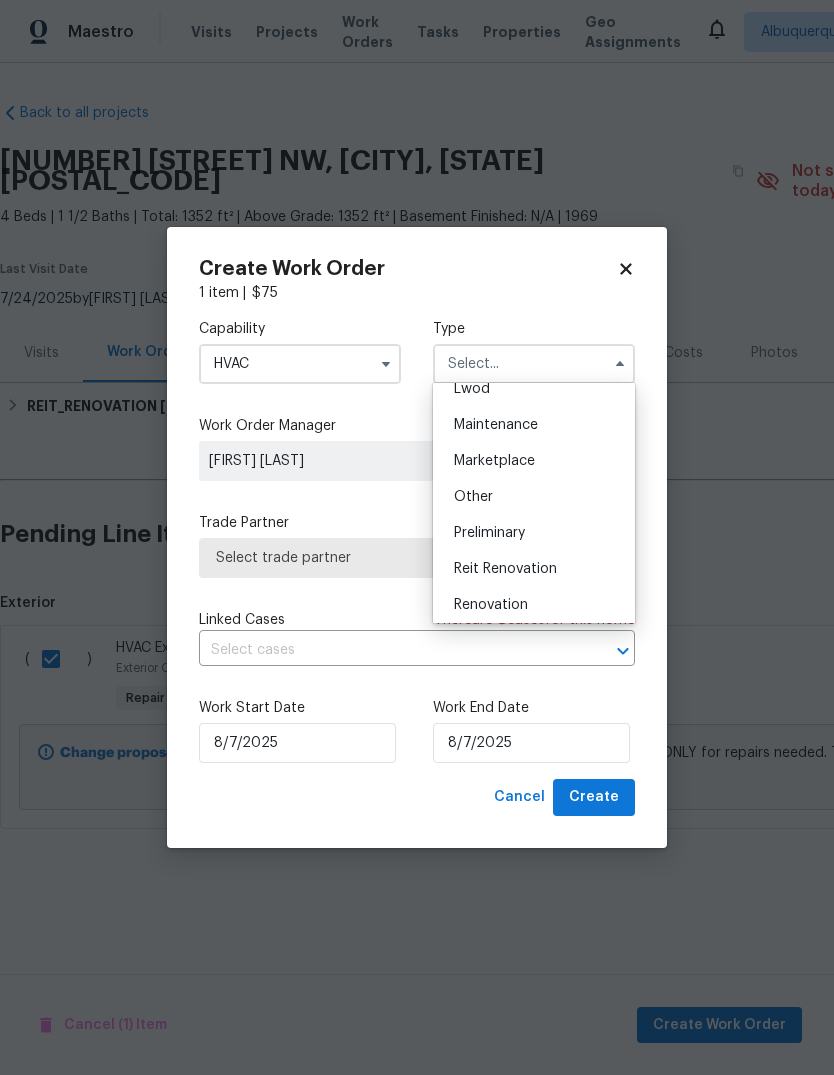 click on "Reit Renovation" at bounding box center [505, 569] 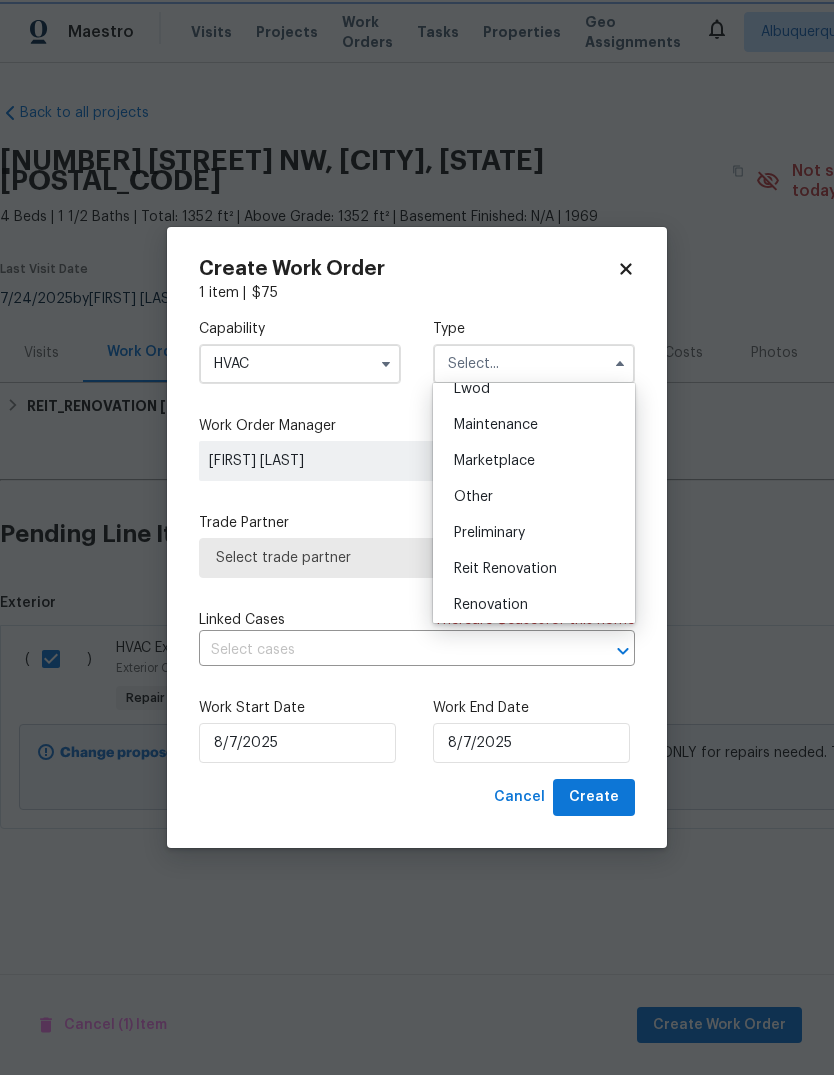 type on "Reit Renovation" 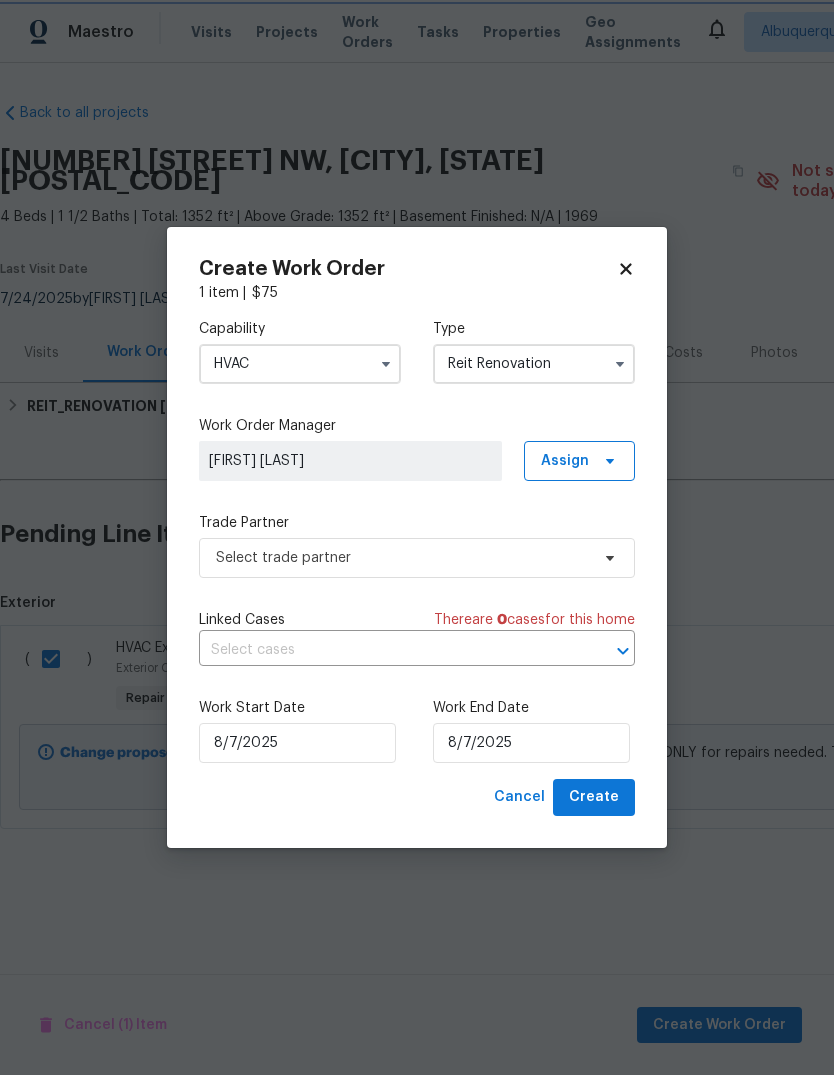 scroll, scrollTop: 0, scrollLeft: 0, axis: both 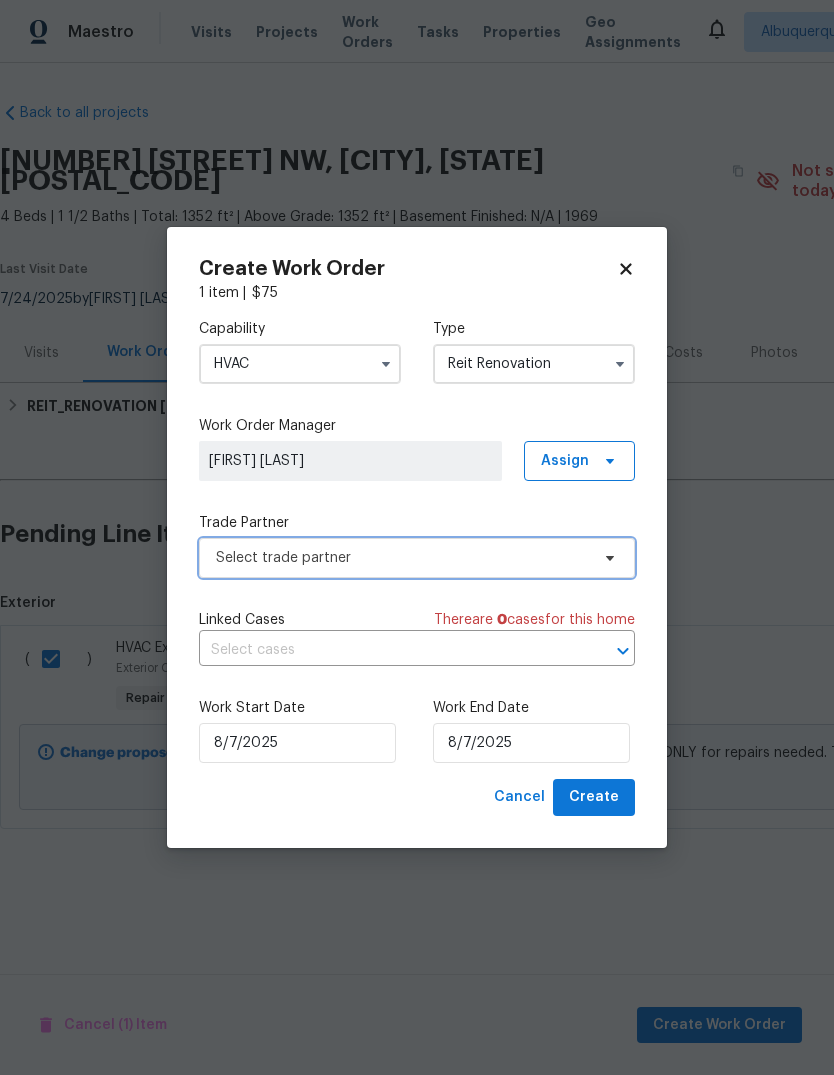 click on "Select trade partner" at bounding box center (417, 558) 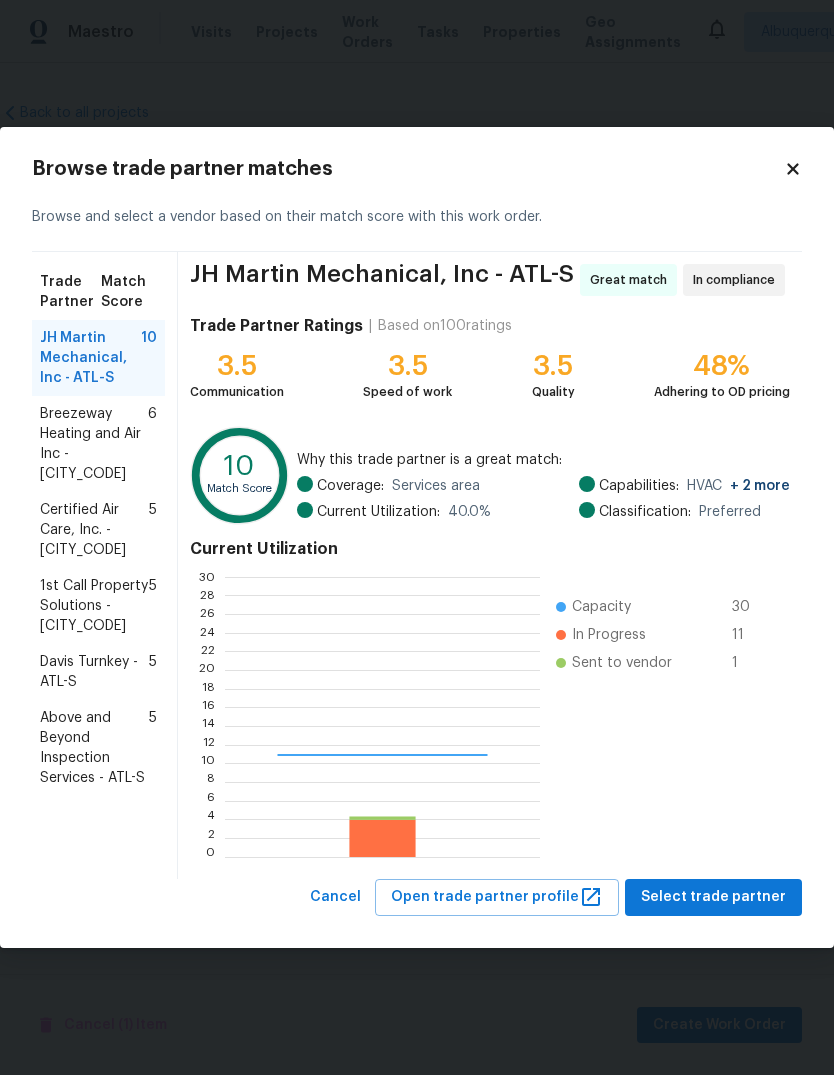 scroll, scrollTop: 2, scrollLeft: 2, axis: both 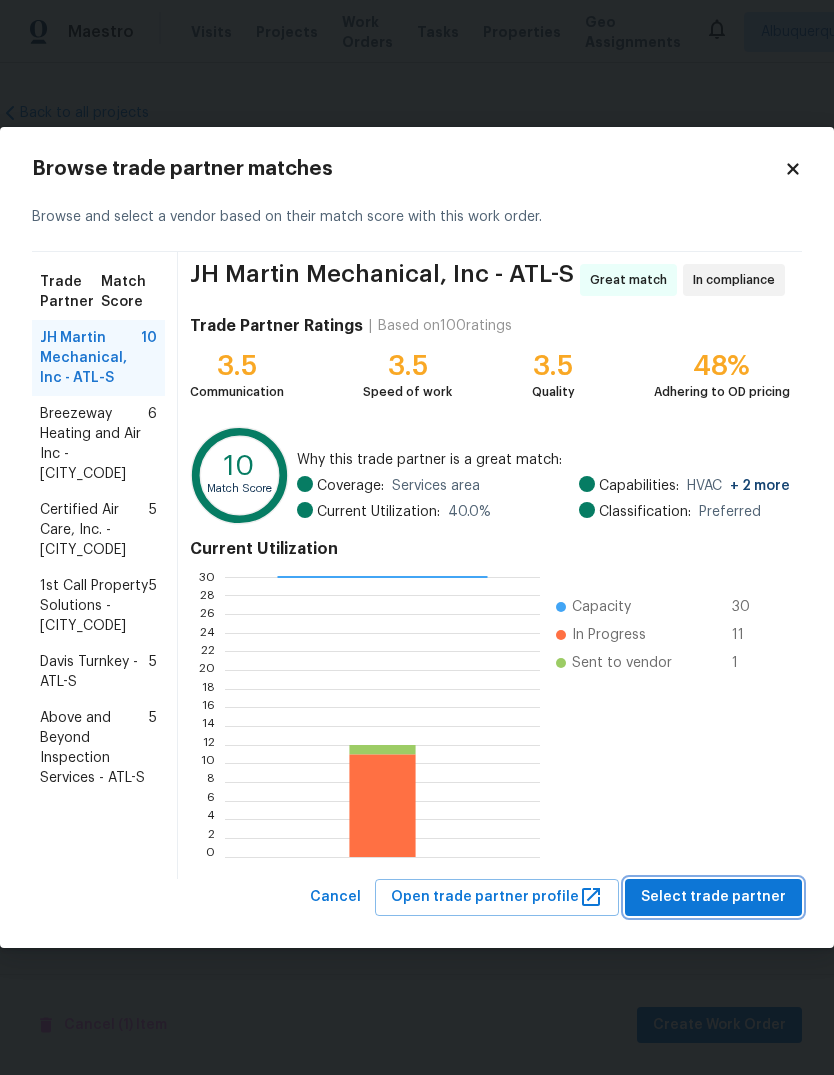 click on "Select trade partner" at bounding box center [713, 897] 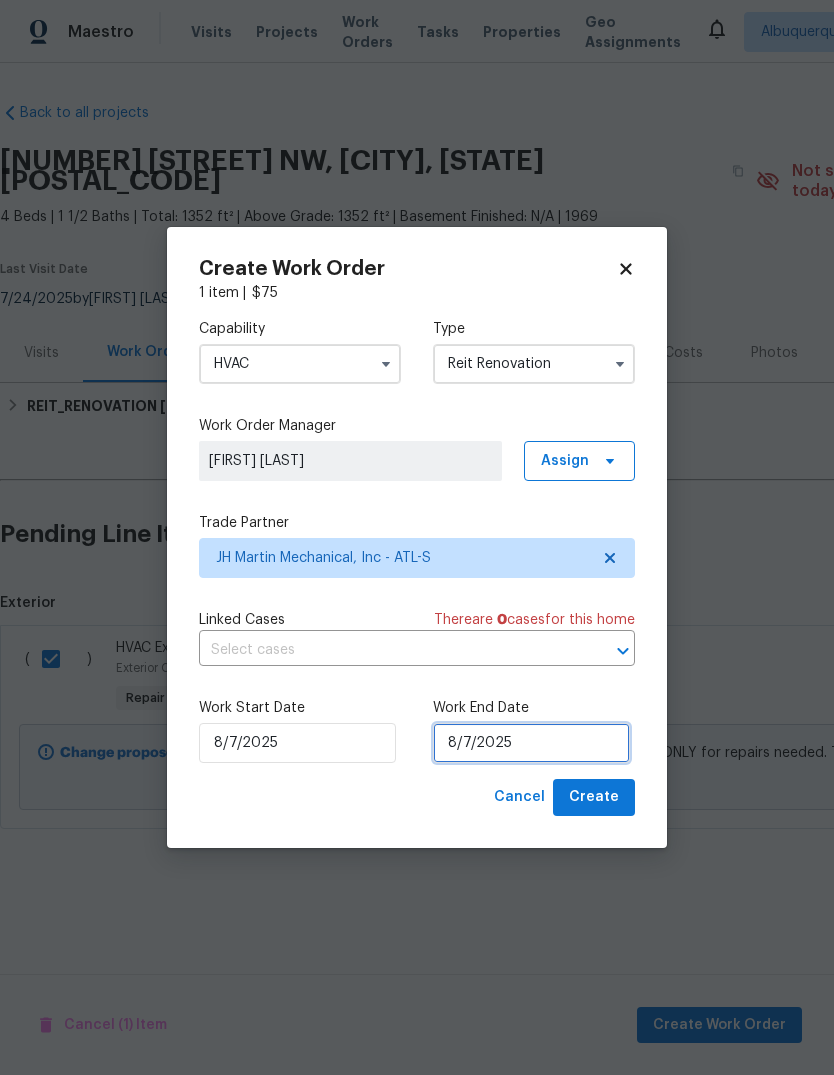 click on "8/7/2025" at bounding box center [531, 743] 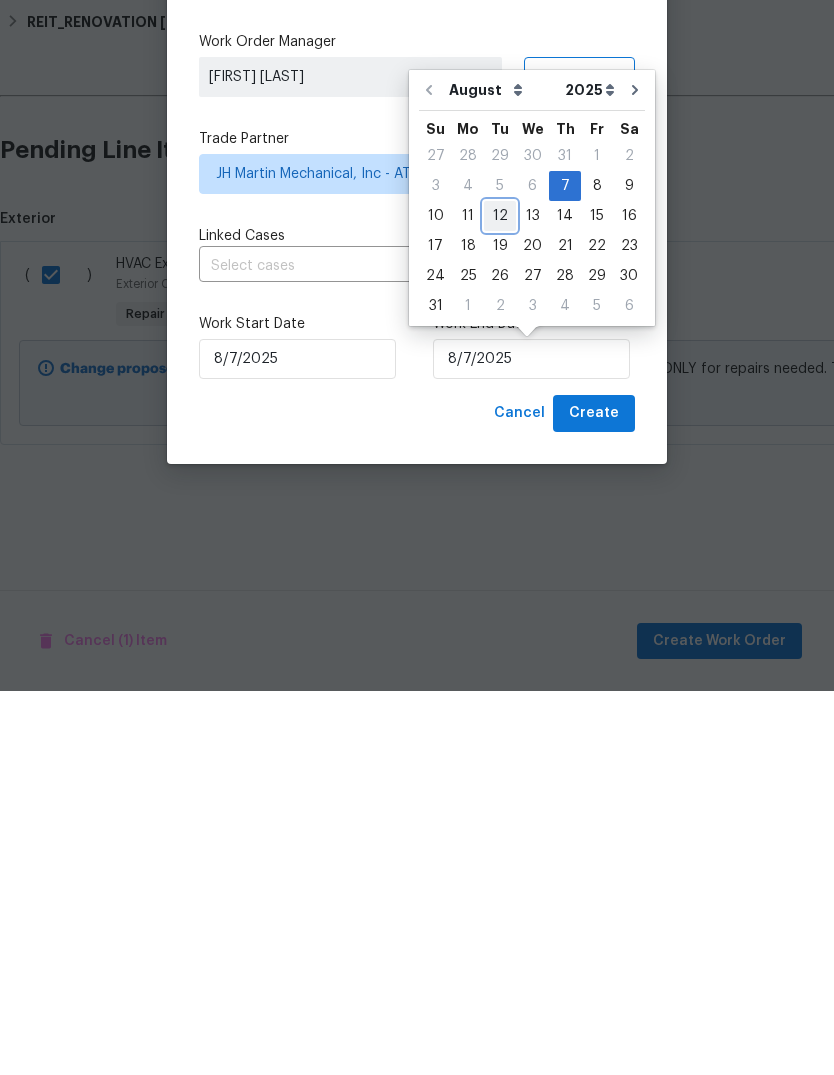 click on "12" at bounding box center [500, 600] 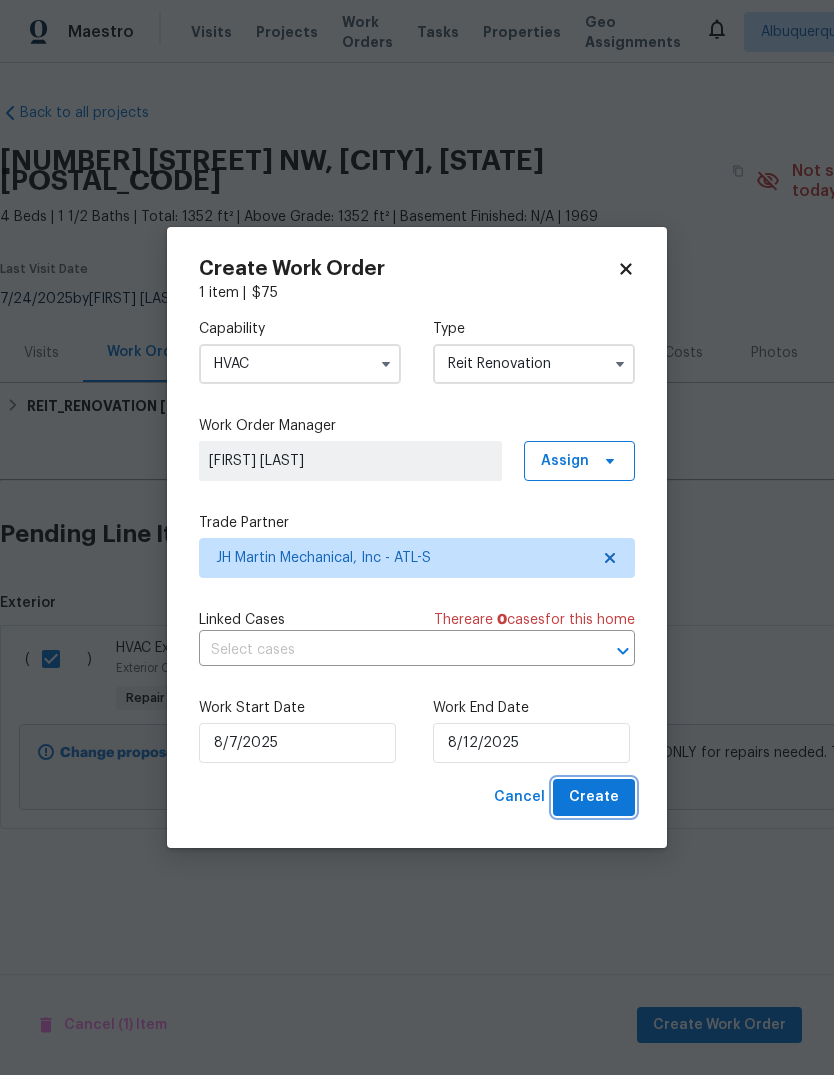 click on "Create" at bounding box center (594, 797) 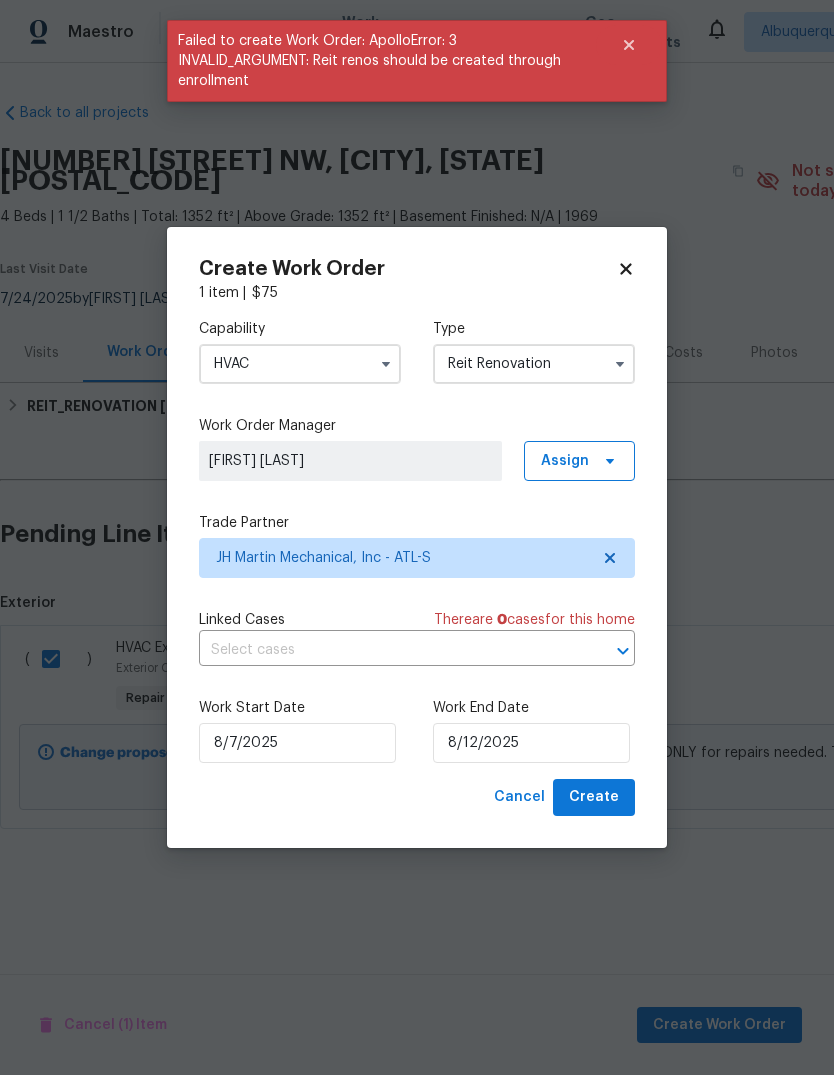 click 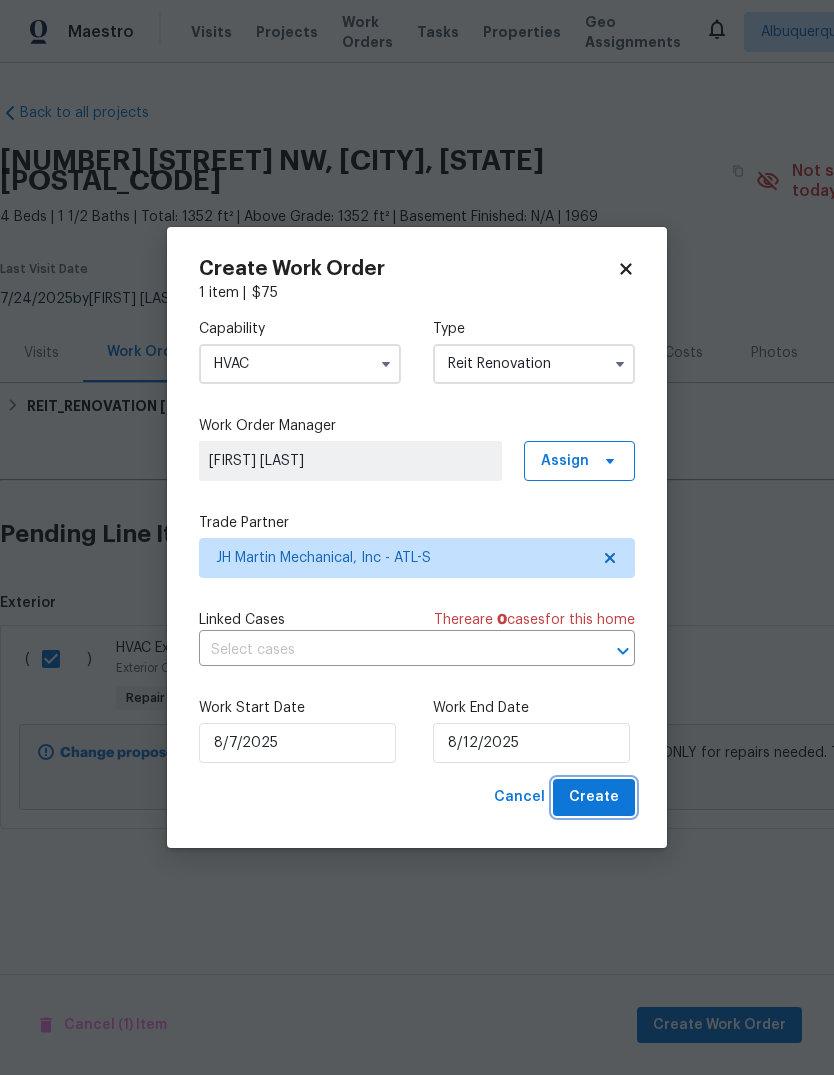 click on "Create" at bounding box center [594, 797] 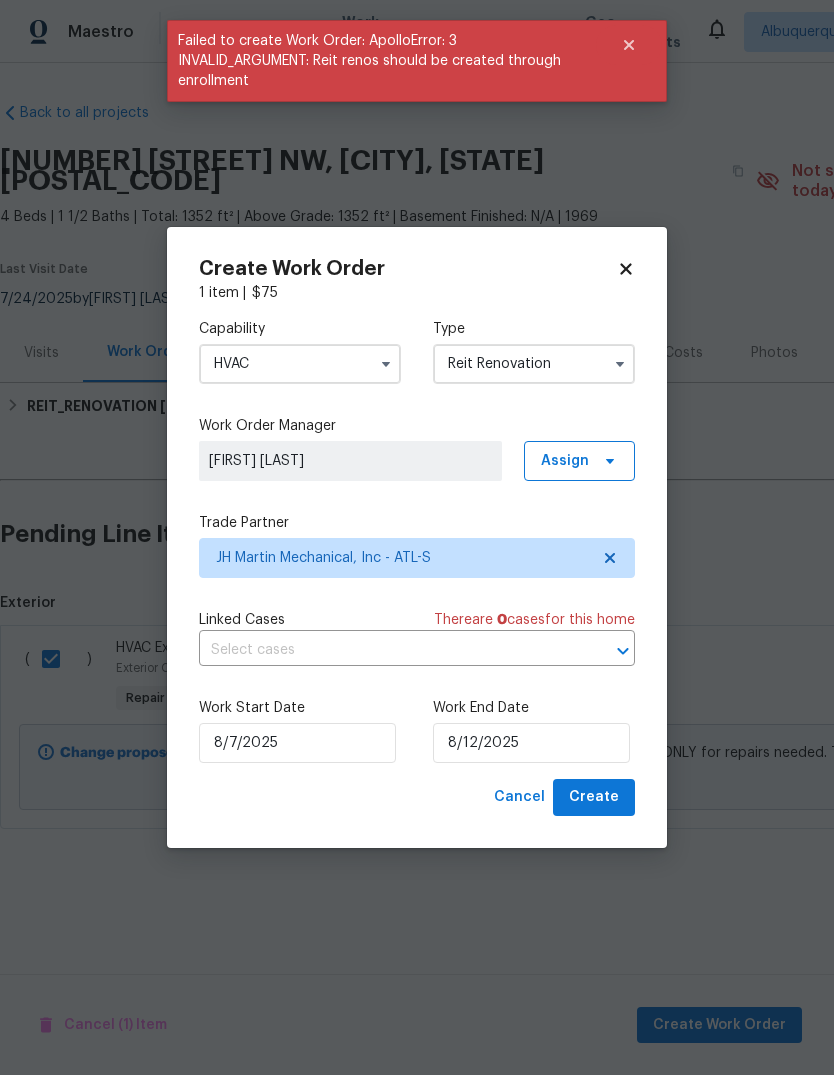 click 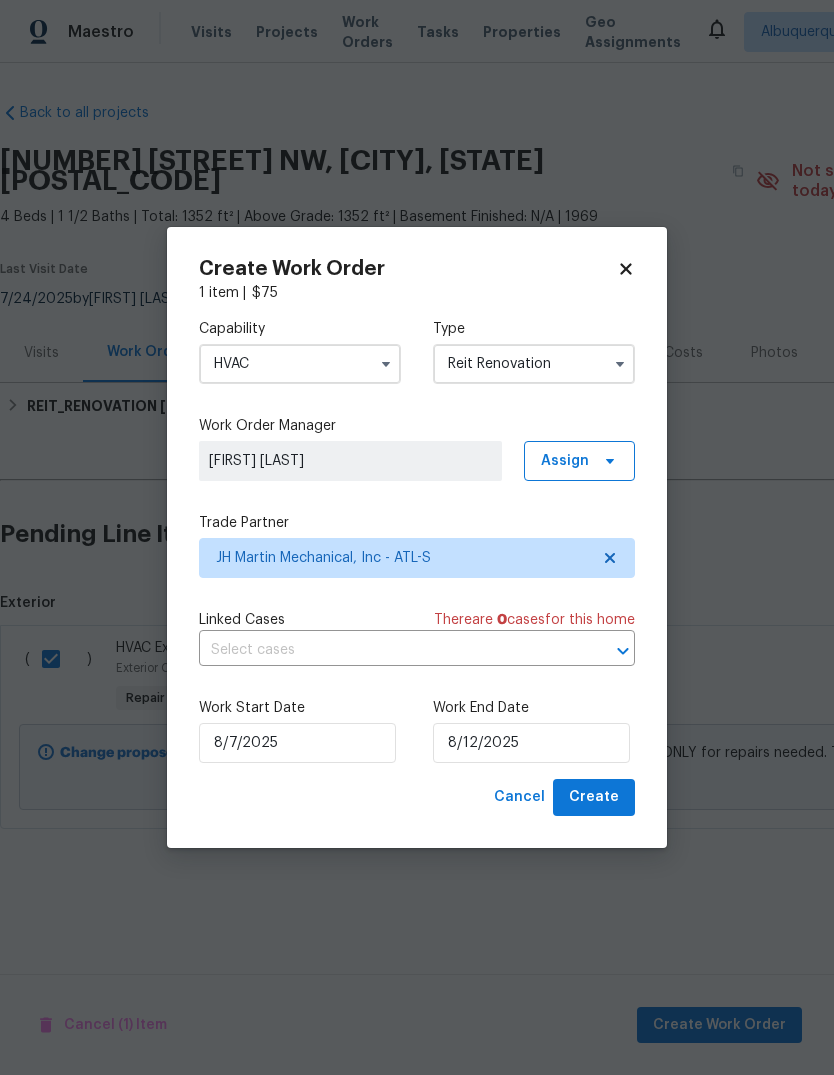 click at bounding box center [389, 650] 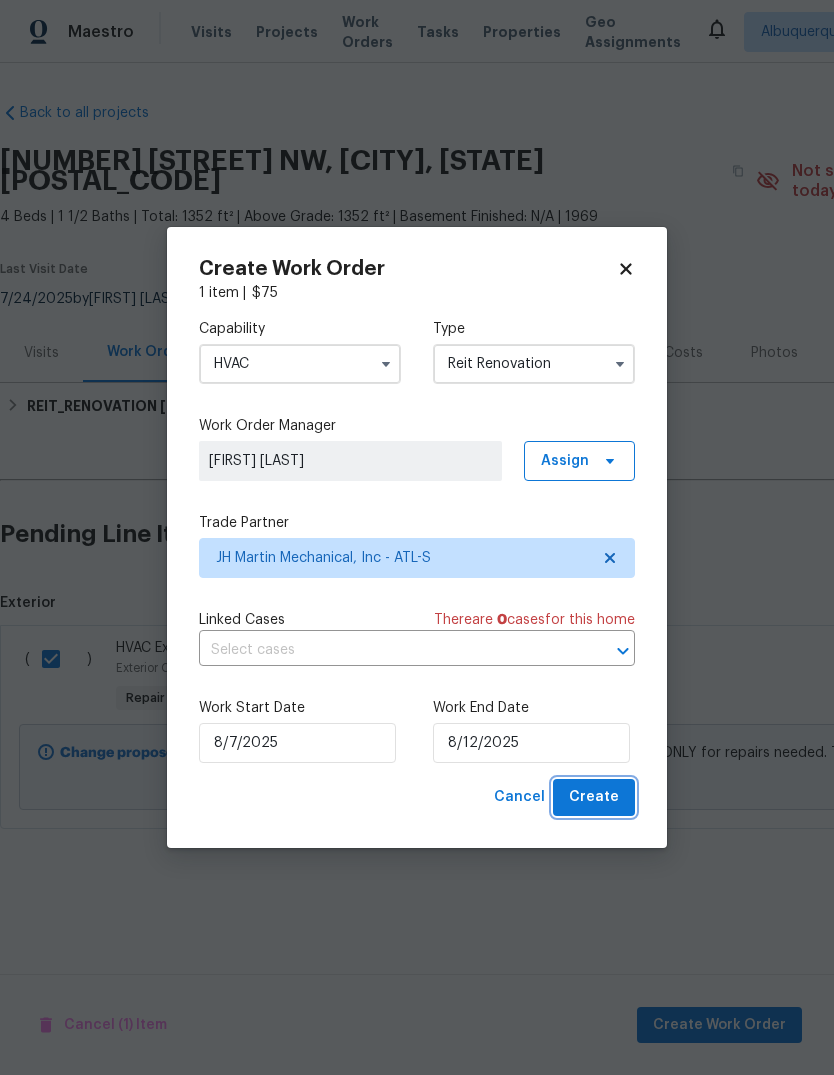 click on "Create" at bounding box center [594, 797] 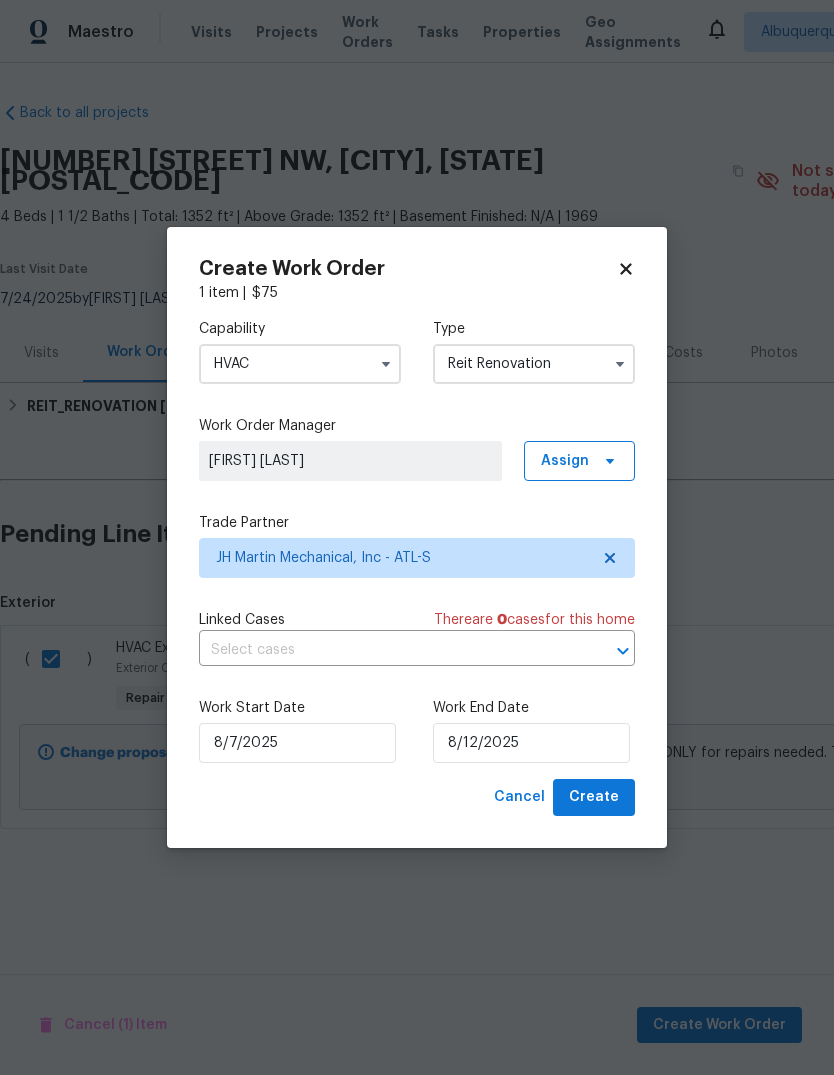 click 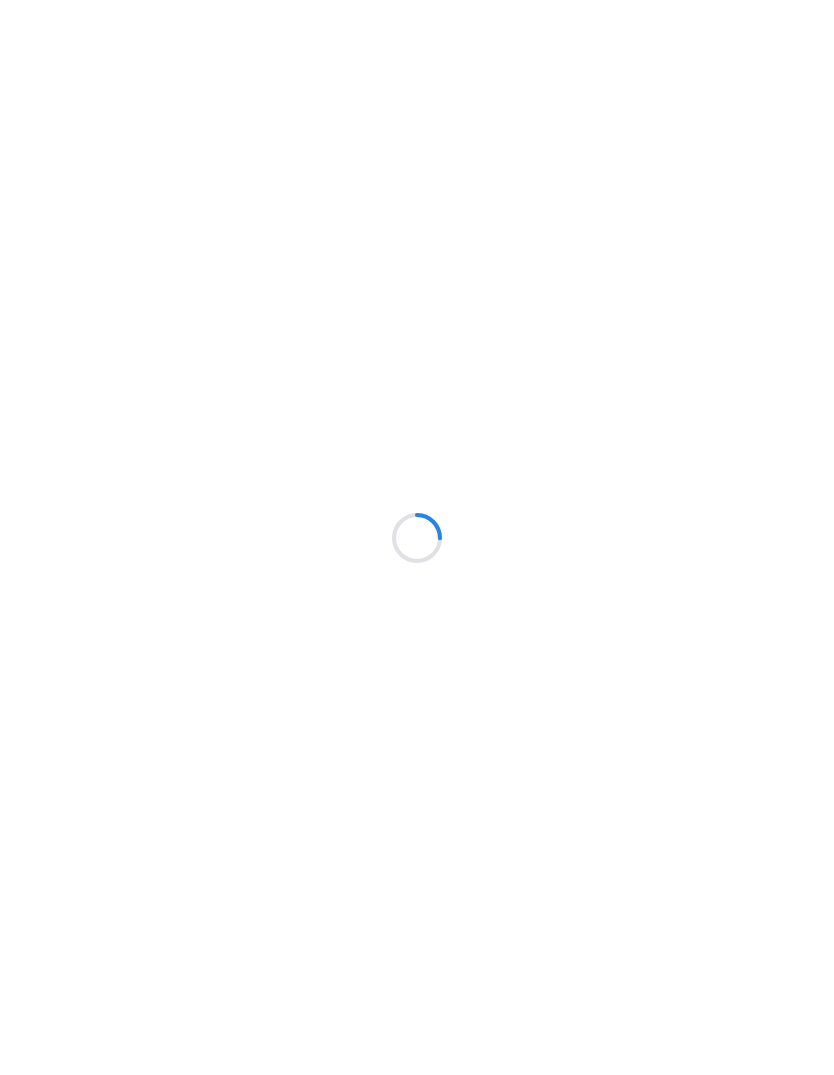 scroll, scrollTop: 0, scrollLeft: 0, axis: both 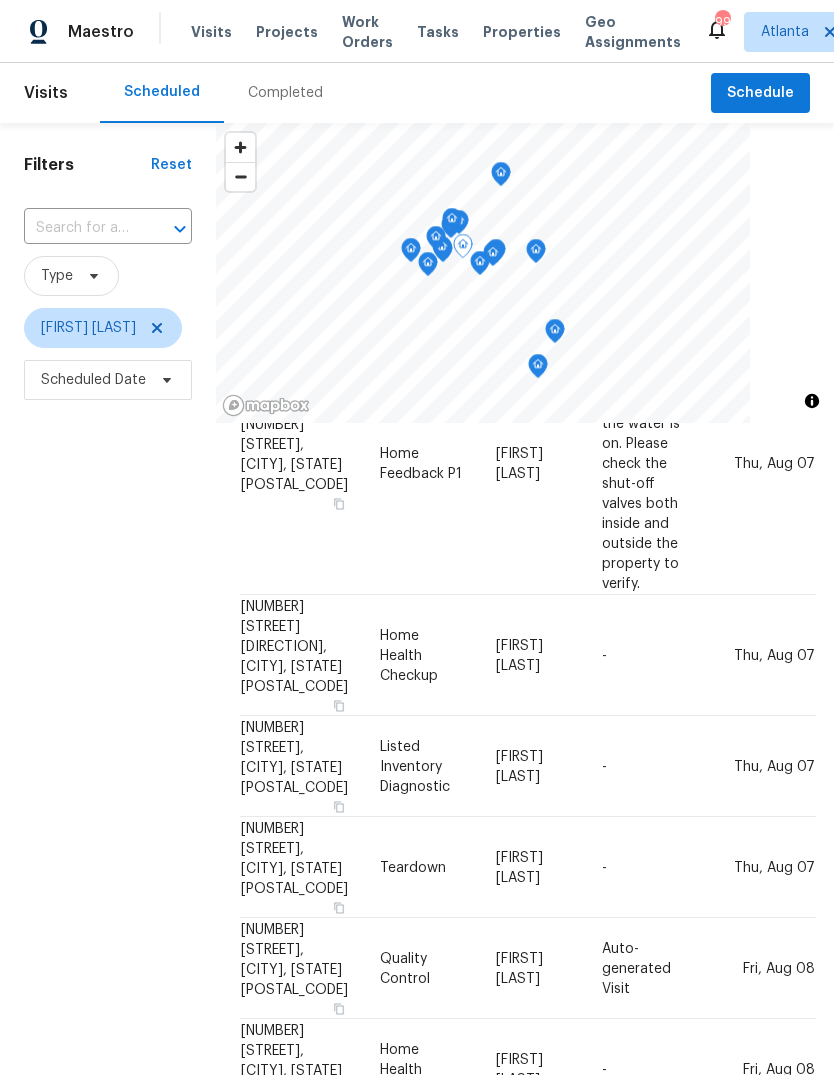 click 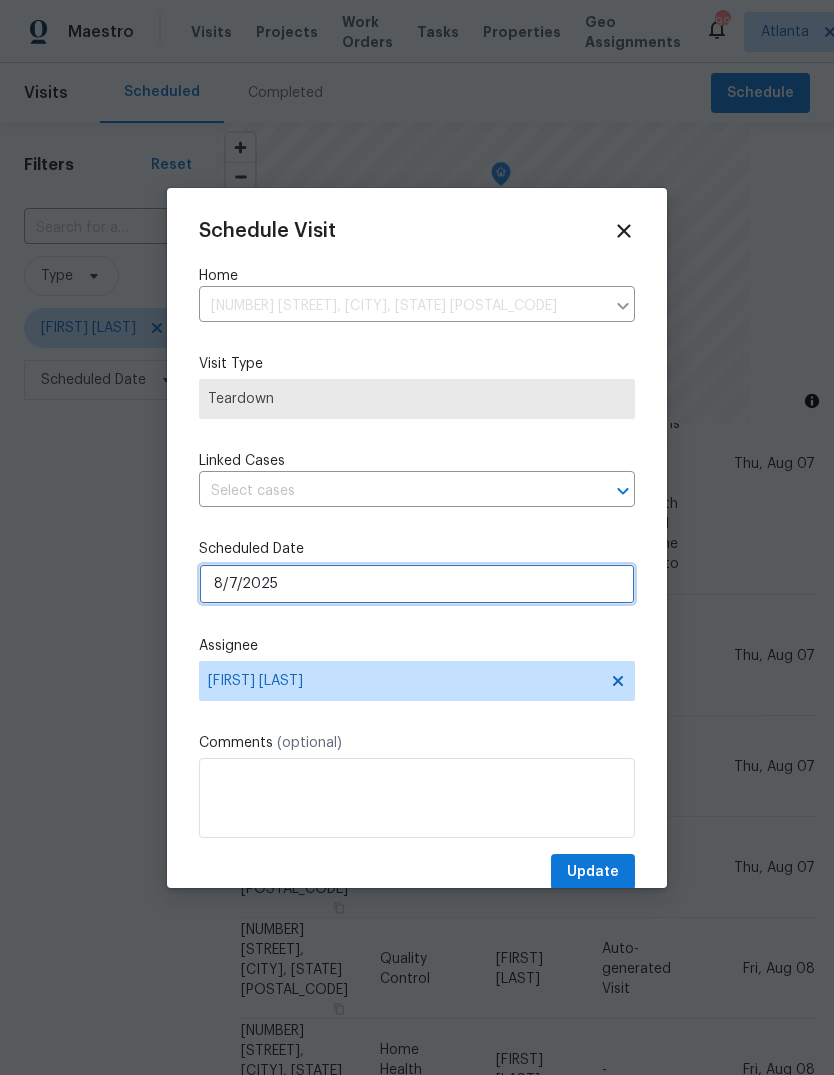 click on "8/7/2025" at bounding box center (417, 584) 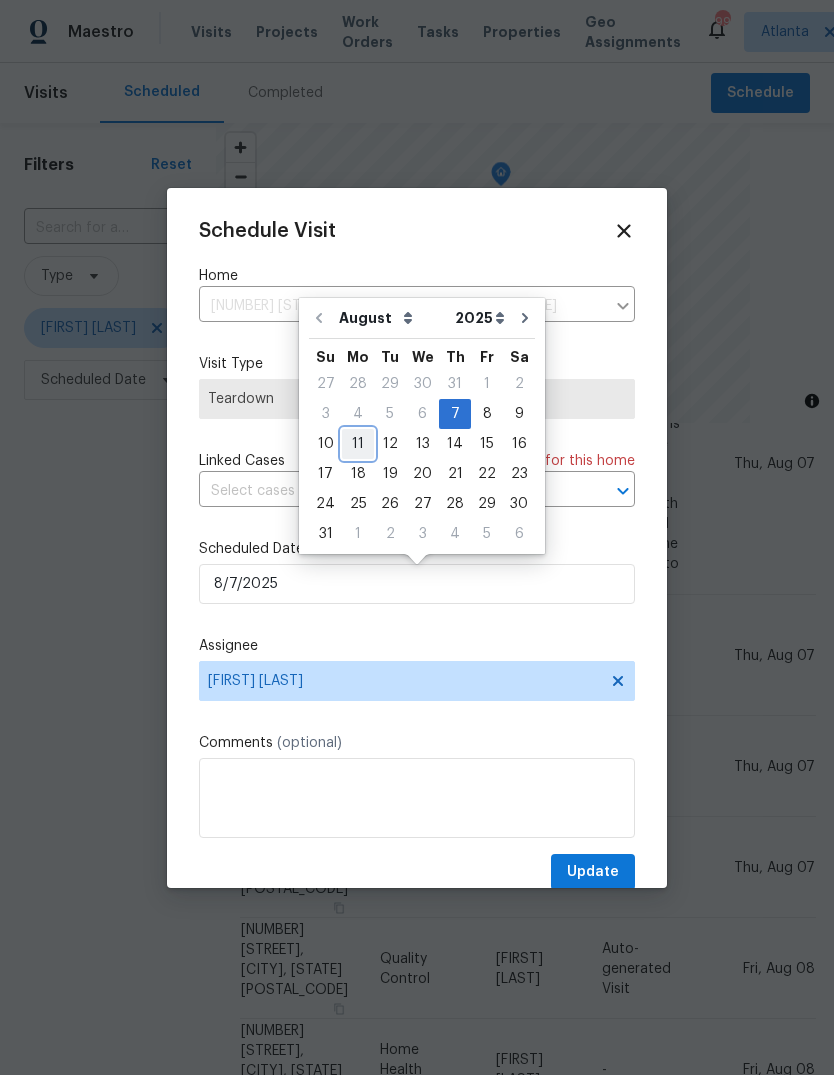 click on "11" at bounding box center [358, 444] 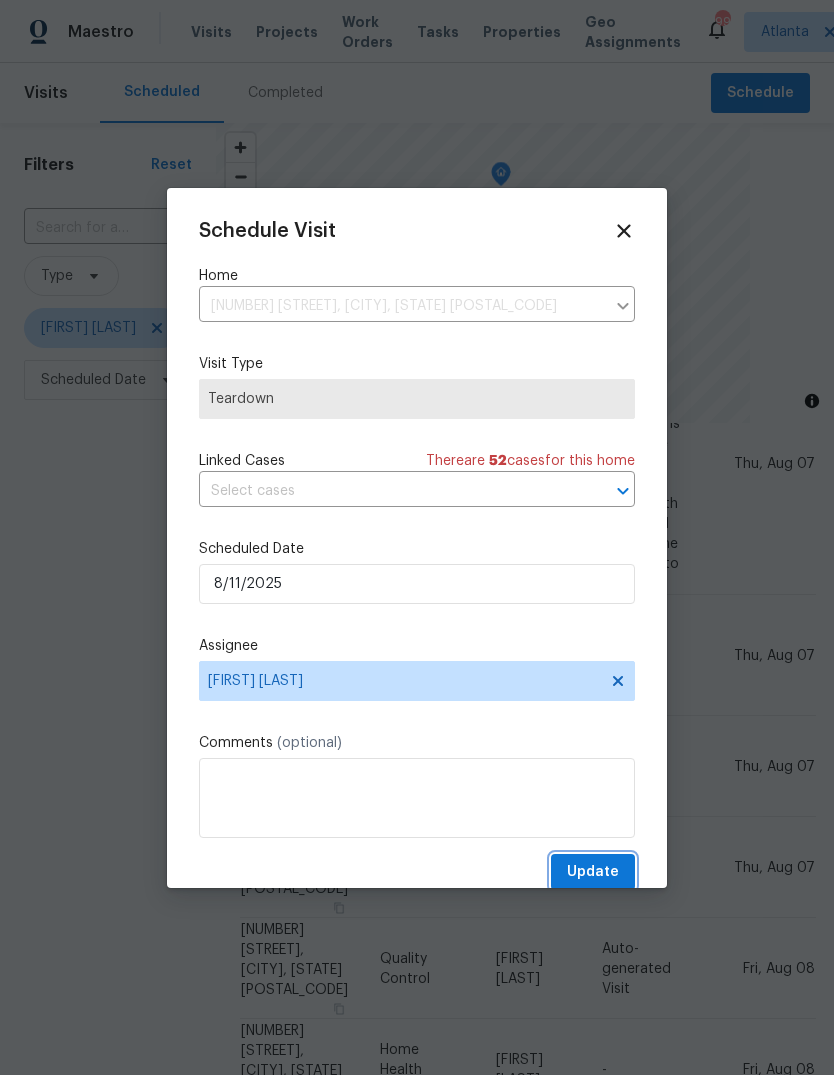click on "Update" at bounding box center [593, 872] 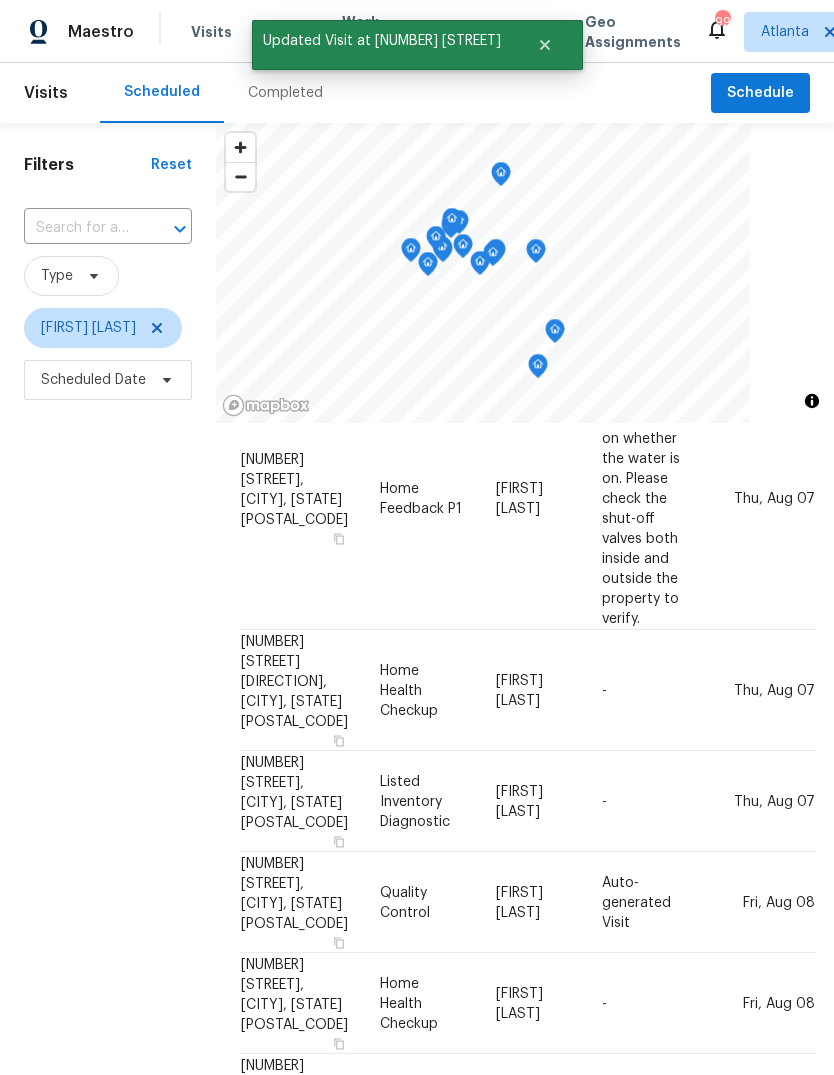 scroll, scrollTop: 61, scrollLeft: 0, axis: vertical 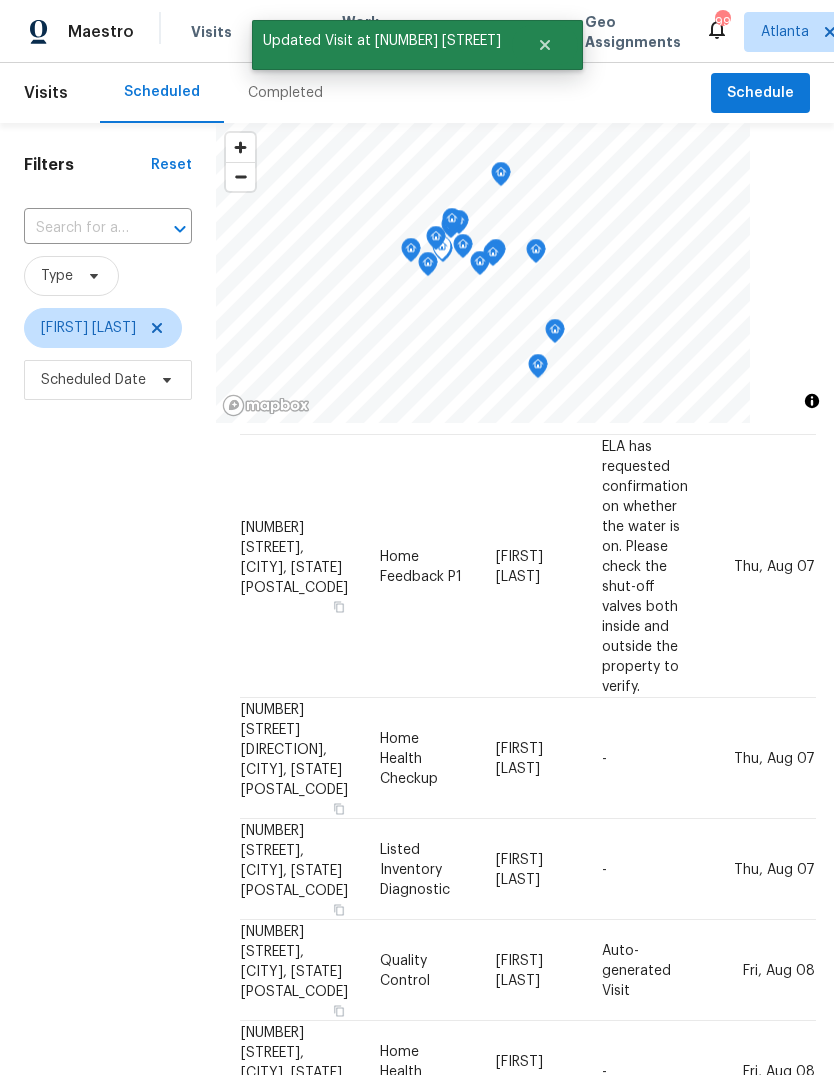 click 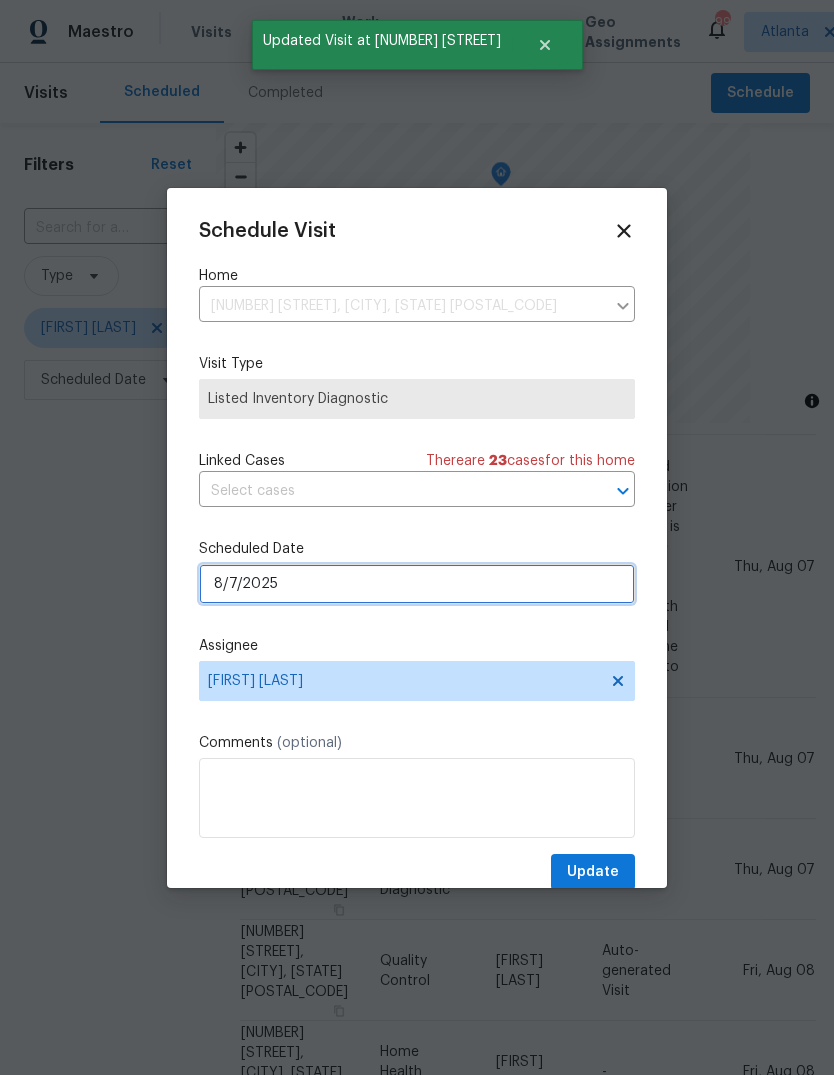 click on "8/7/2025" at bounding box center (417, 584) 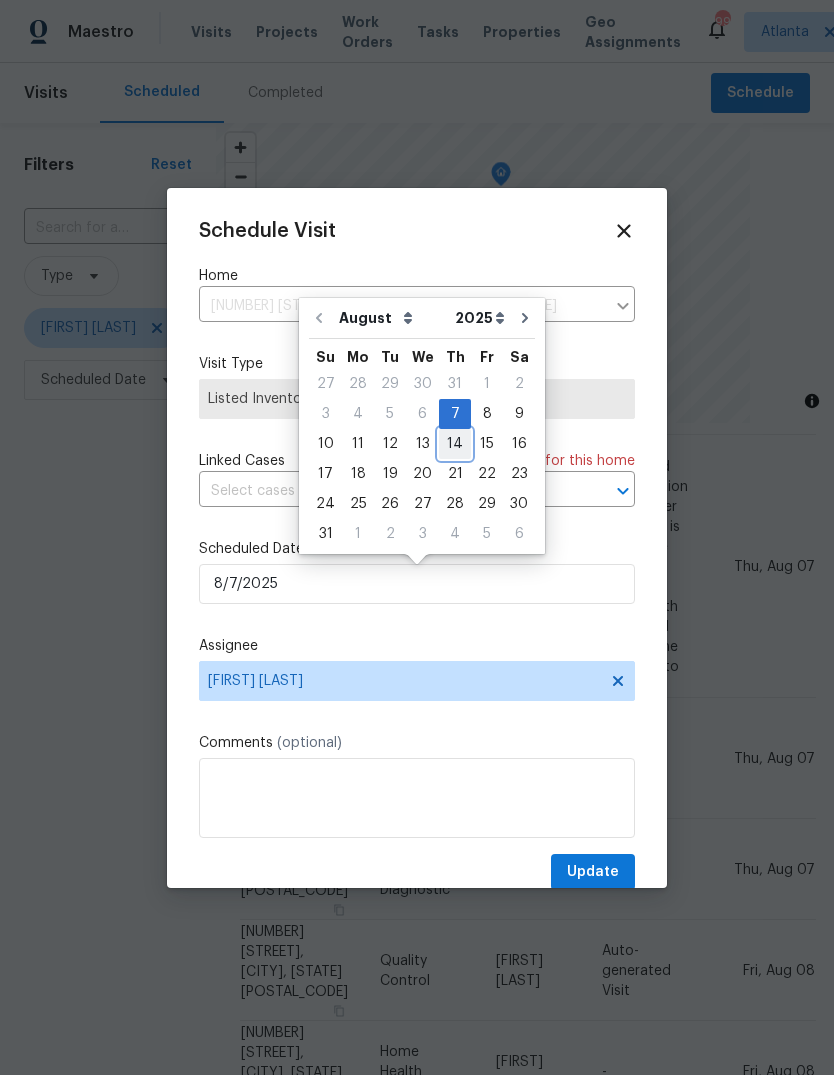 click on "14" at bounding box center (455, 444) 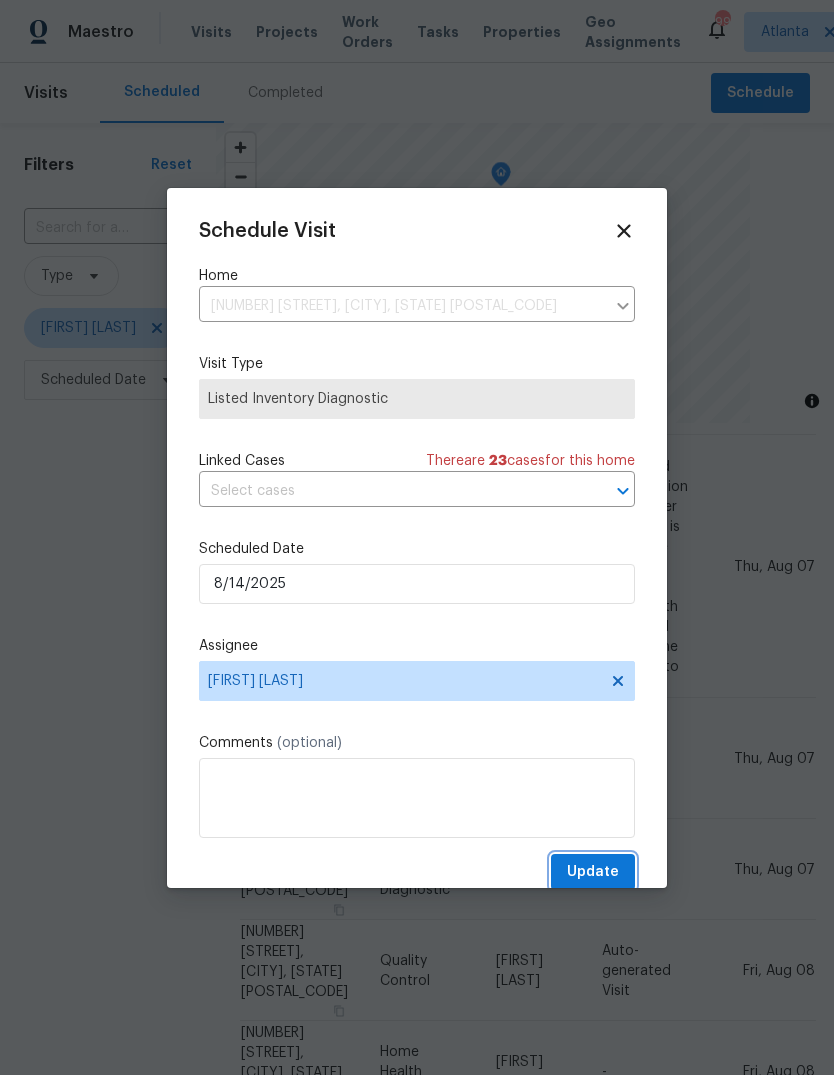 click on "Update" at bounding box center (593, 872) 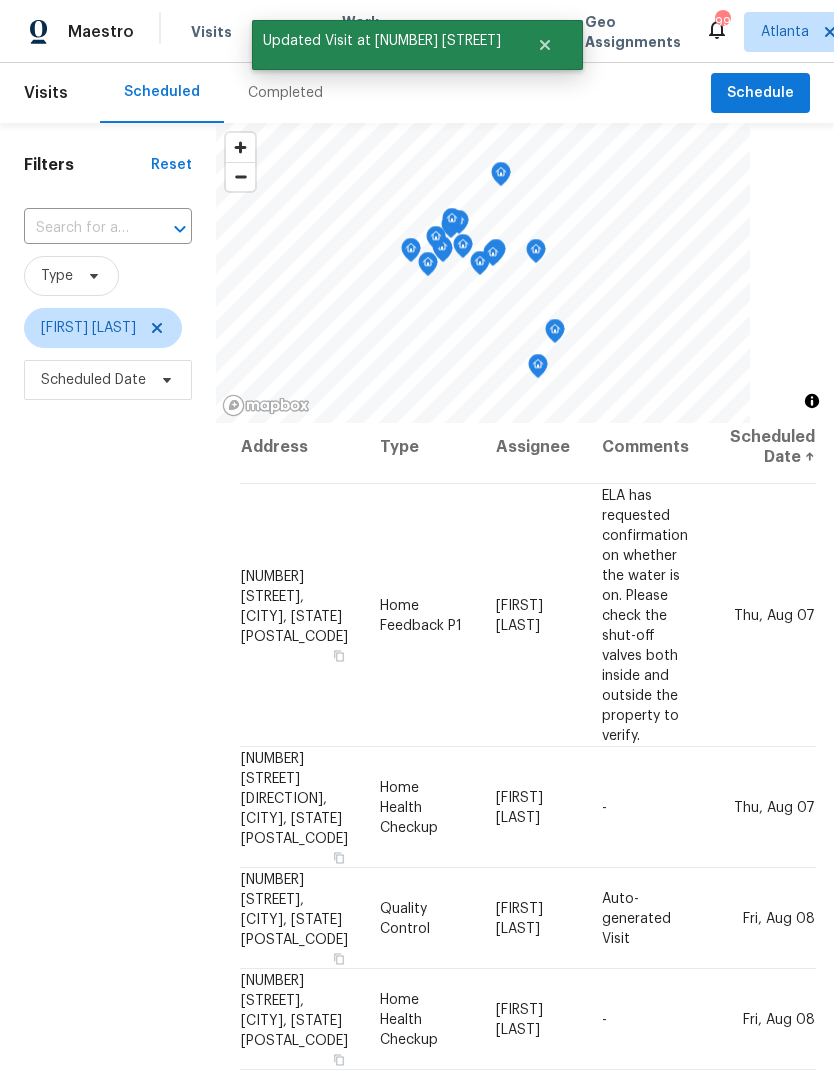 scroll, scrollTop: 11, scrollLeft: 0, axis: vertical 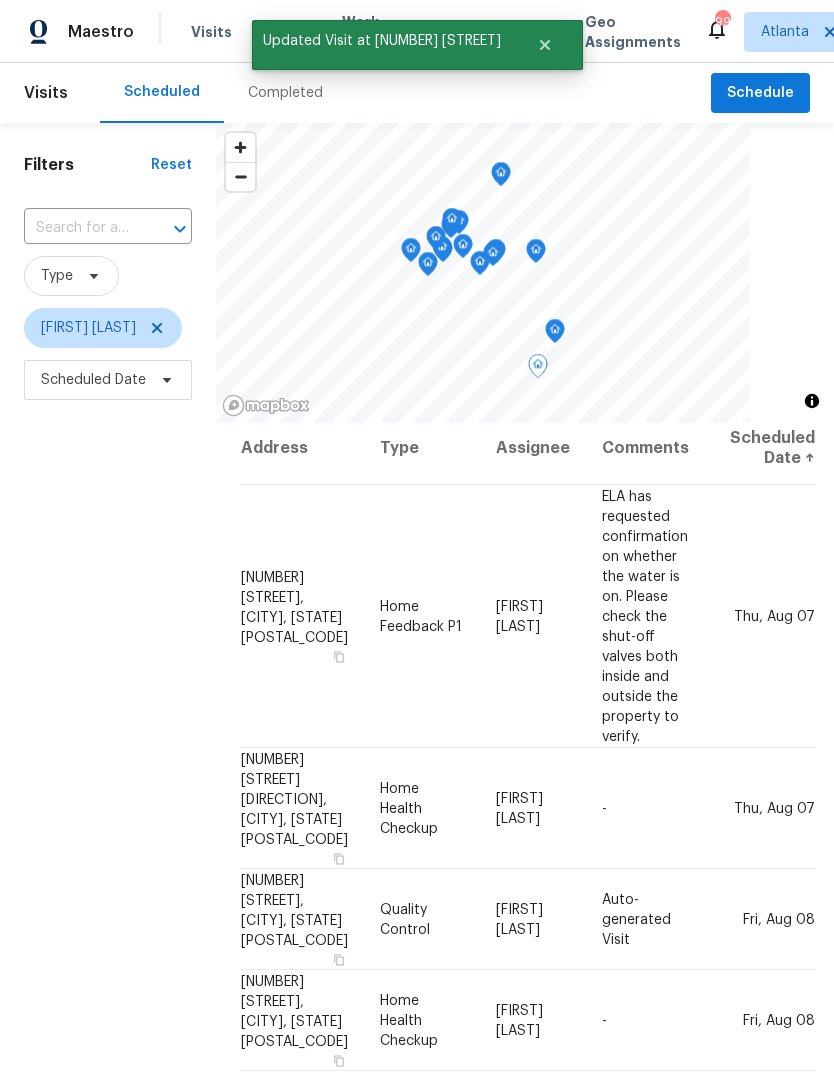 click 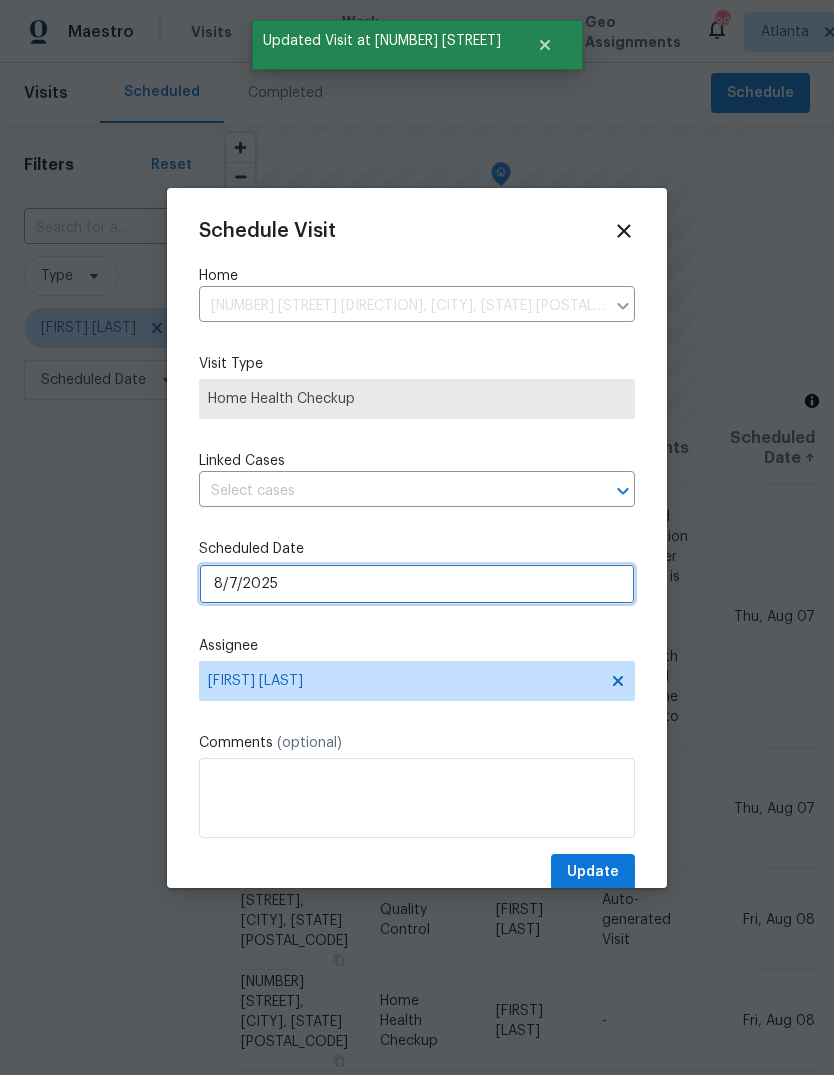 click on "8/7/2025" at bounding box center [417, 584] 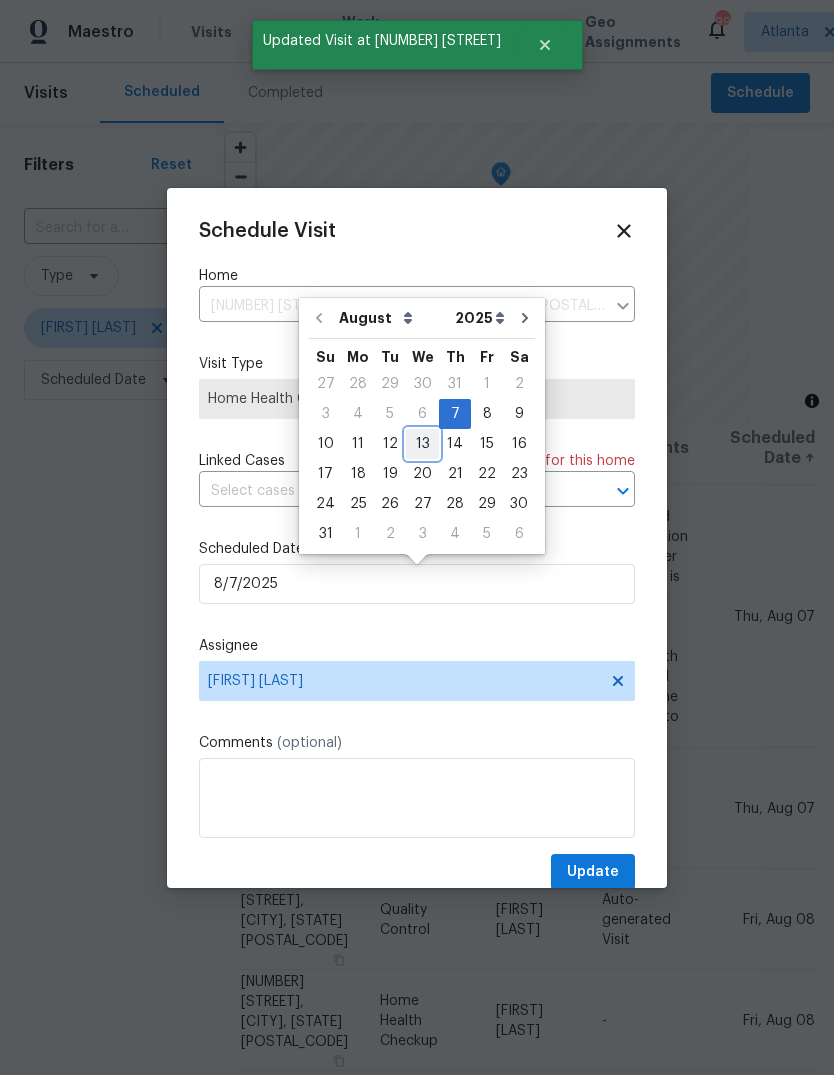 click on "13" at bounding box center [422, 444] 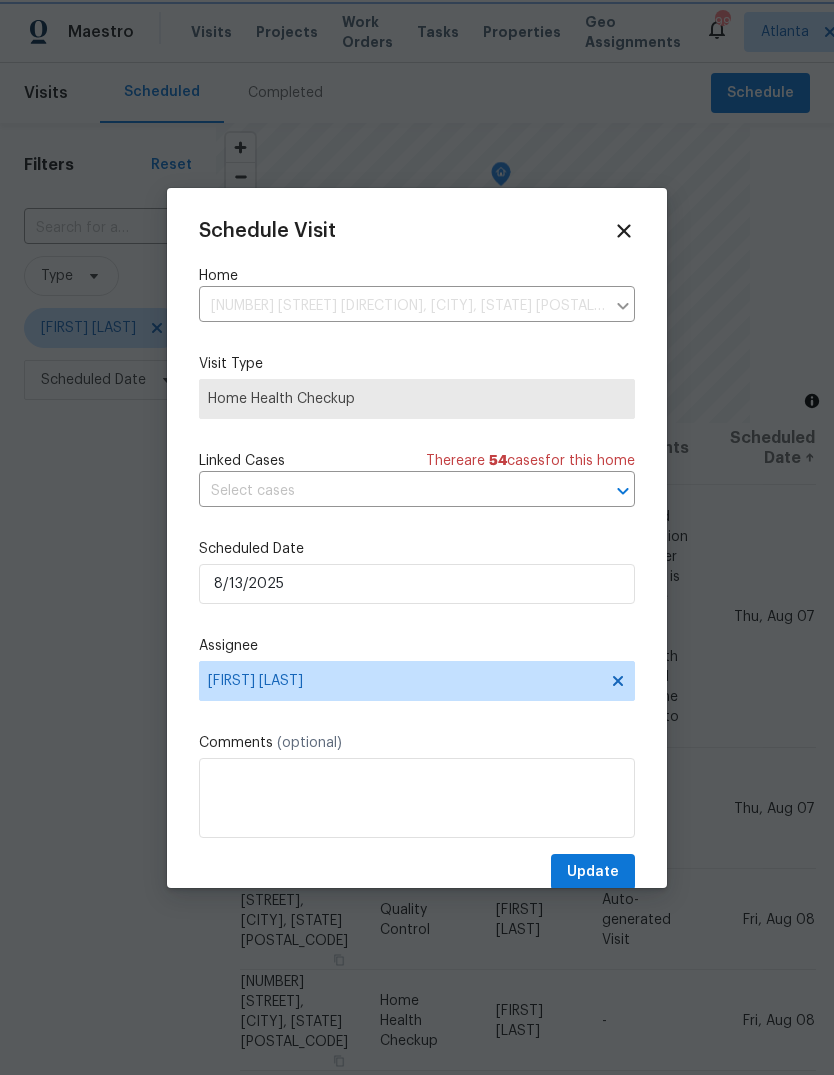 click on "Update" at bounding box center [593, 872] 